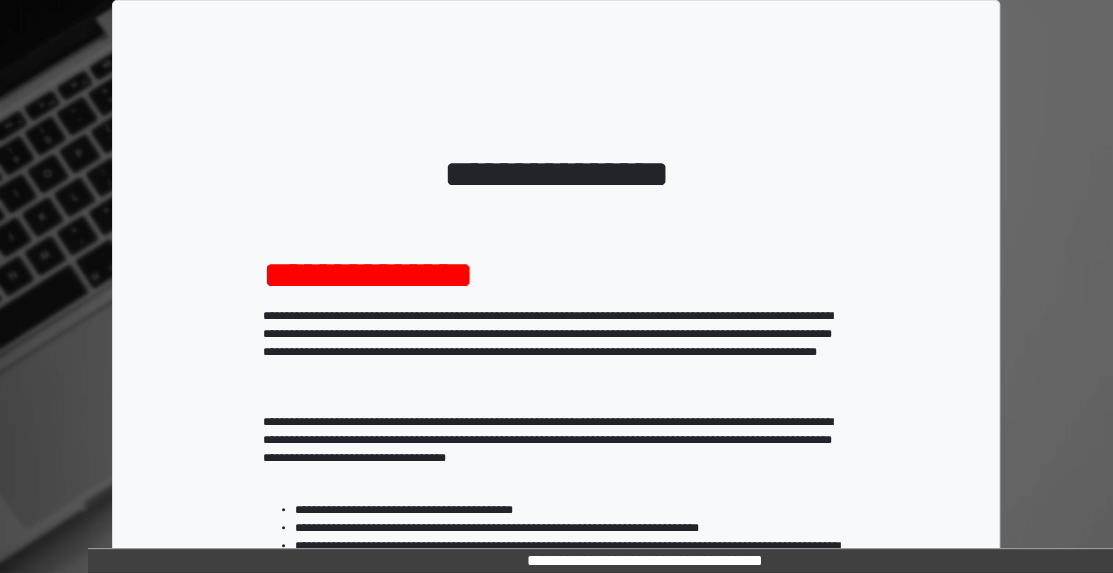 scroll, scrollTop: 403, scrollLeft: 0, axis: vertical 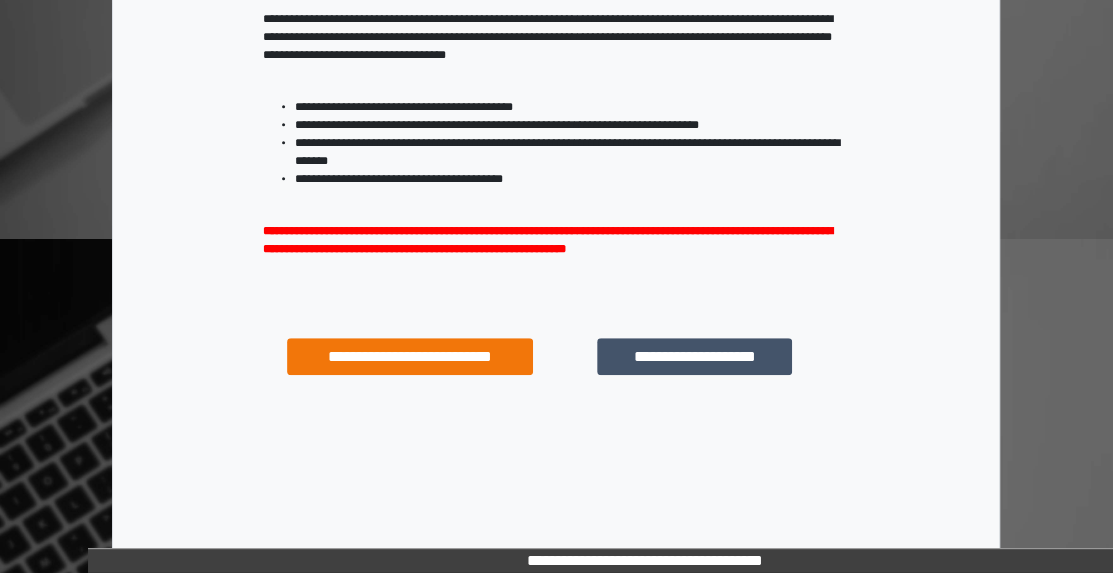 click on "**********" at bounding box center (694, 356) 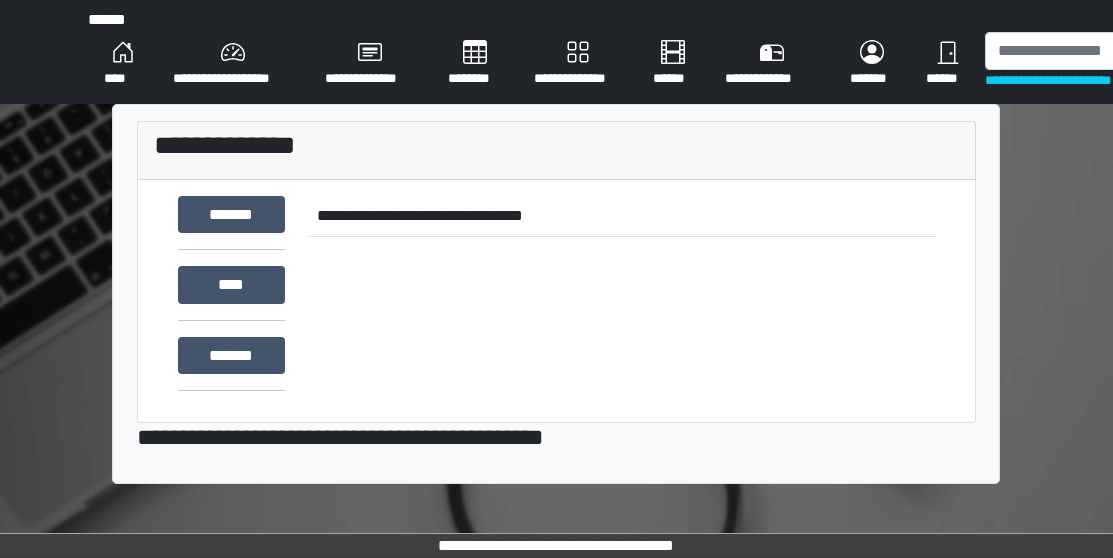scroll, scrollTop: 0, scrollLeft: 0, axis: both 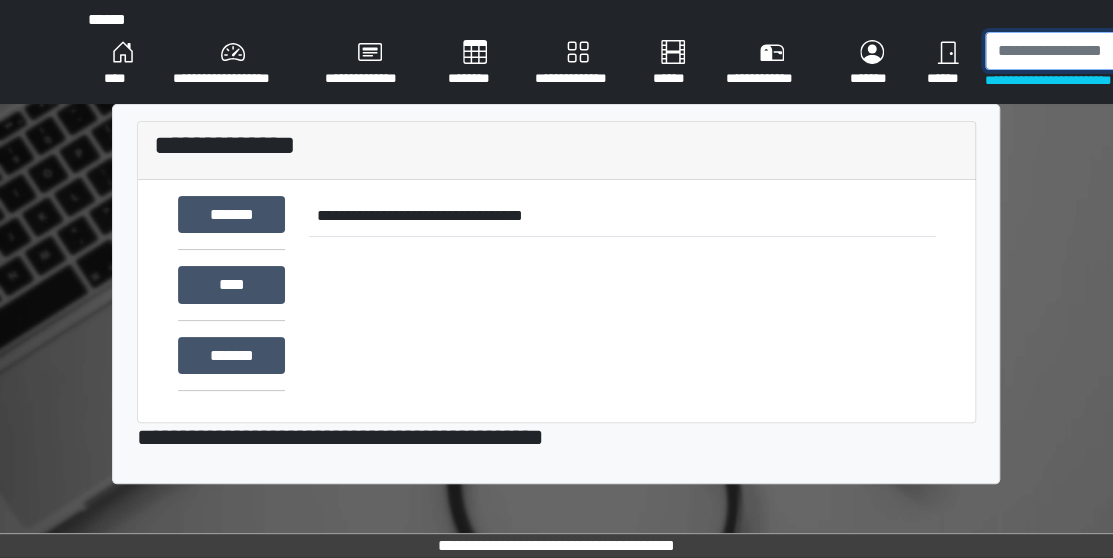 click at bounding box center [1088, 51] 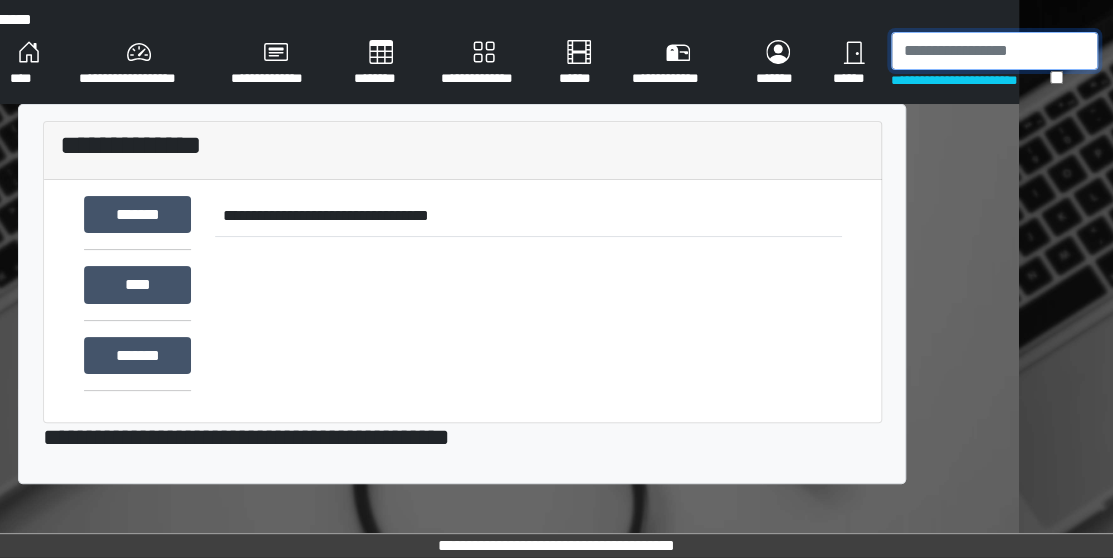 scroll, scrollTop: 0, scrollLeft: 2, axis: horizontal 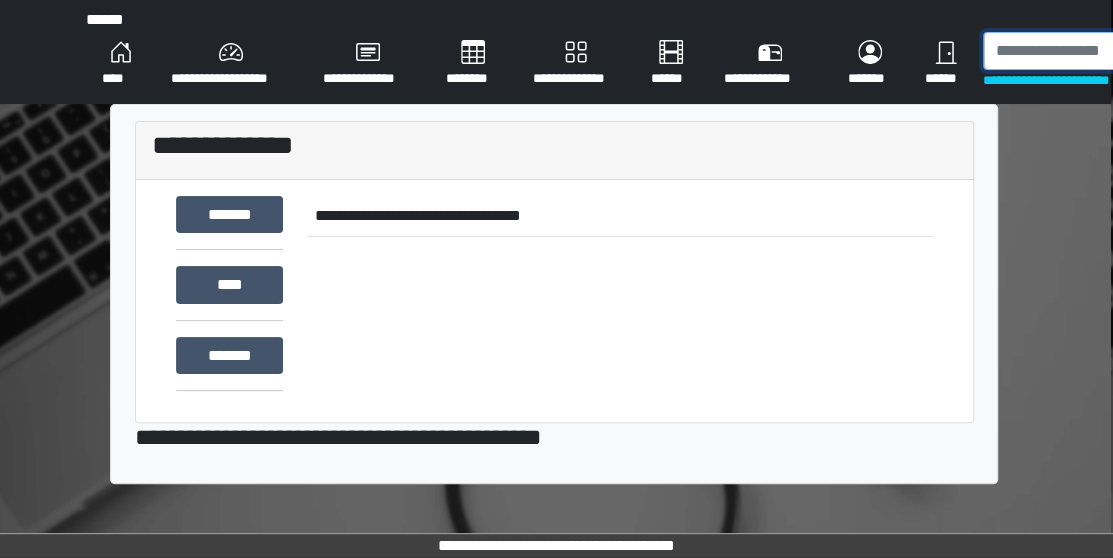 click at bounding box center (1086, 51) 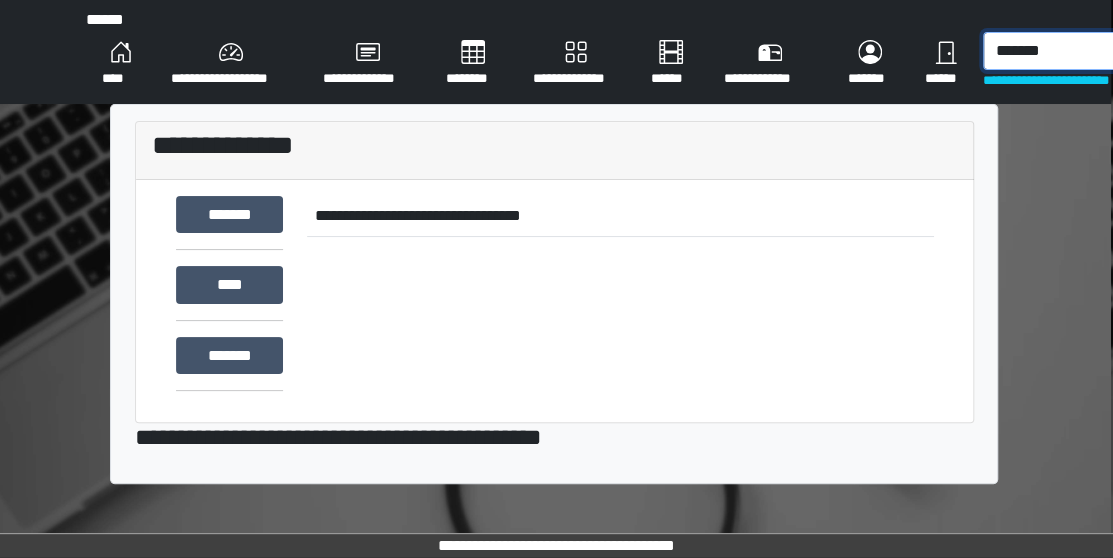 type on "*******" 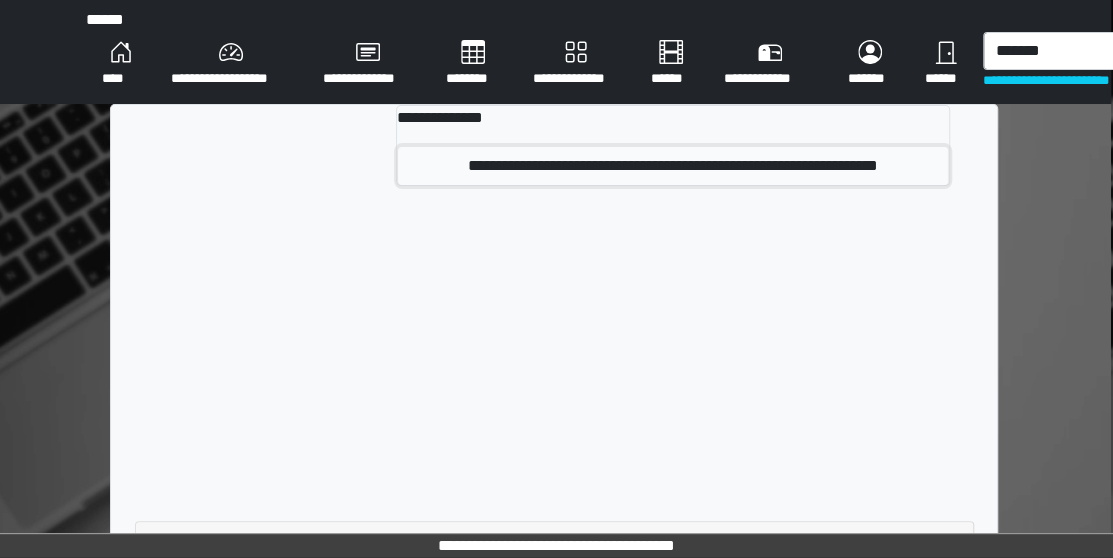 click on "**********" at bounding box center (673, 166) 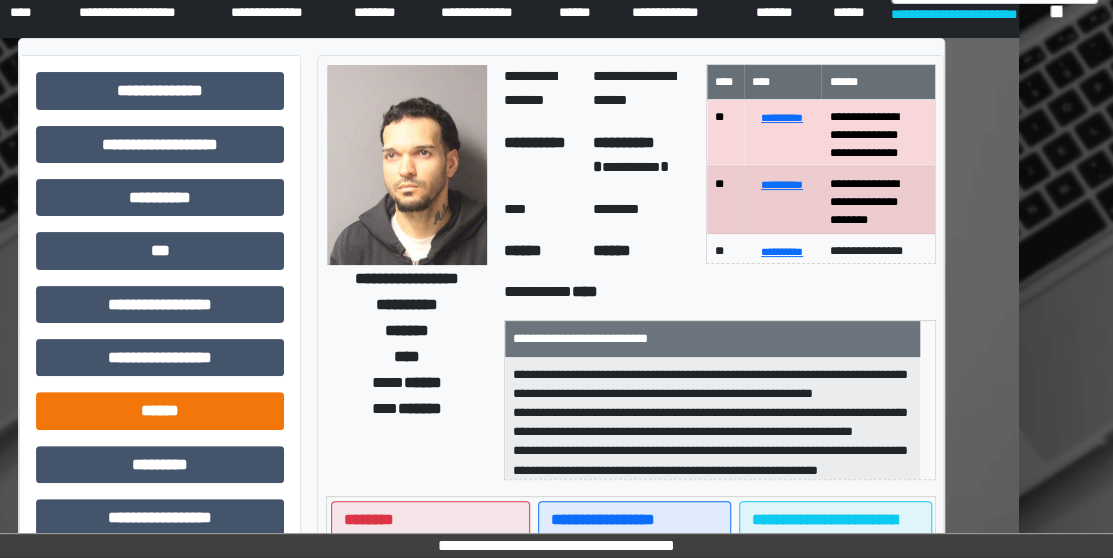 scroll, scrollTop: 0, scrollLeft: 94, axis: horizontal 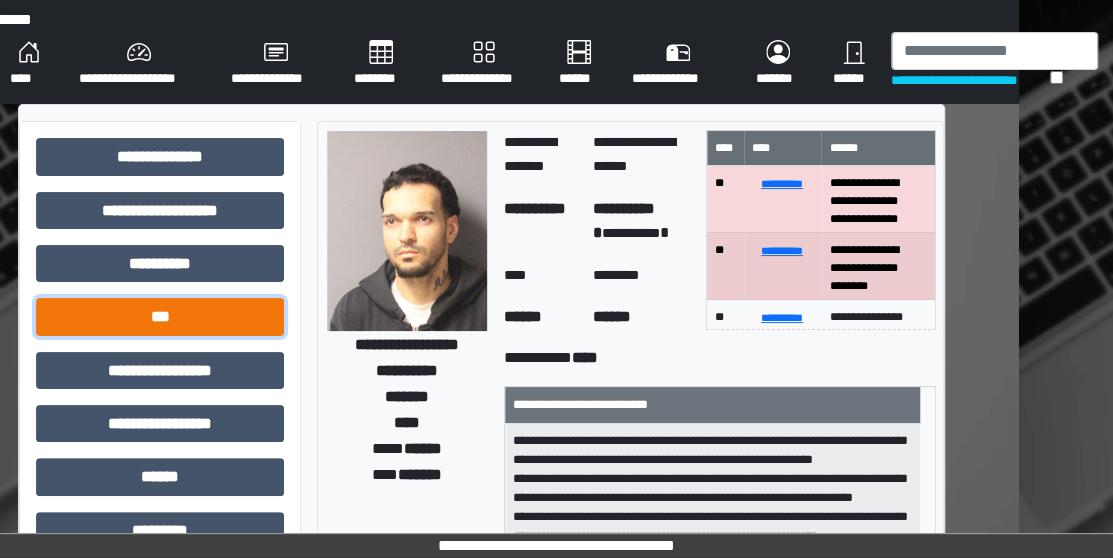 click on "***" at bounding box center [160, 316] 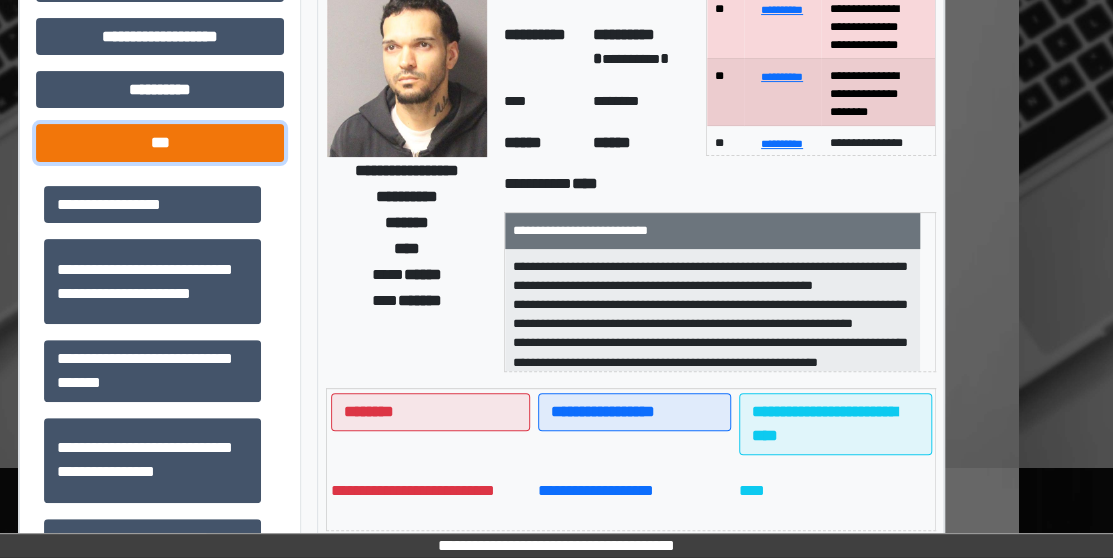 scroll, scrollTop: 0, scrollLeft: 94, axis: horizontal 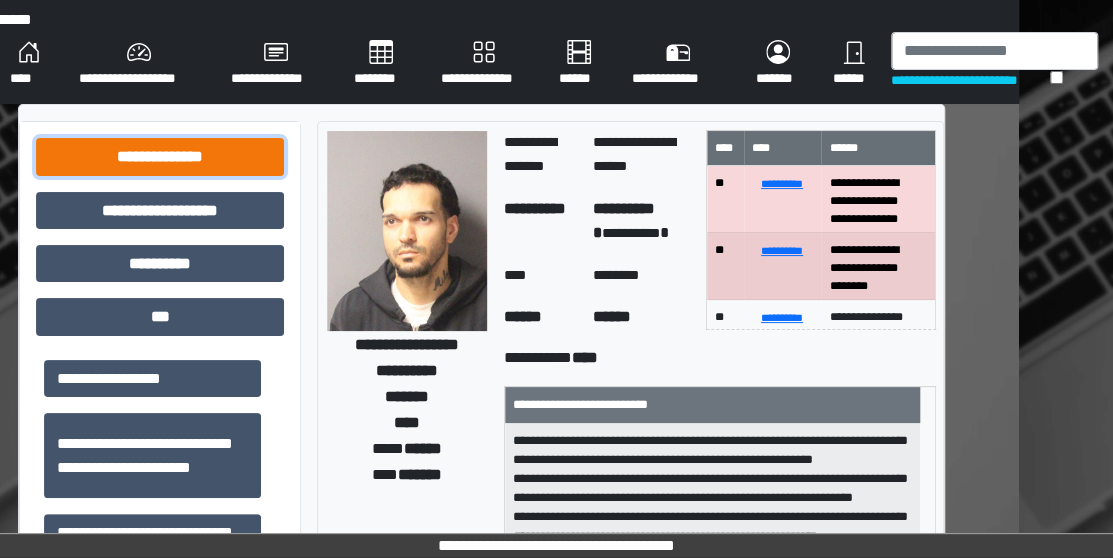 click on "**********" at bounding box center (160, 156) 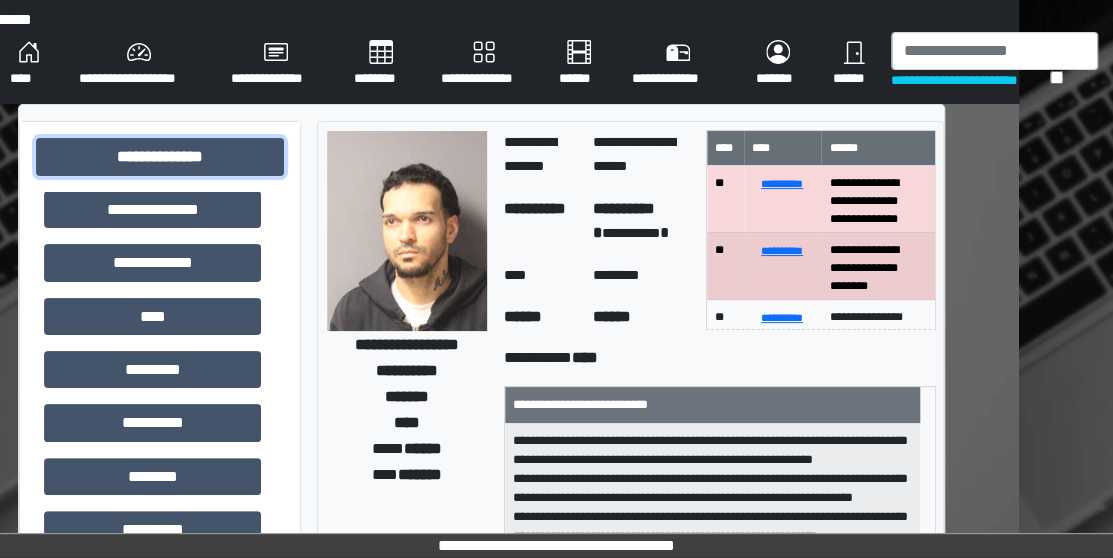 scroll, scrollTop: 565, scrollLeft: 0, axis: vertical 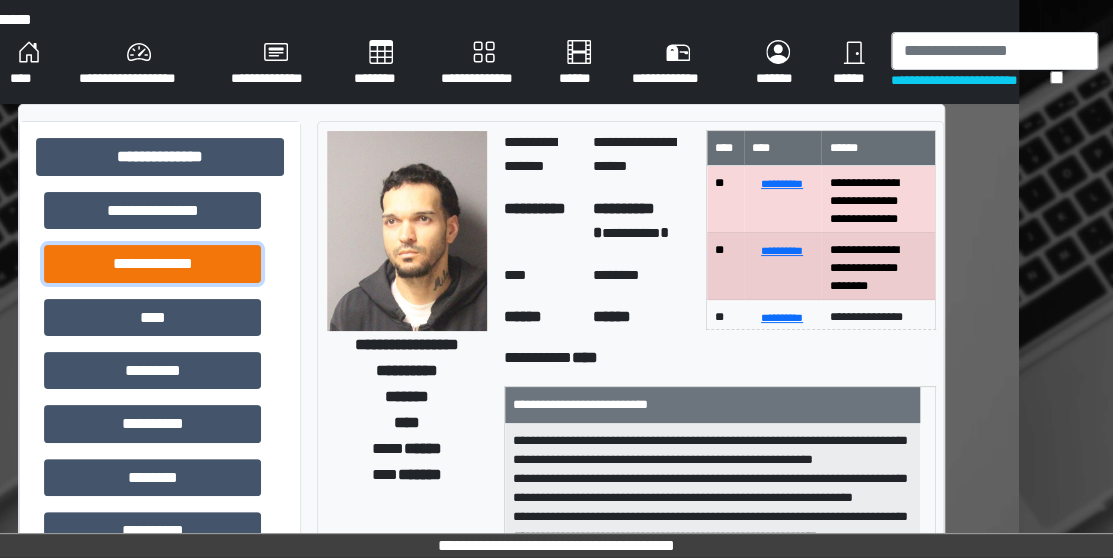 click on "**********" at bounding box center [152, 263] 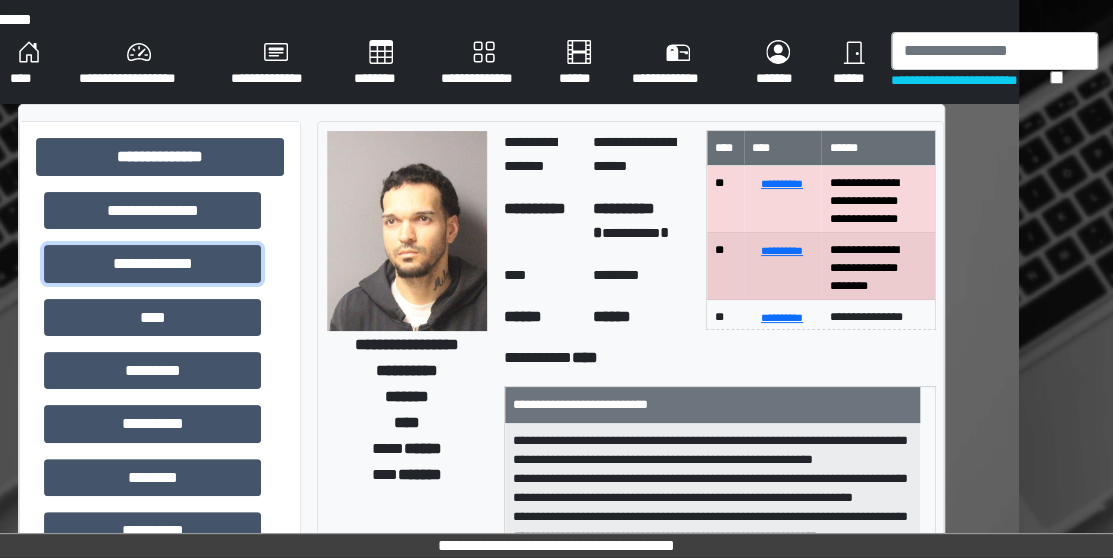 scroll, scrollTop: 1, scrollLeft: 0, axis: vertical 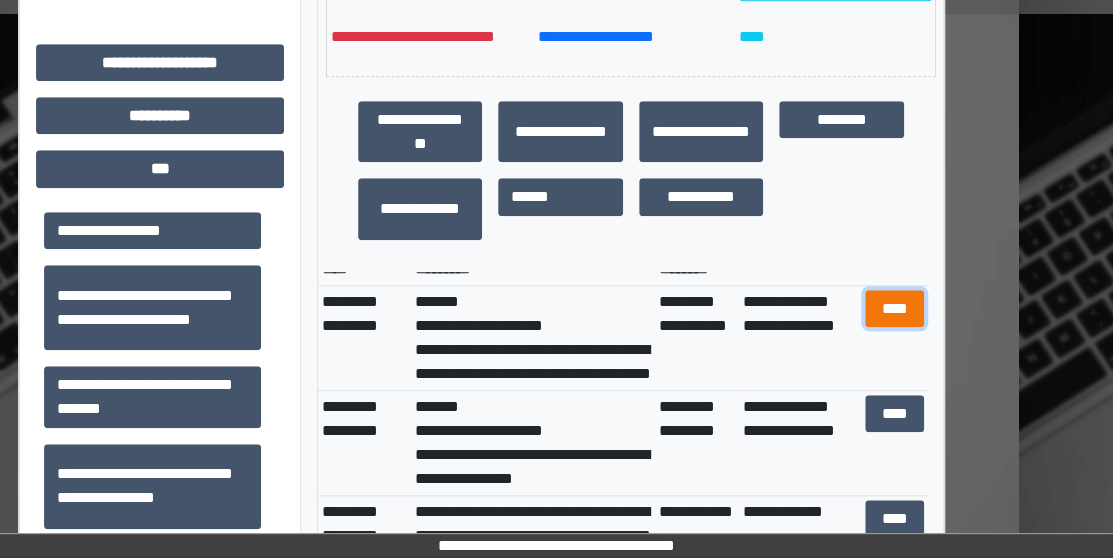 click on "****" at bounding box center [894, 308] 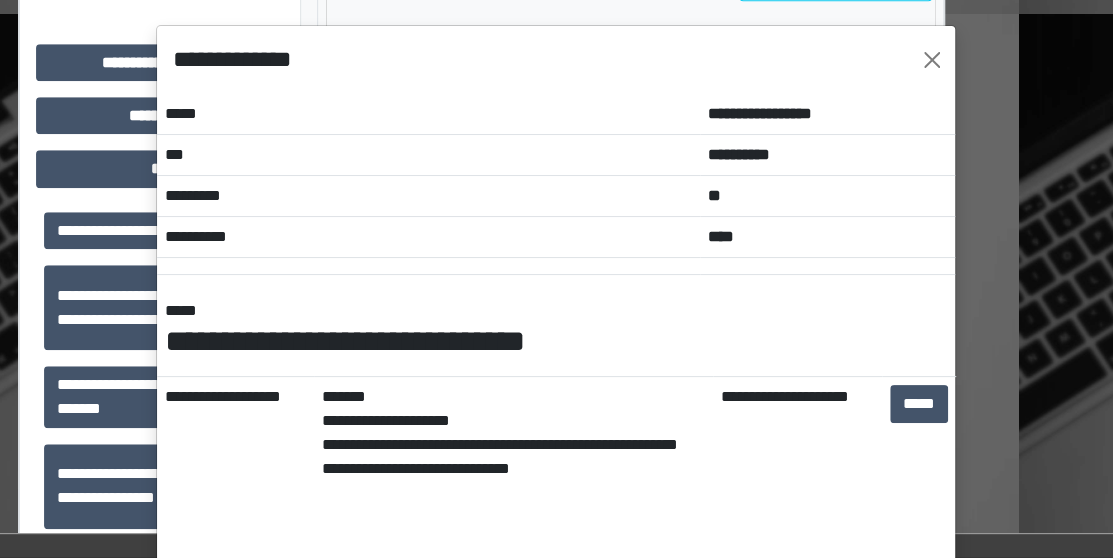 scroll, scrollTop: 2, scrollLeft: 0, axis: vertical 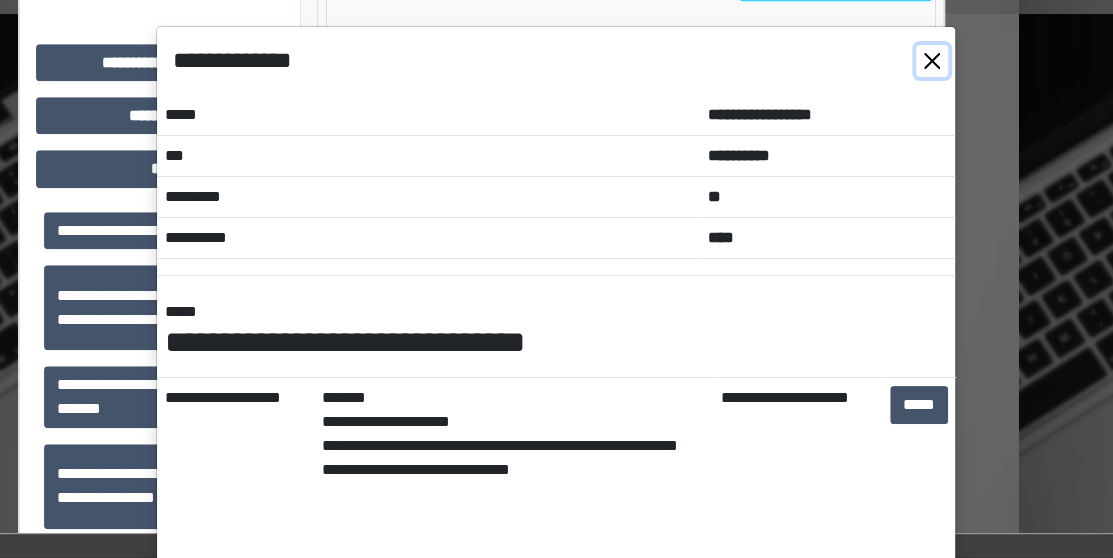 click at bounding box center [932, 61] 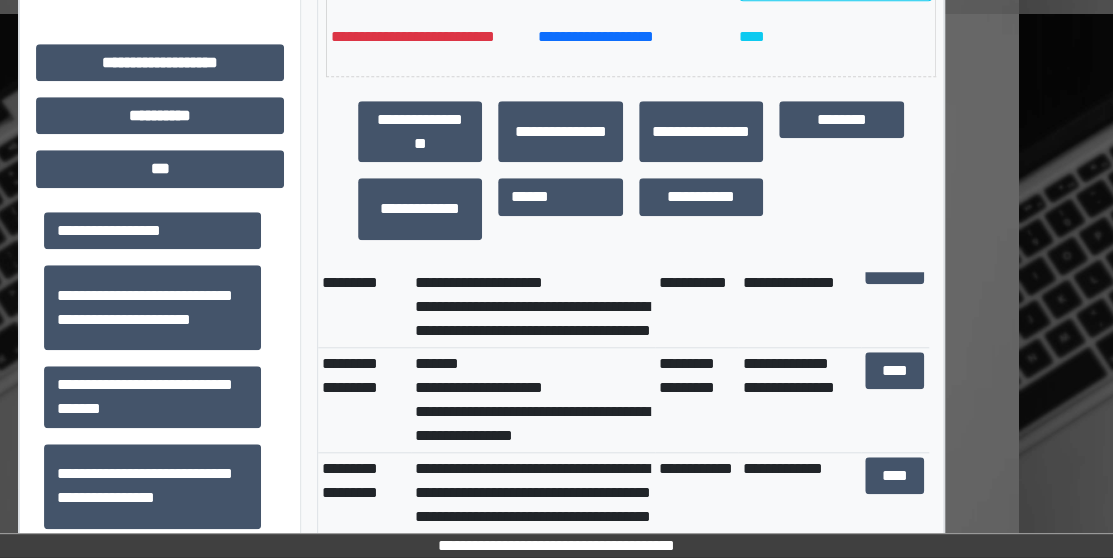 scroll, scrollTop: 98, scrollLeft: 0, axis: vertical 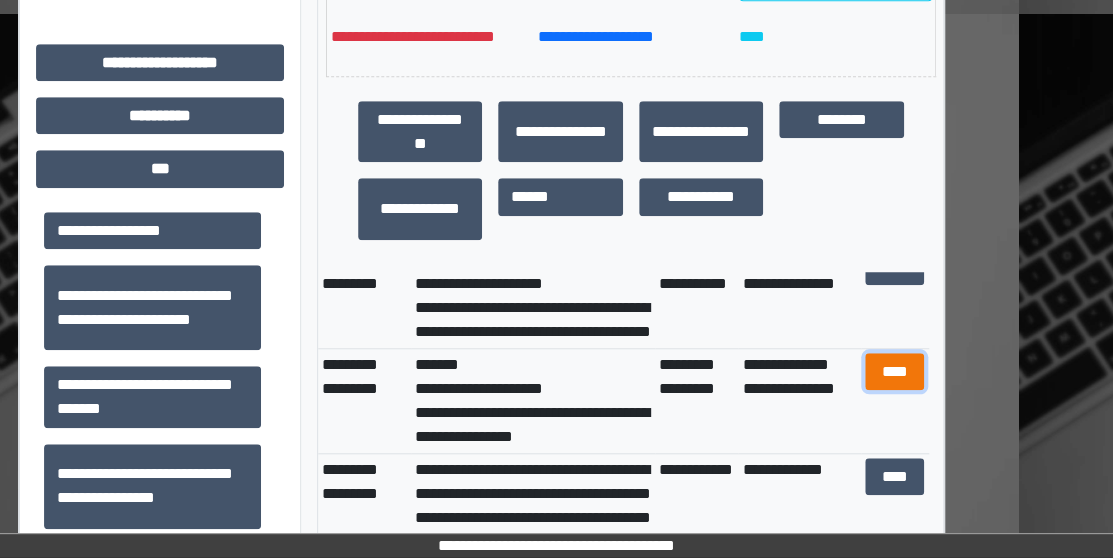 click on "****" at bounding box center [894, 371] 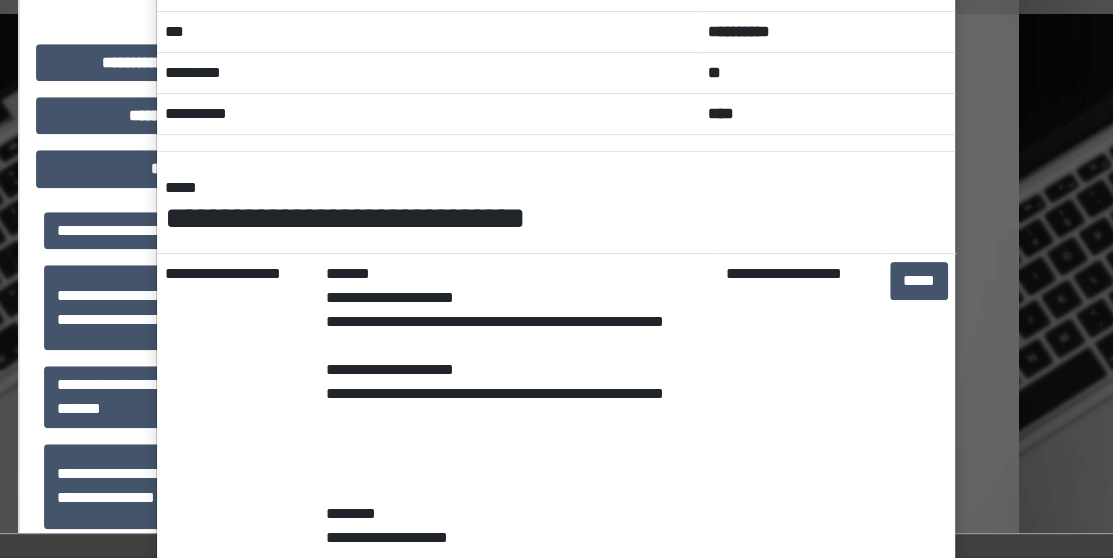 scroll, scrollTop: 0, scrollLeft: 0, axis: both 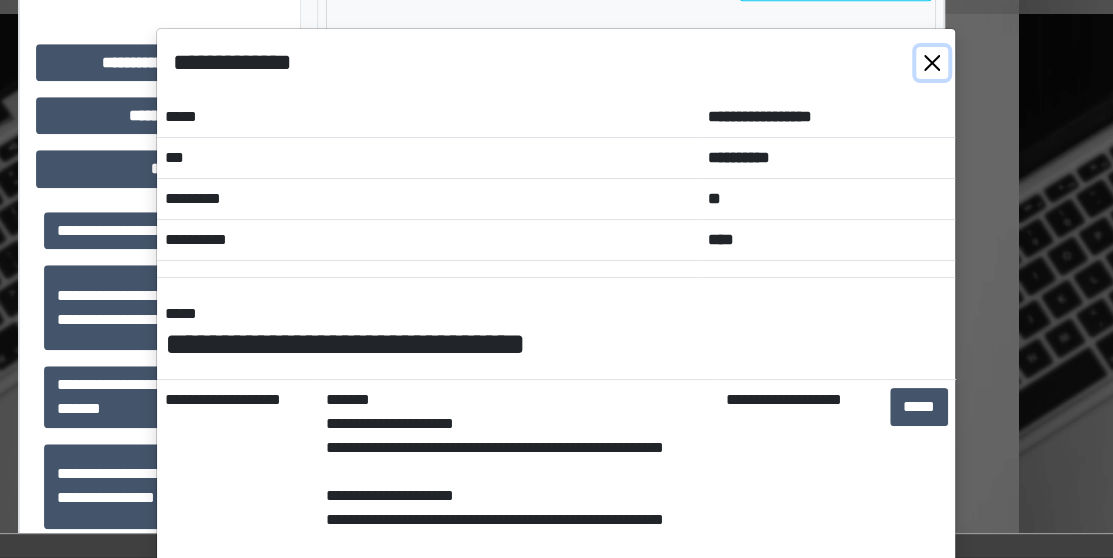 click at bounding box center [932, 63] 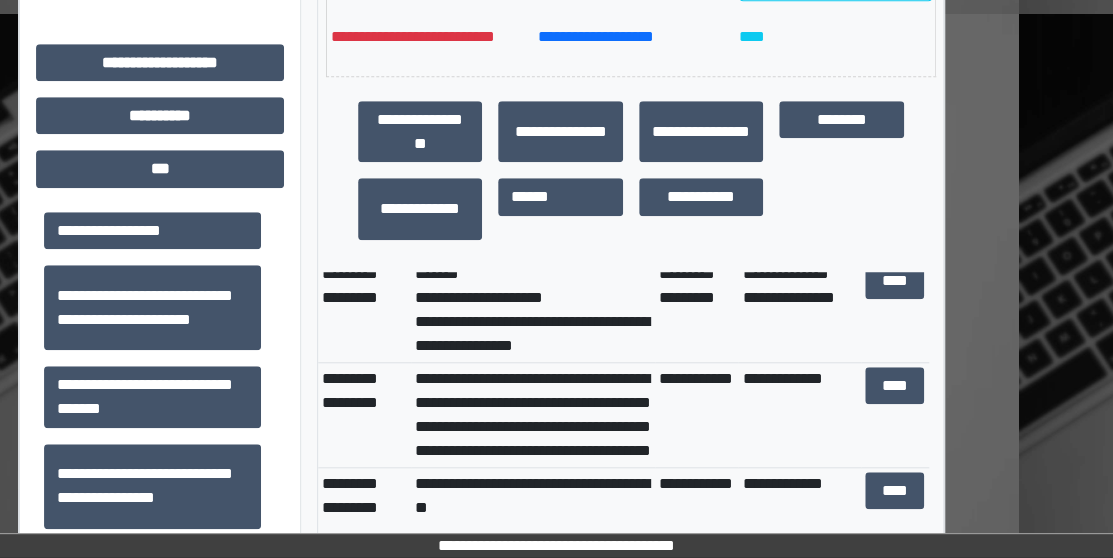 scroll, scrollTop: 188, scrollLeft: 0, axis: vertical 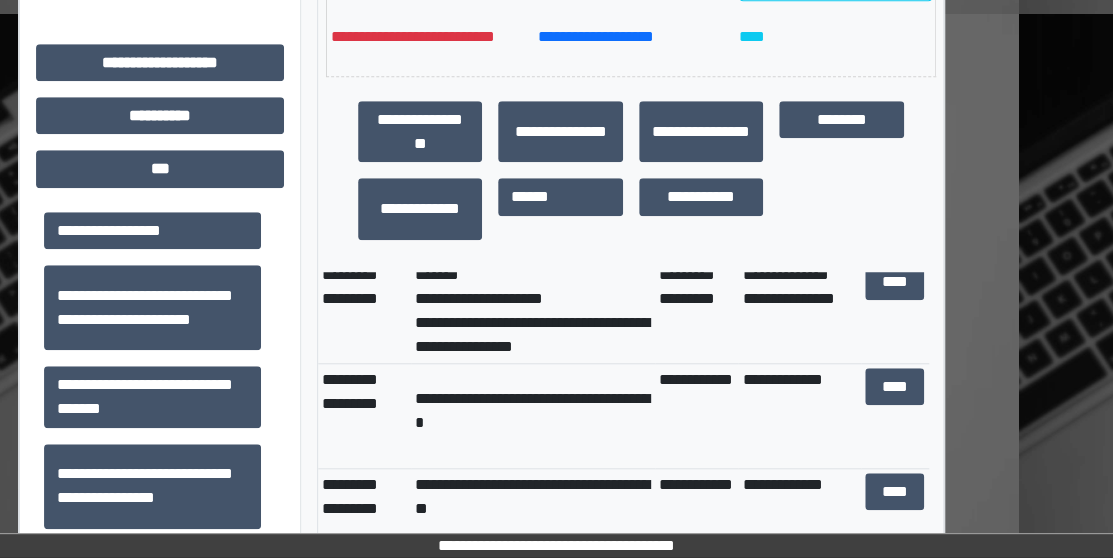 click on "**********" at bounding box center (462, 496) 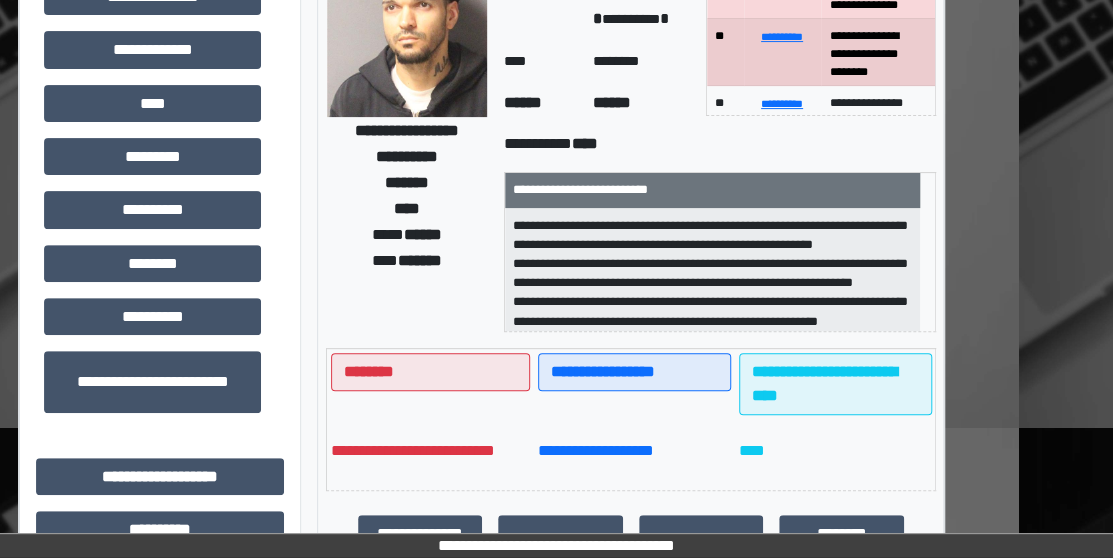 scroll, scrollTop: 0, scrollLeft: 94, axis: horizontal 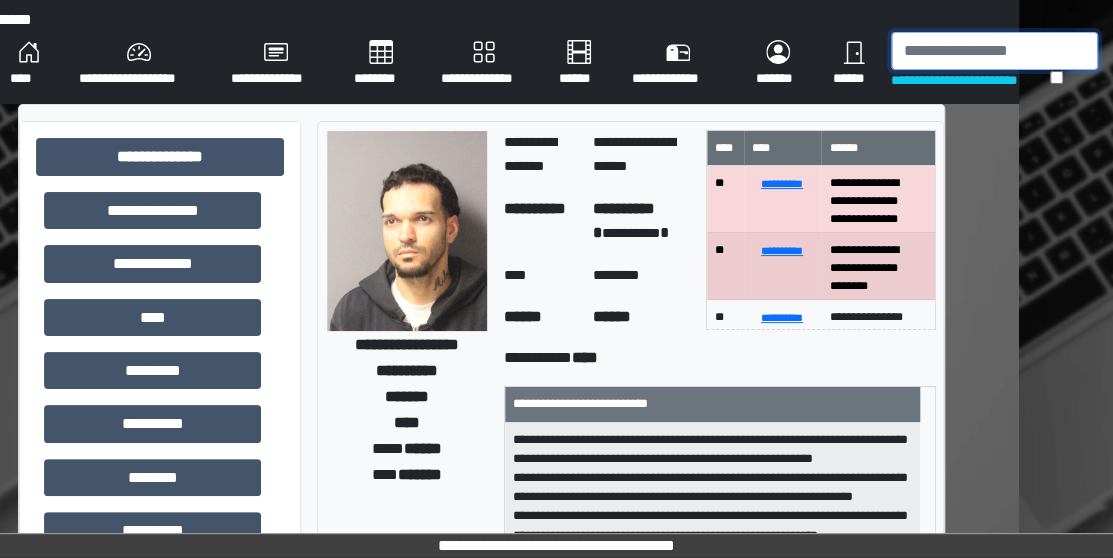 click at bounding box center (994, 51) 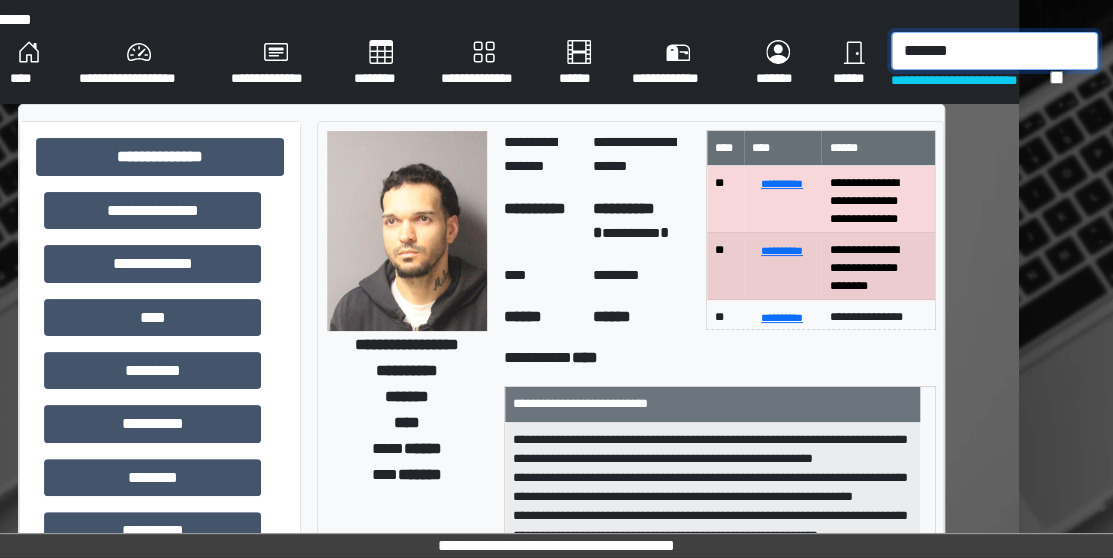 type on "*******" 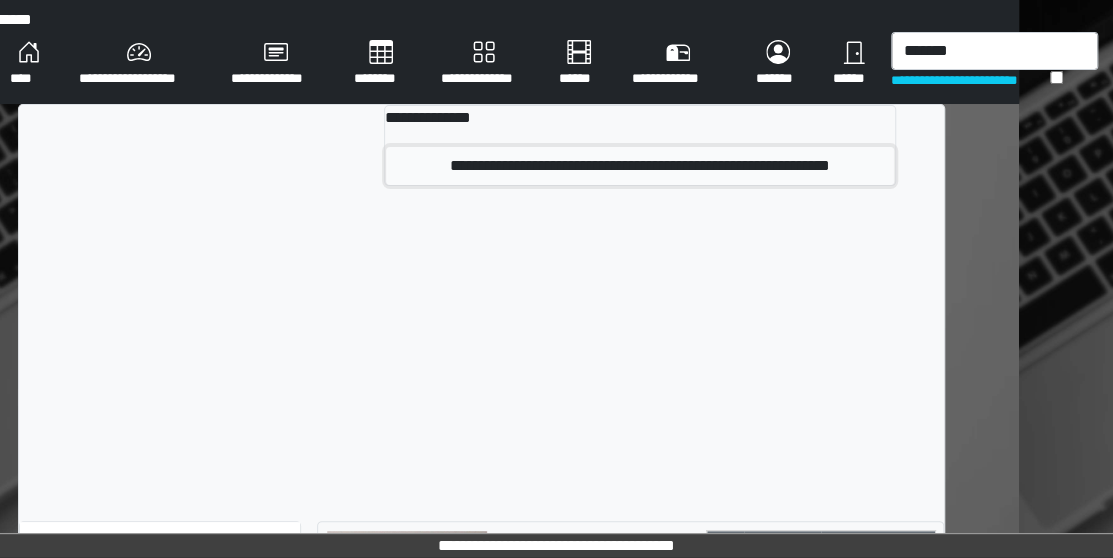 click on "**********" at bounding box center (640, 166) 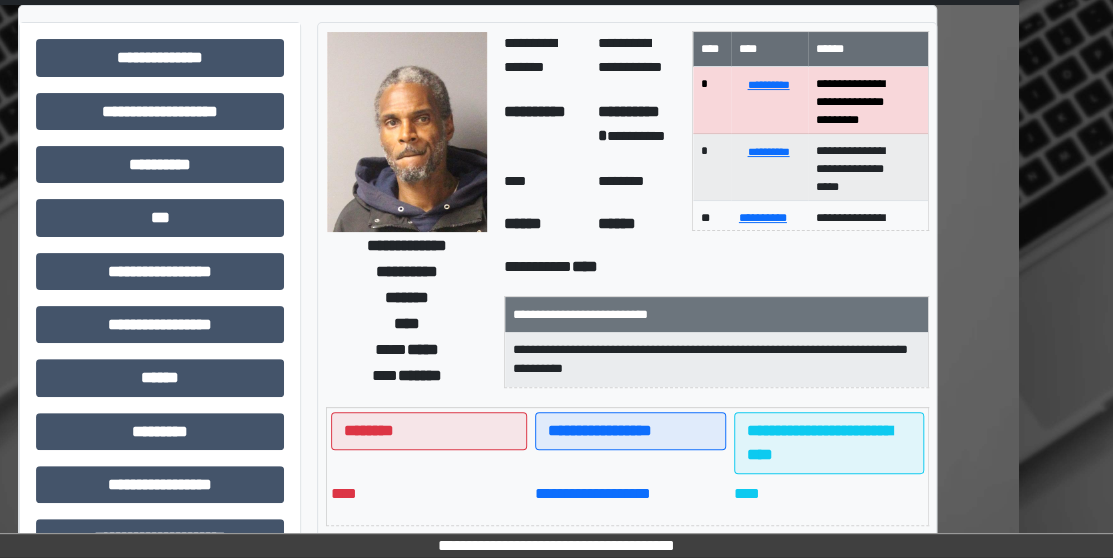 scroll, scrollTop: 0, scrollLeft: 94, axis: horizontal 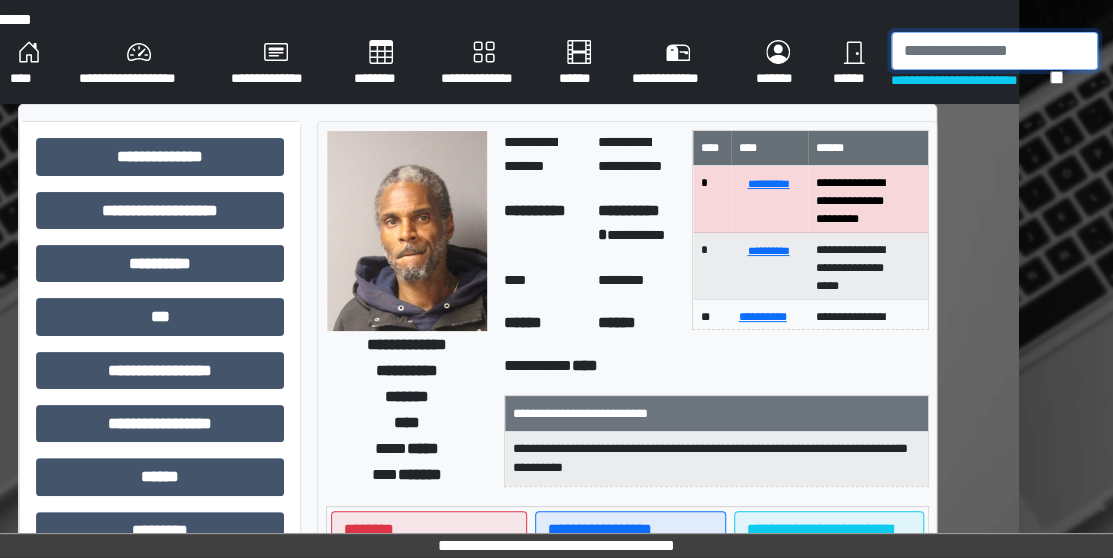 click at bounding box center [994, 51] 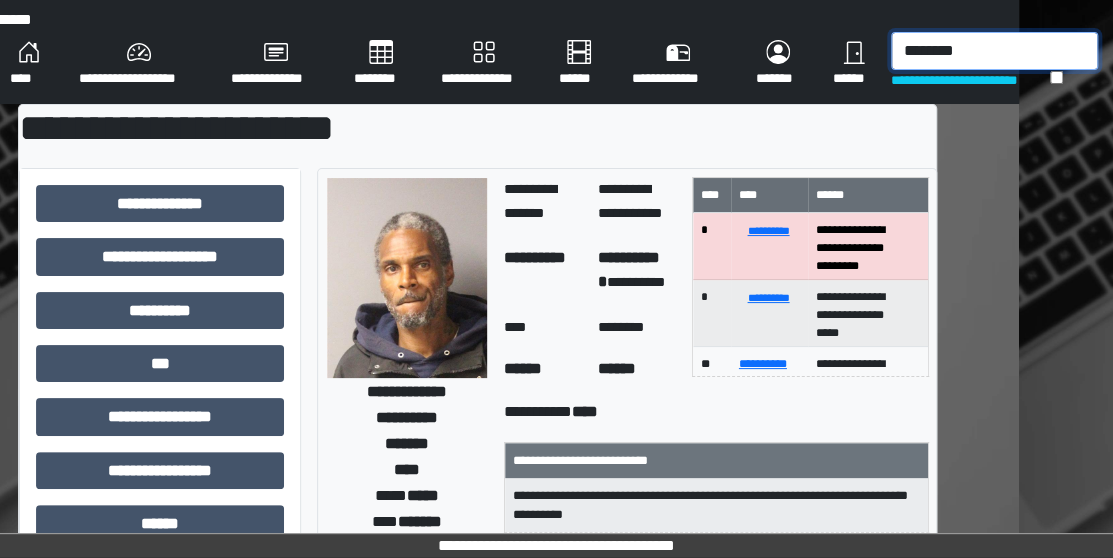 click on "*******" at bounding box center [994, 51] 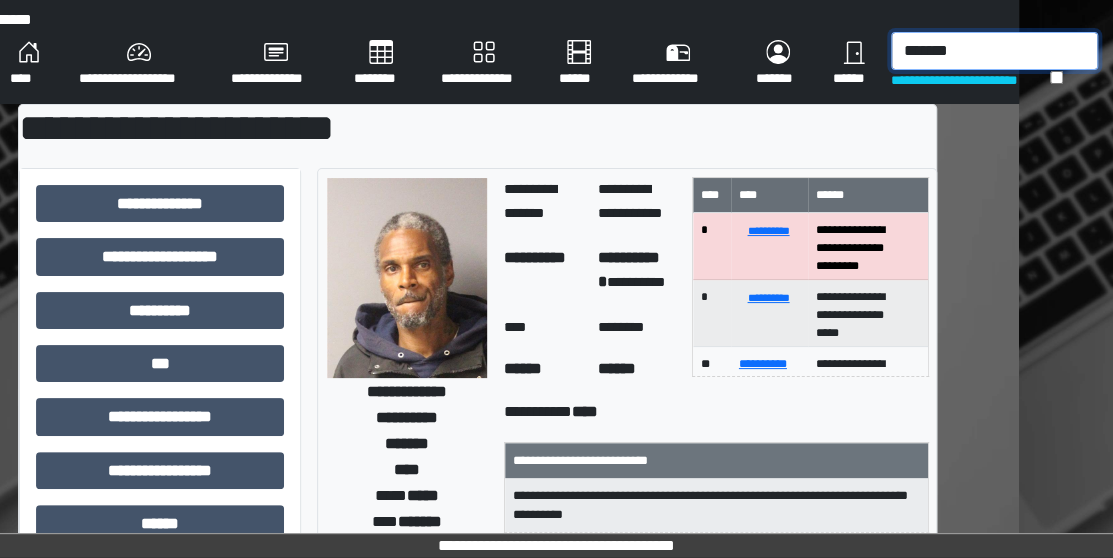 type on "*******" 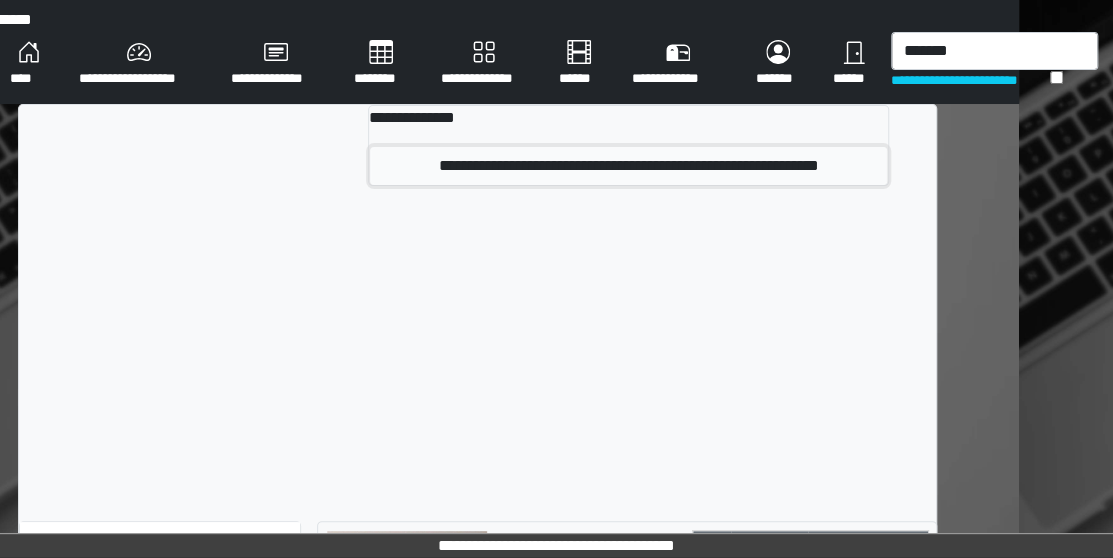 click on "**********" at bounding box center [628, 166] 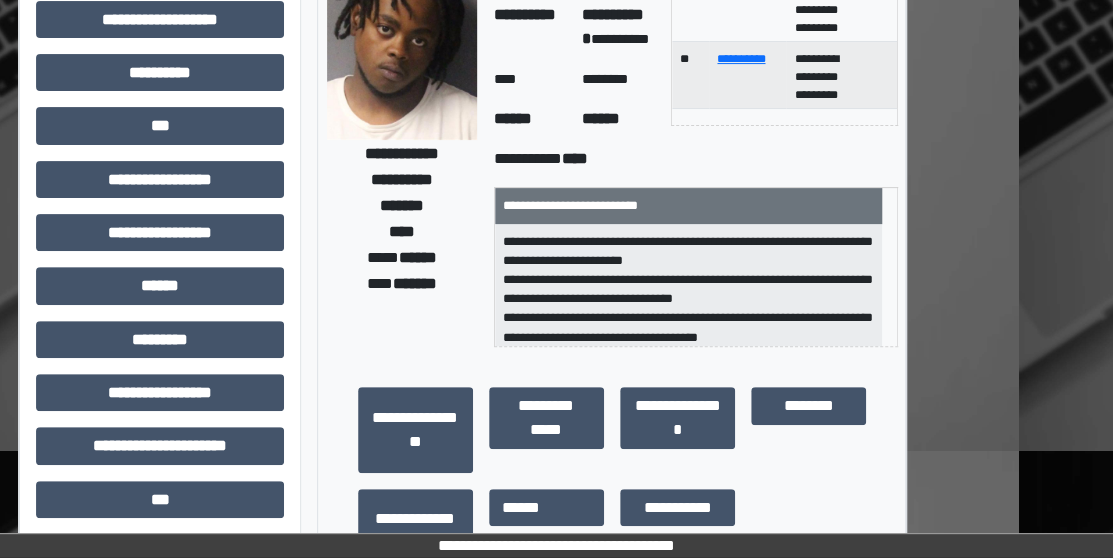scroll, scrollTop: 190, scrollLeft: 94, axis: both 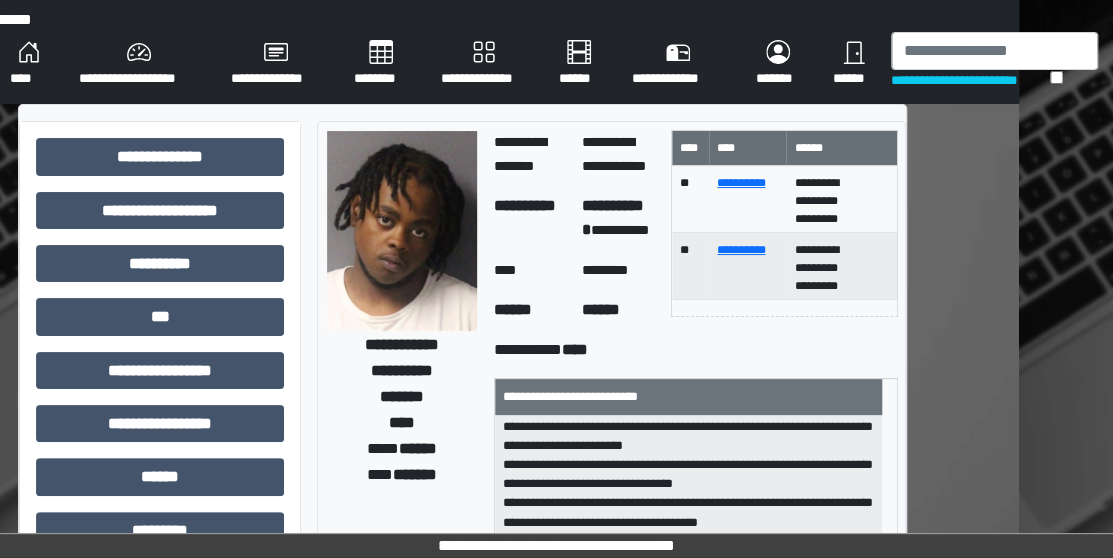 click on "**********" at bounding box center [159, 644] 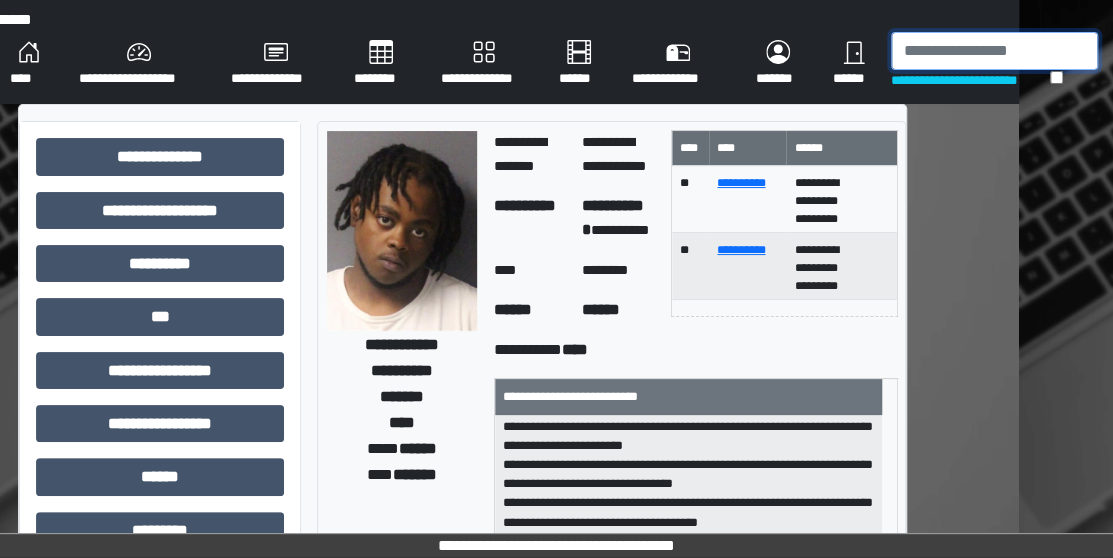 click at bounding box center [994, 51] 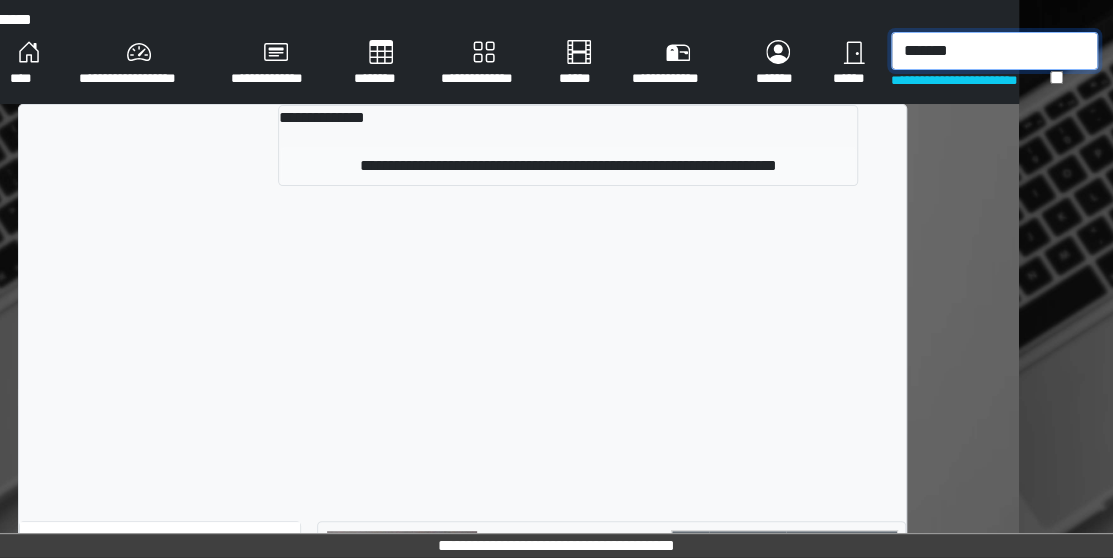 type on "*******" 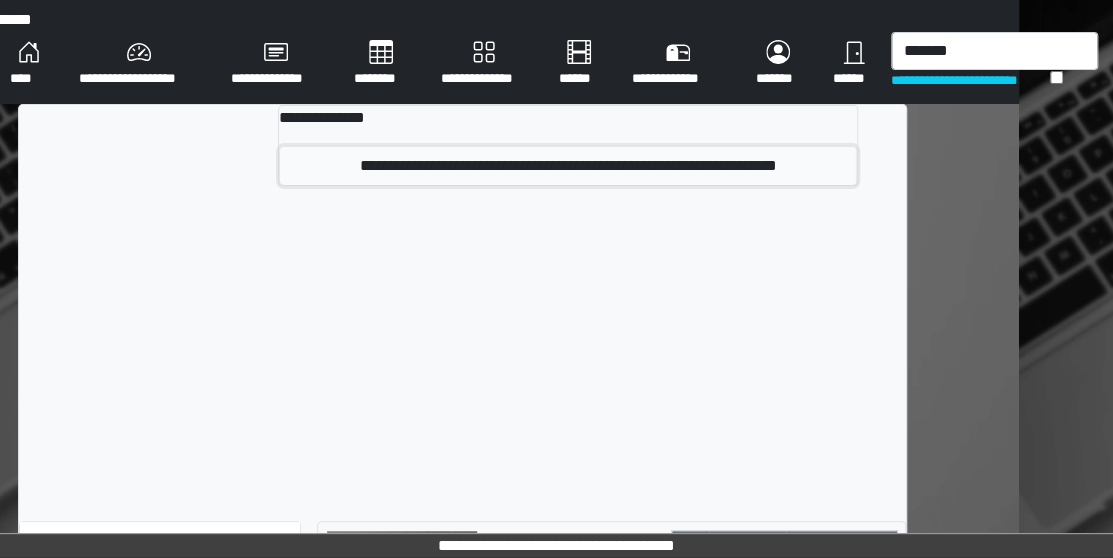 click on "**********" at bounding box center [568, 166] 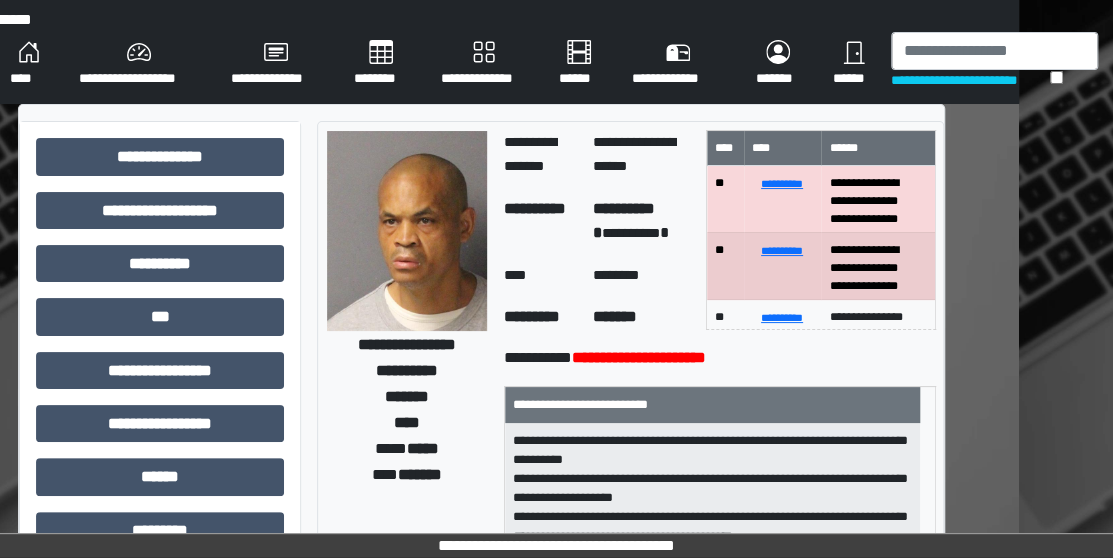scroll, scrollTop: 1, scrollLeft: 0, axis: vertical 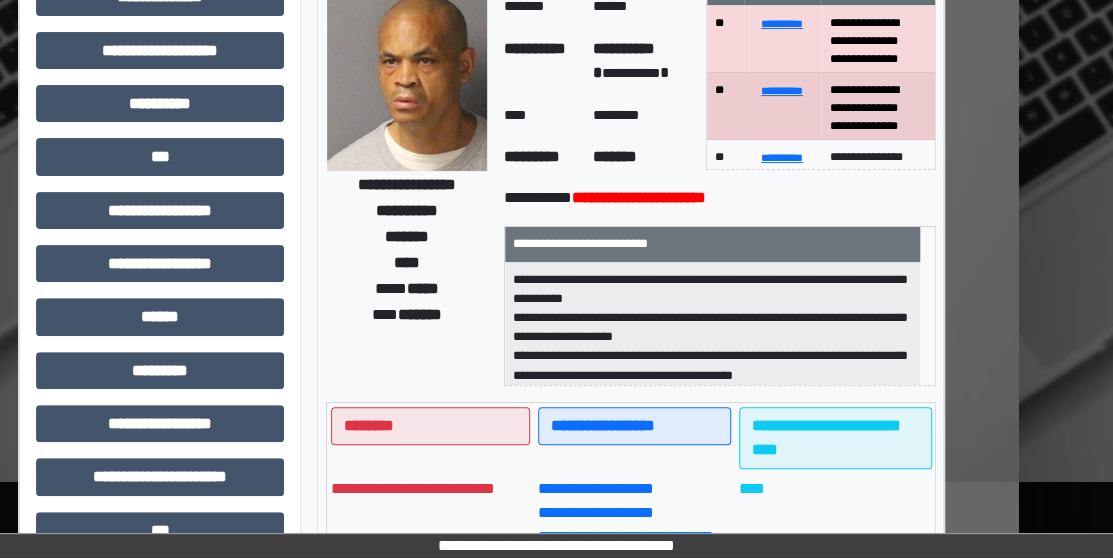 click on "**********" at bounding box center [462, 484] 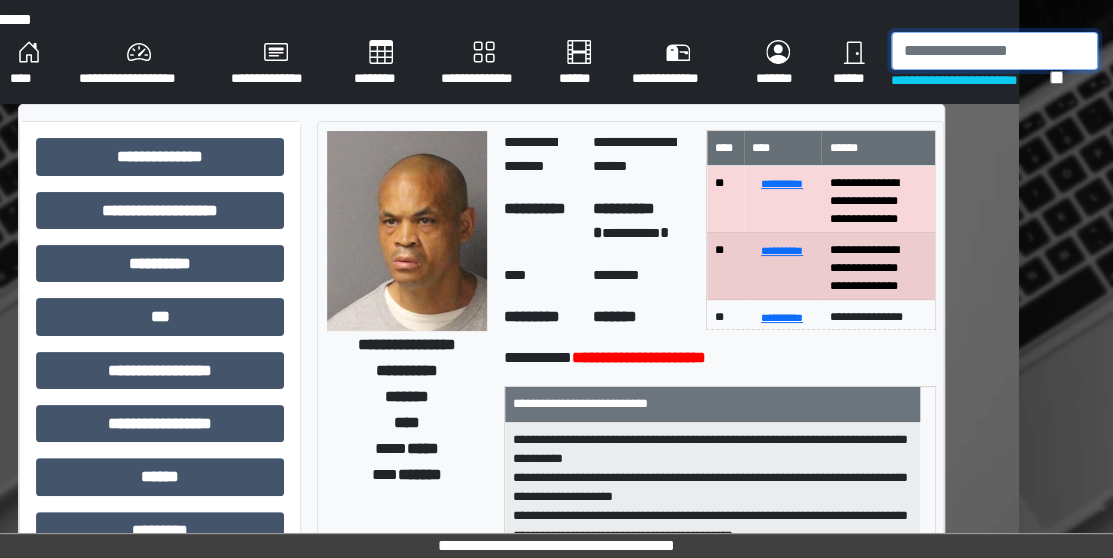 click at bounding box center (994, 51) 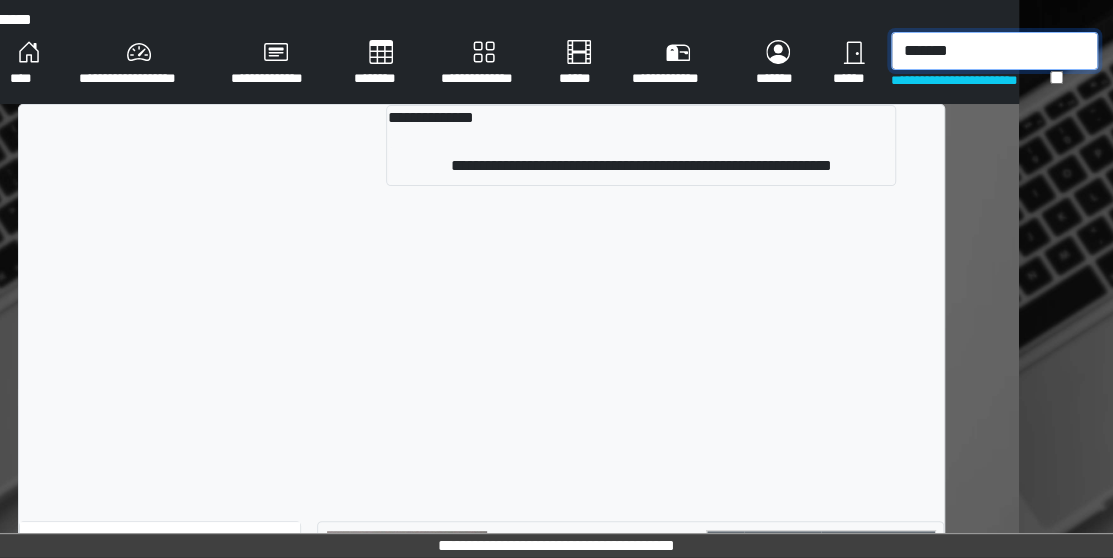 type on "*******" 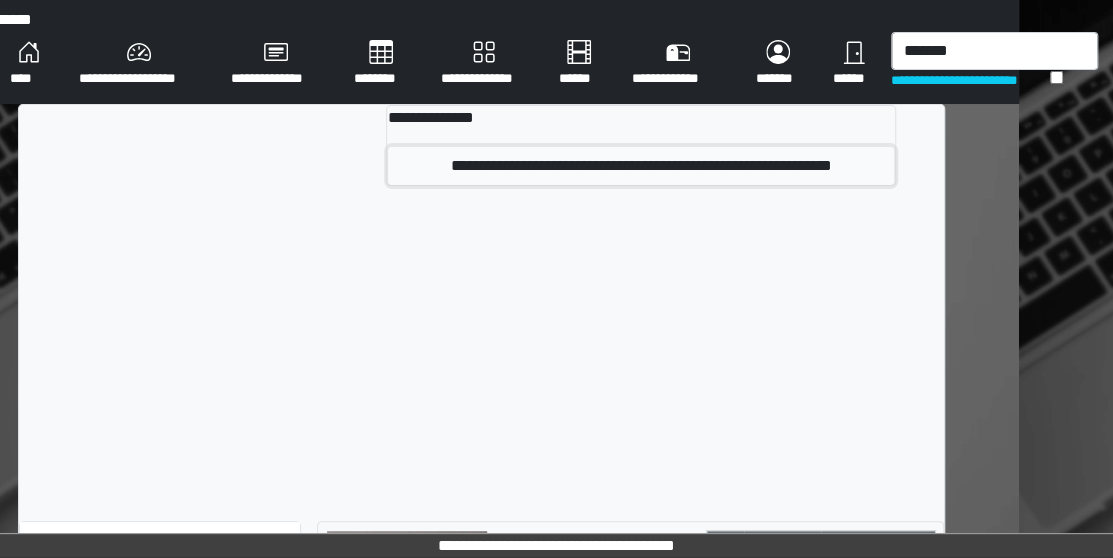 click on "**********" at bounding box center [641, 166] 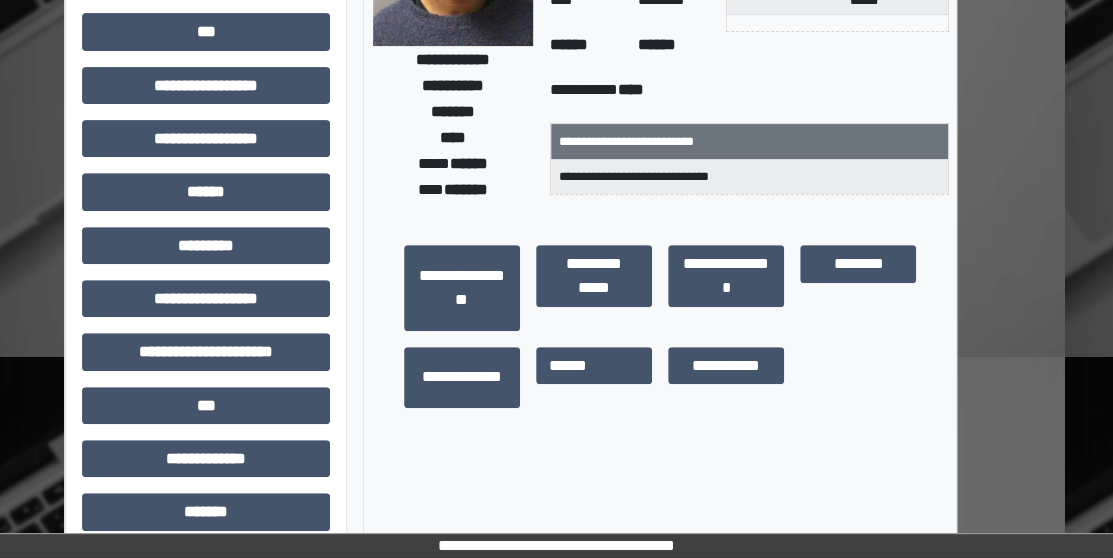 scroll, scrollTop: 196, scrollLeft: 72, axis: both 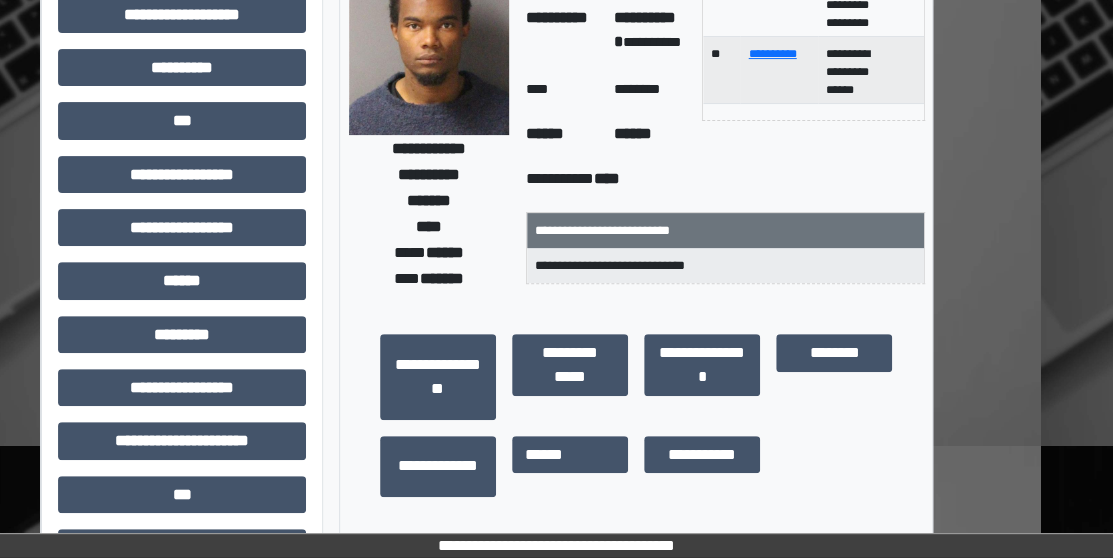 click on "**********" at bounding box center (182, 448) 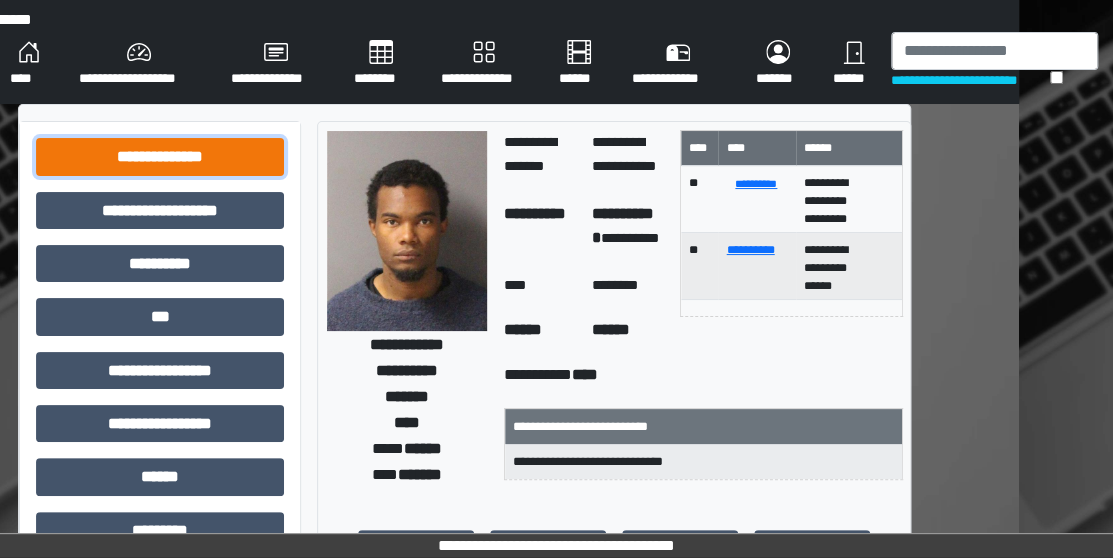 click on "**********" at bounding box center [160, 156] 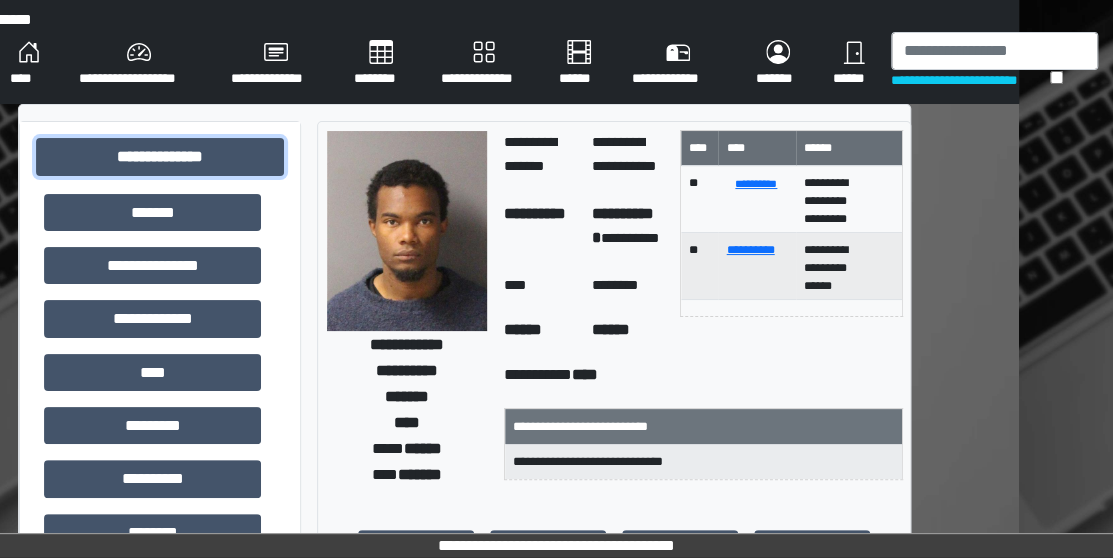 scroll, scrollTop: 509, scrollLeft: 0, axis: vertical 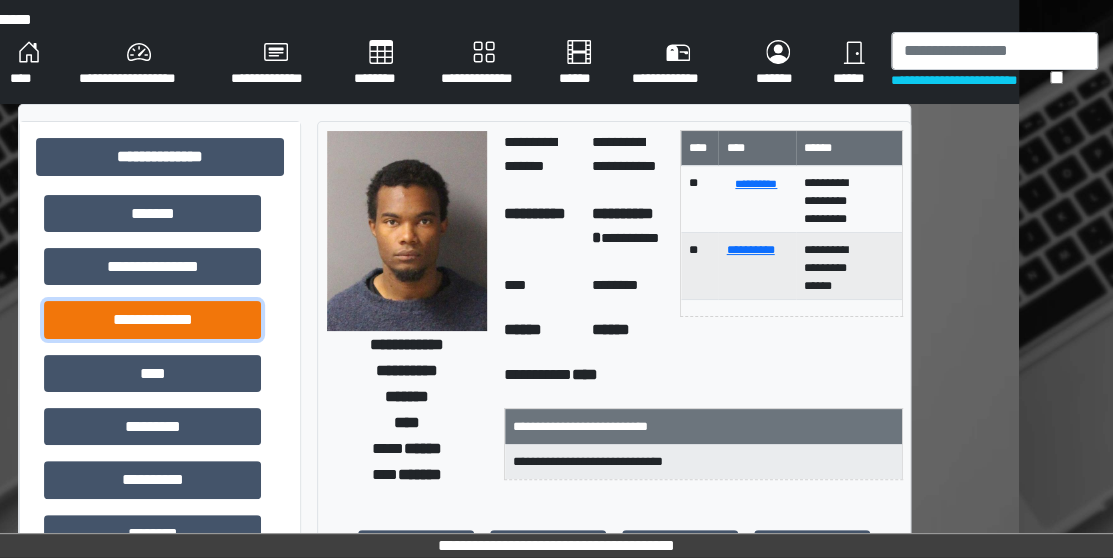 click on "**********" at bounding box center [152, 319] 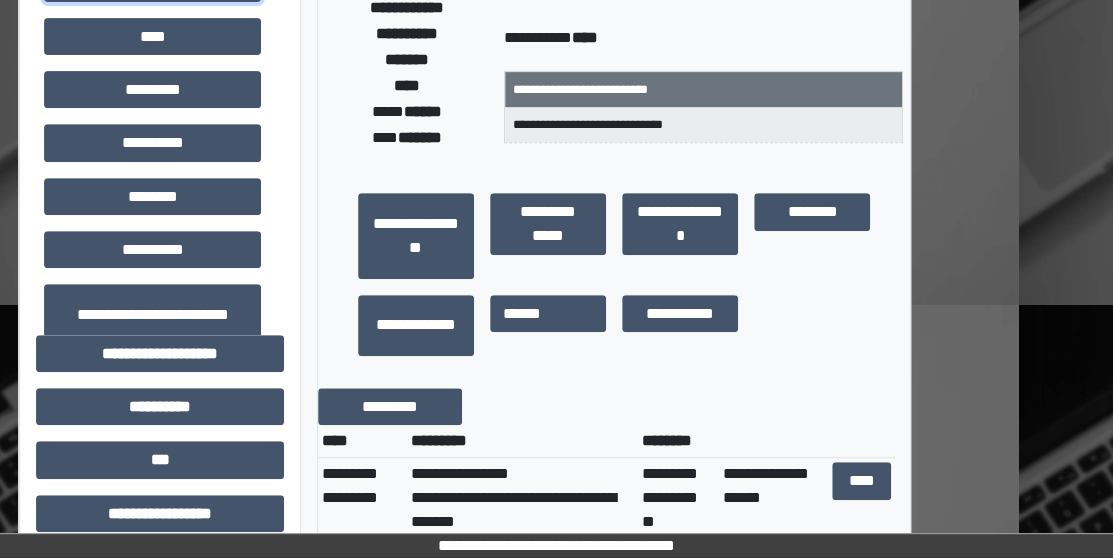 scroll, scrollTop: 336, scrollLeft: 94, axis: both 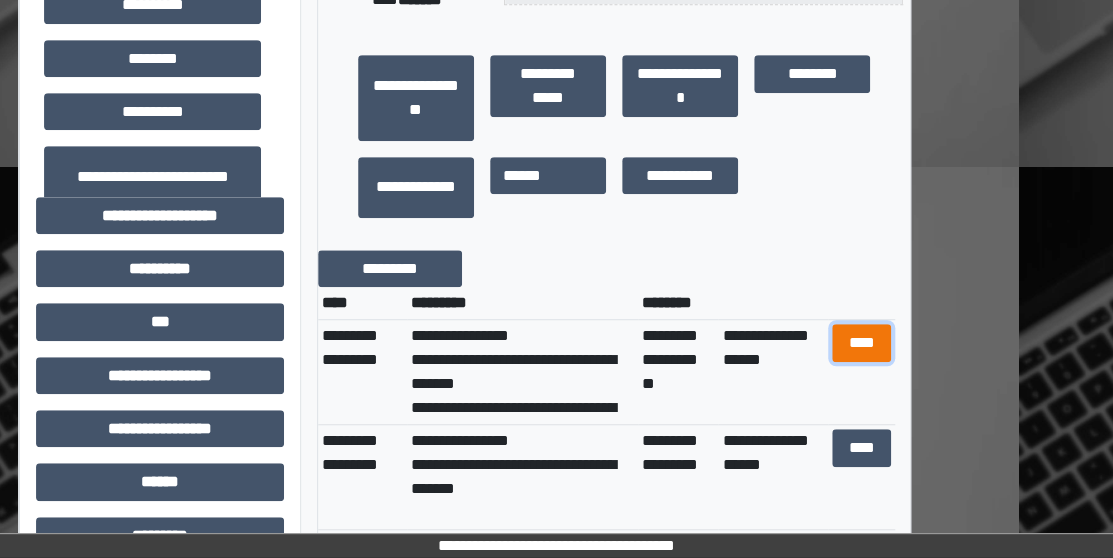 click on "****" at bounding box center (861, 342) 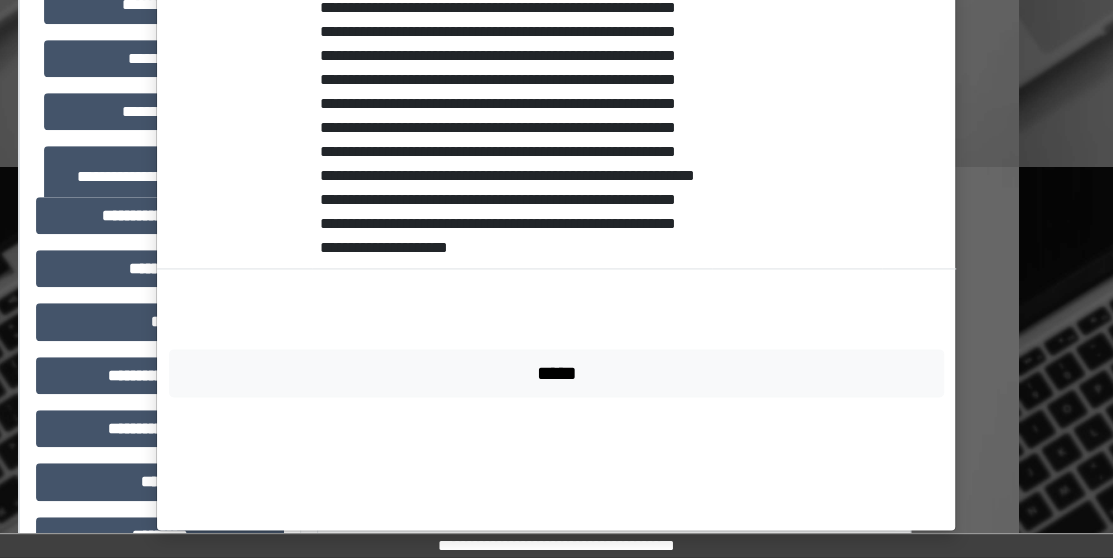 scroll, scrollTop: 1136, scrollLeft: 0, axis: vertical 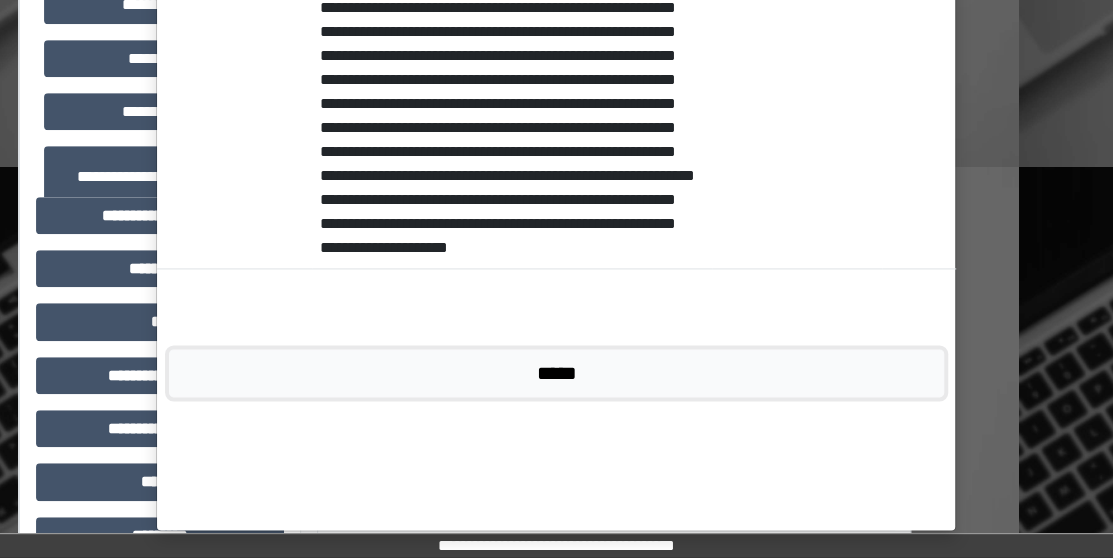 click on "*****" at bounding box center (556, 372) 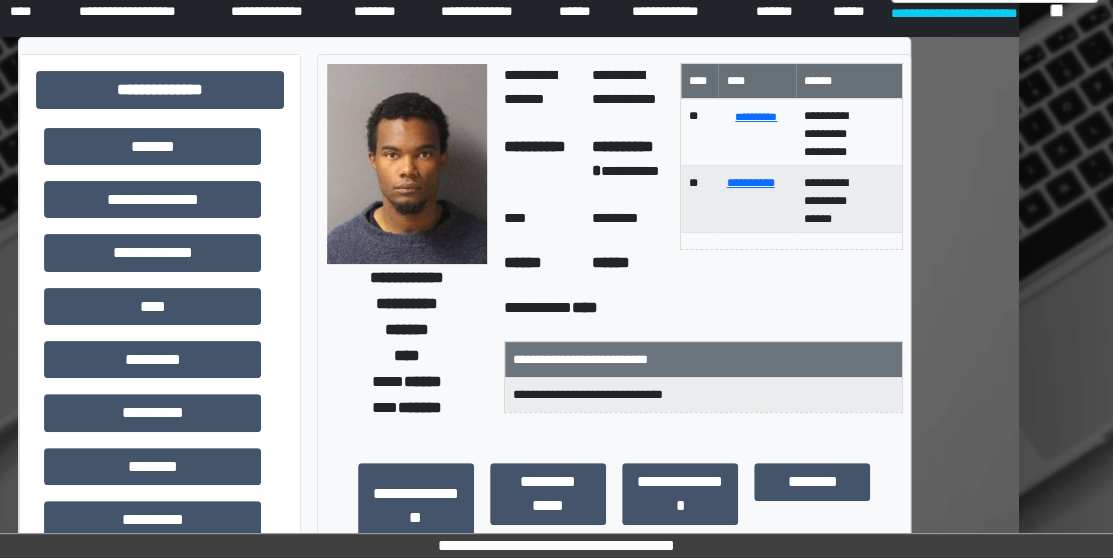 scroll, scrollTop: 0, scrollLeft: 94, axis: horizontal 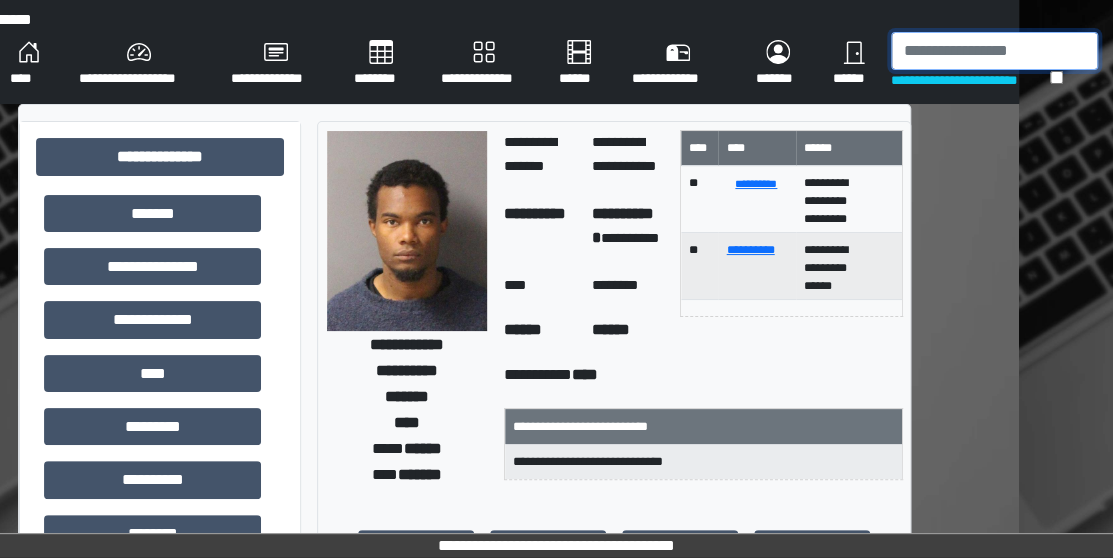 click at bounding box center [994, 51] 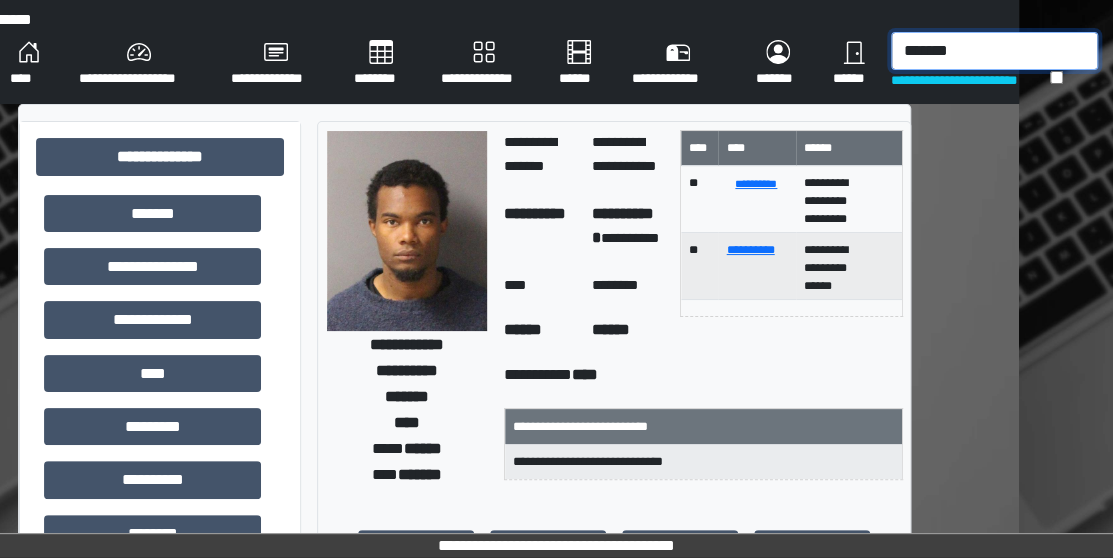 type on "*******" 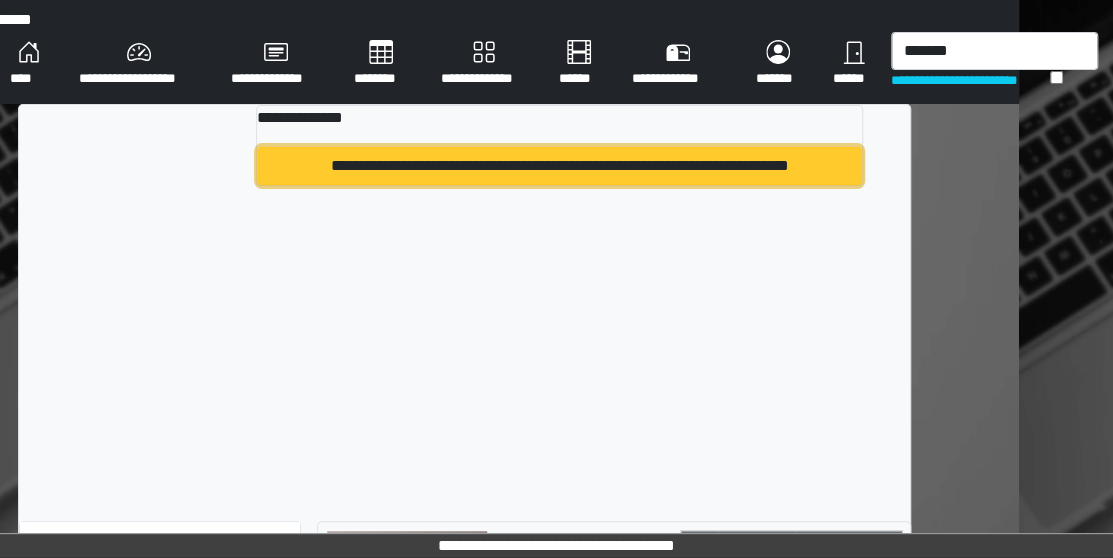 click on "**********" at bounding box center [559, 166] 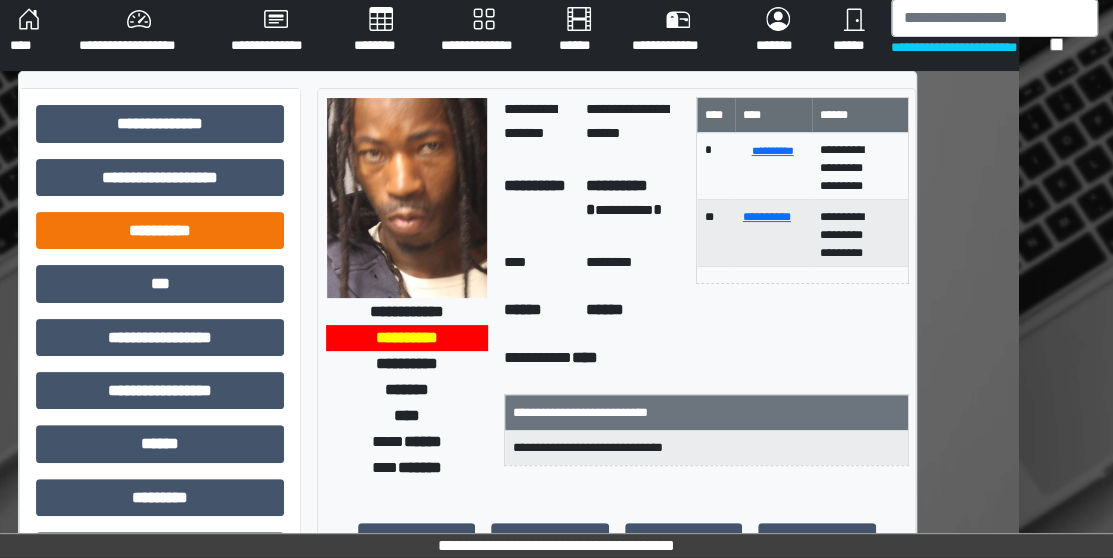 scroll, scrollTop: 0, scrollLeft: 94, axis: horizontal 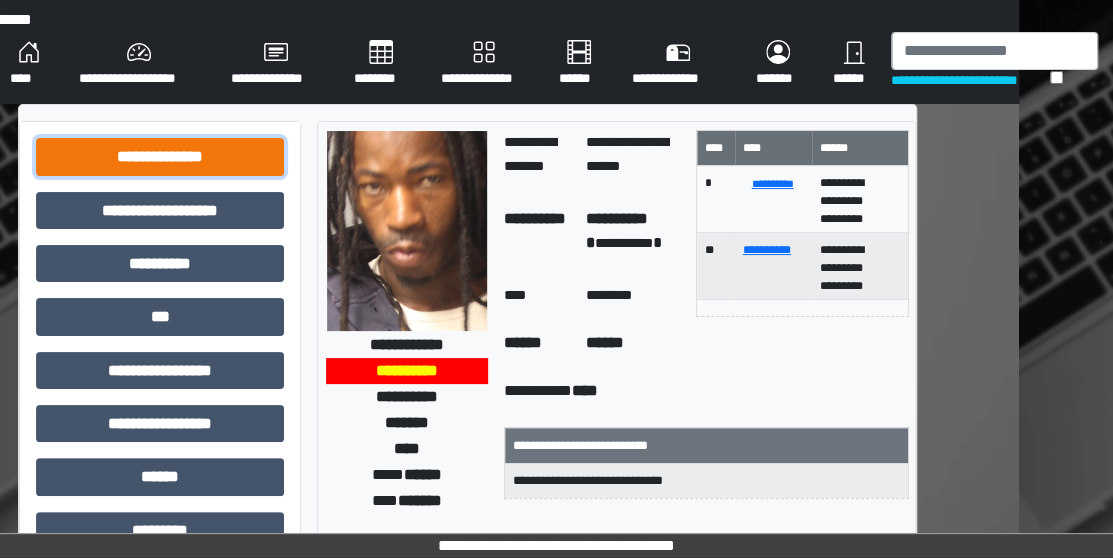 click on "**********" at bounding box center (160, 156) 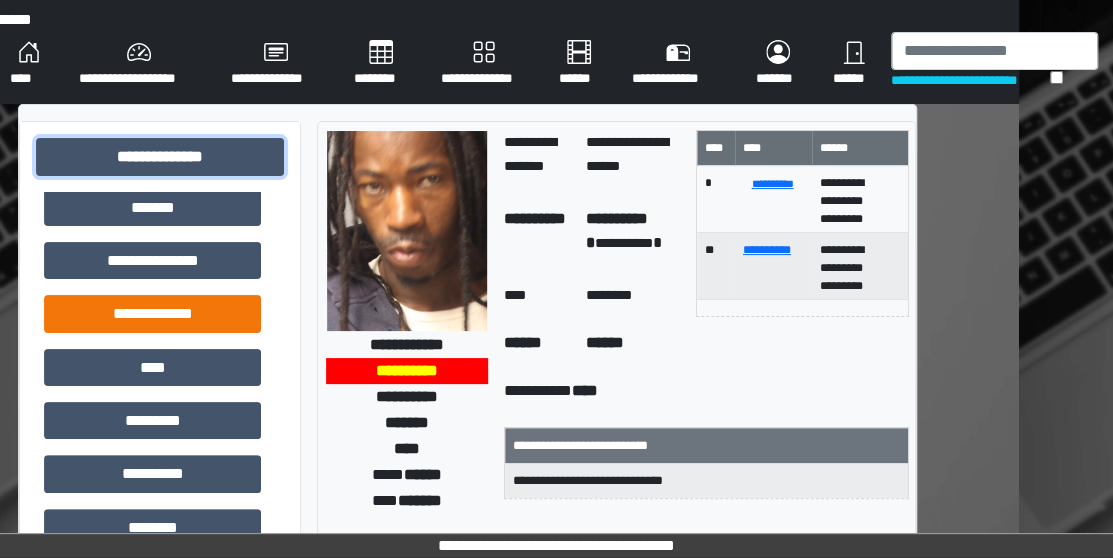 scroll, scrollTop: 516, scrollLeft: 0, axis: vertical 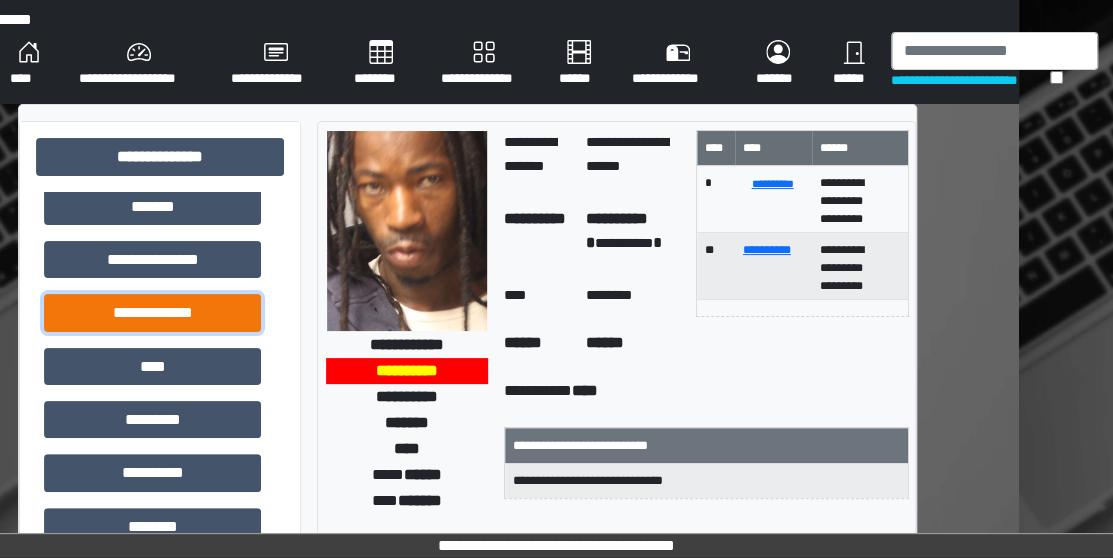 click on "**********" at bounding box center [152, 312] 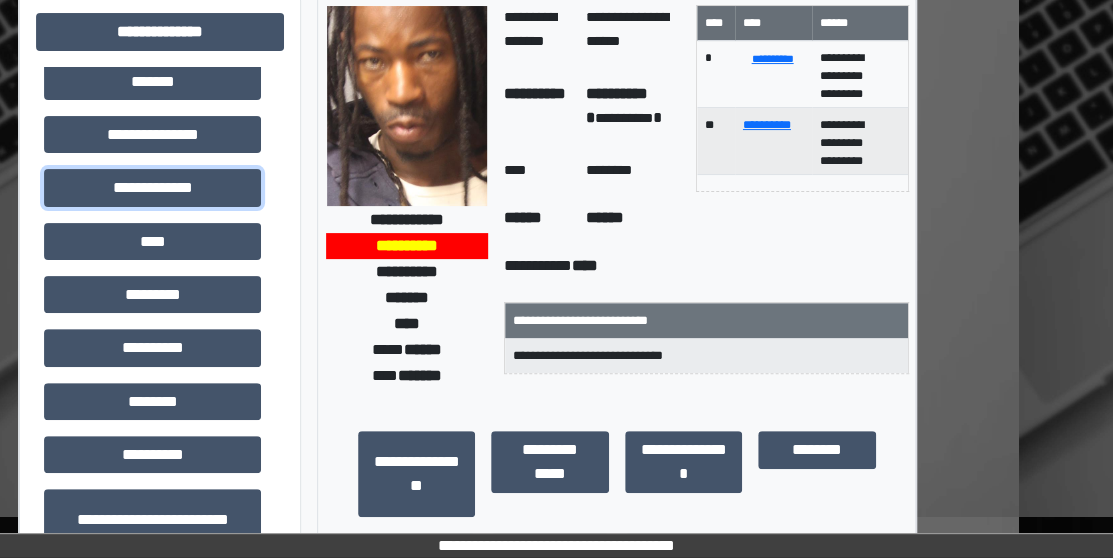scroll, scrollTop: 116, scrollLeft: 94, axis: both 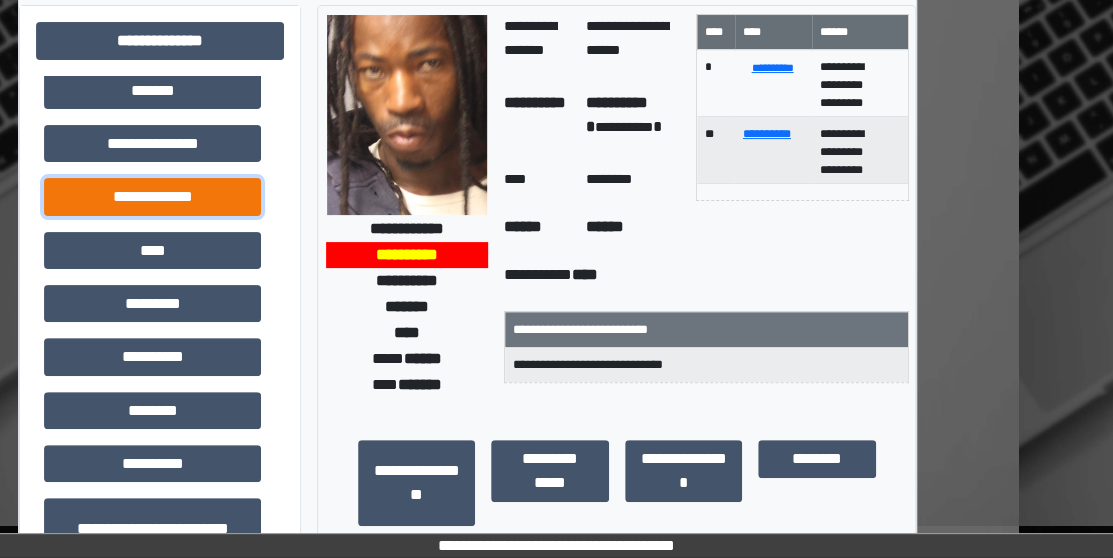 click on "**********" at bounding box center (152, 196) 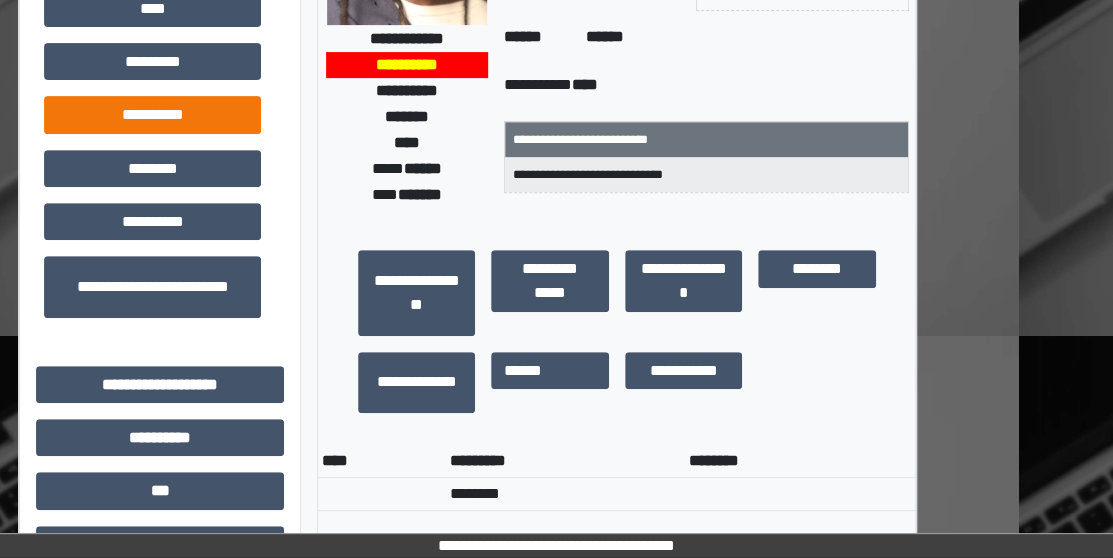 scroll, scrollTop: 302, scrollLeft: 94, axis: both 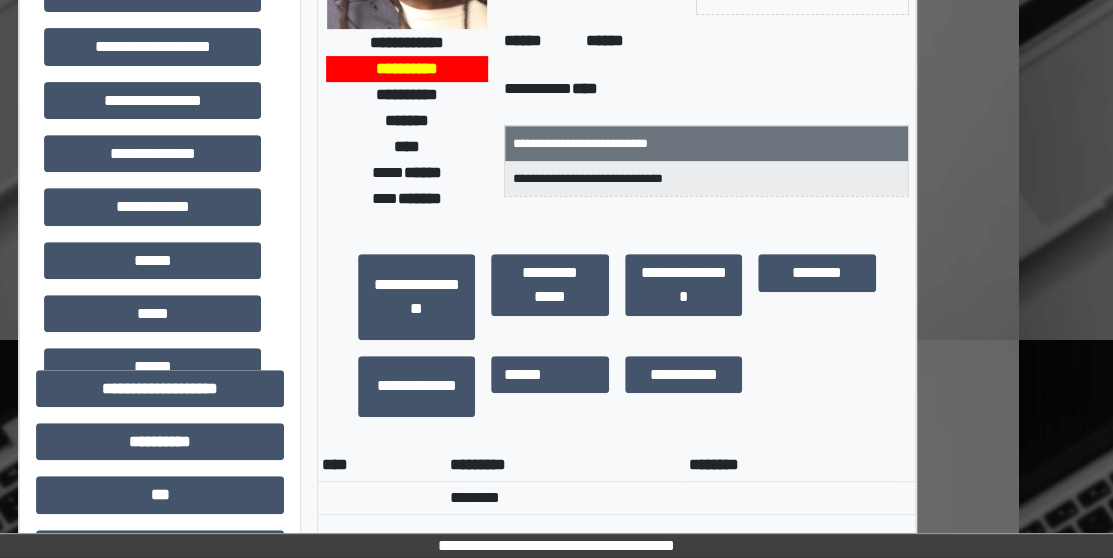 click on "**********" at bounding box center (160, 582) 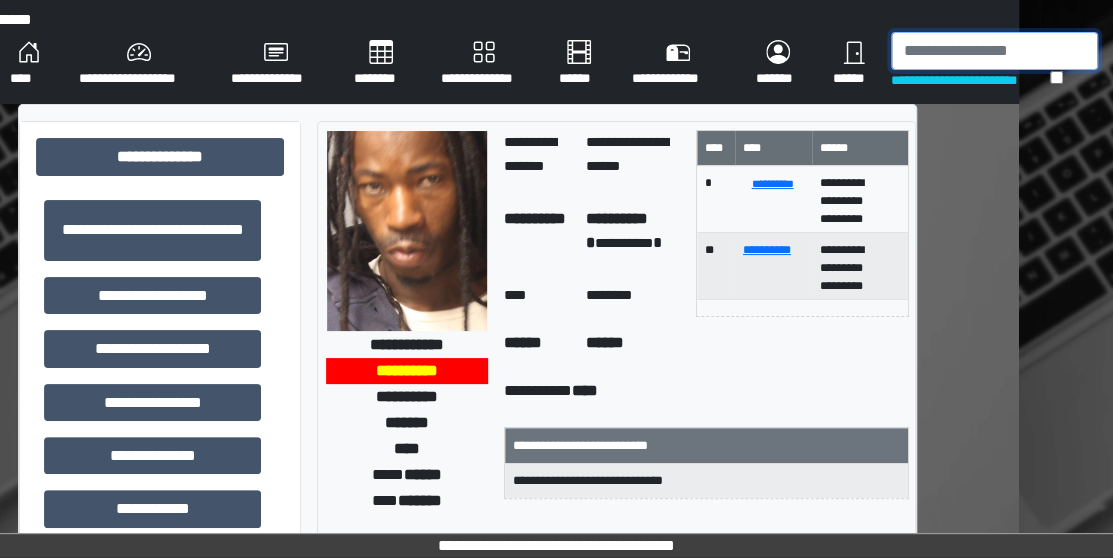 click at bounding box center [994, 51] 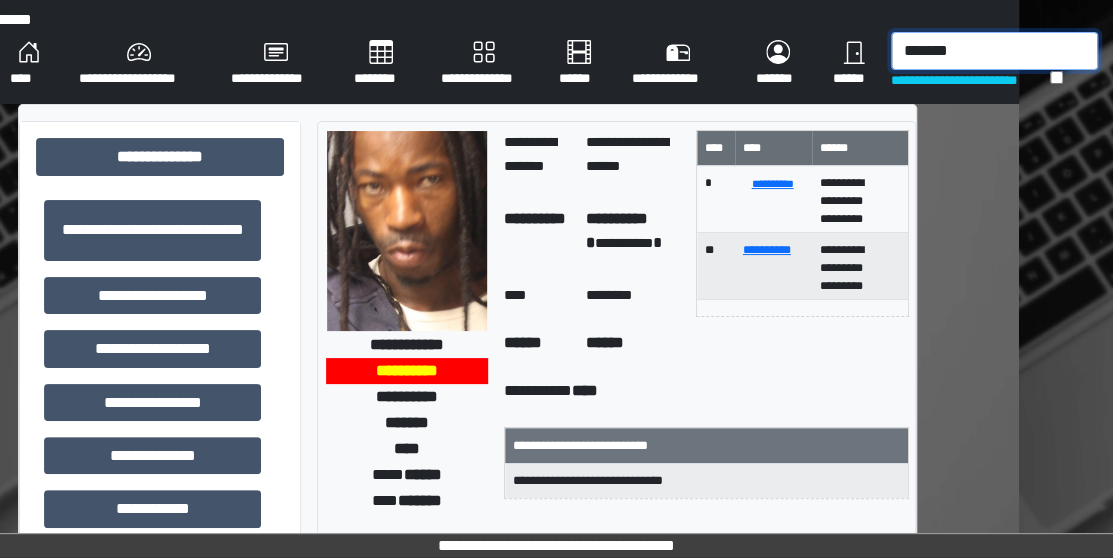 type on "*******" 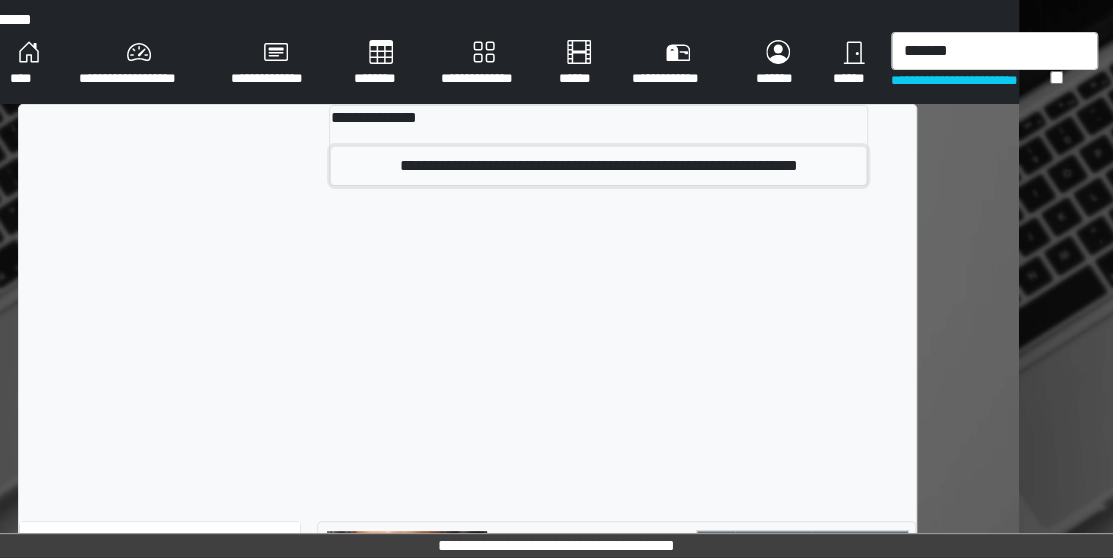 click on "**********" at bounding box center [598, 166] 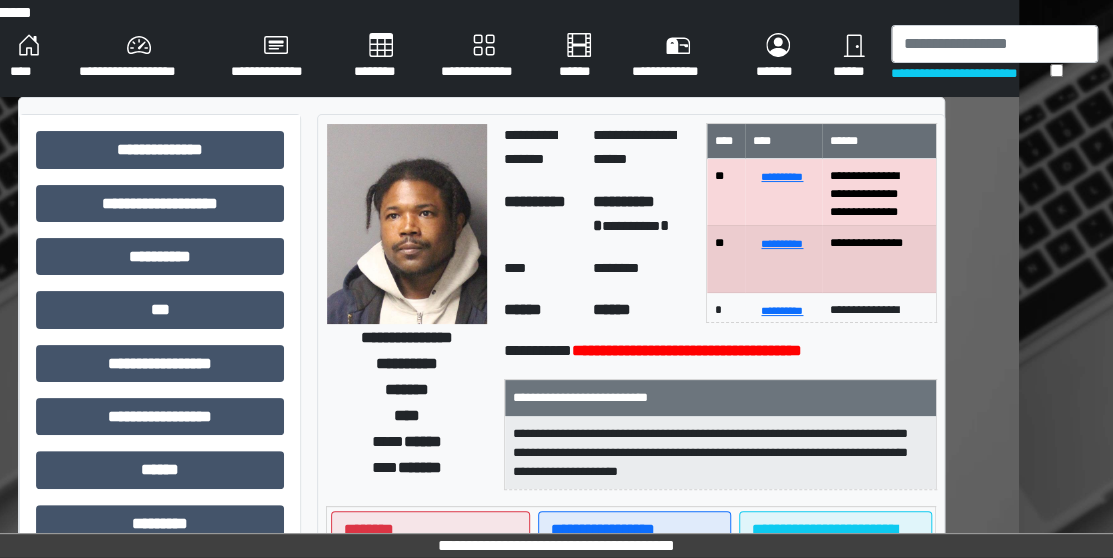 scroll, scrollTop: 2, scrollLeft: 94, axis: both 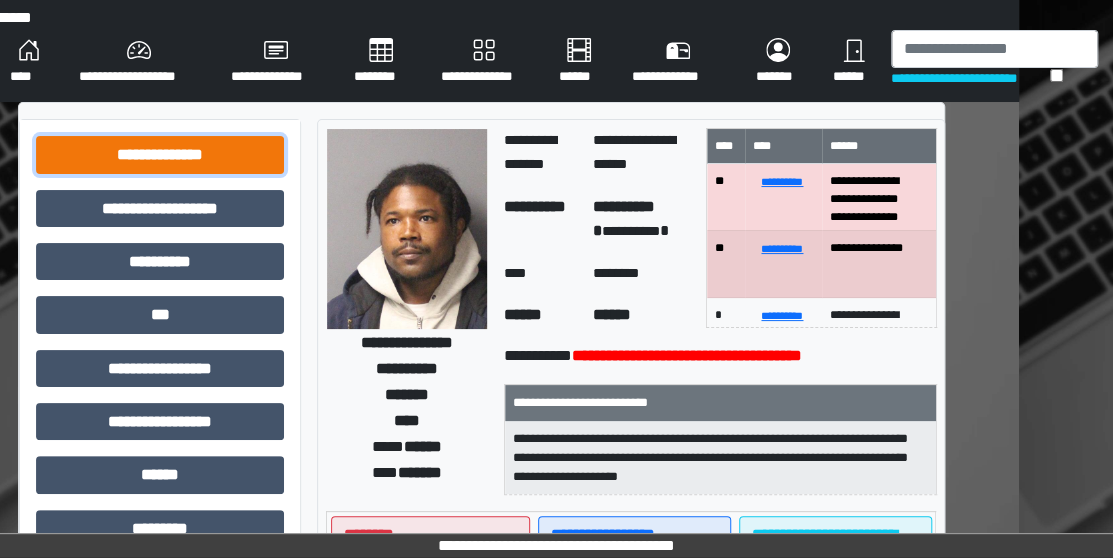 click on "**********" at bounding box center [160, 154] 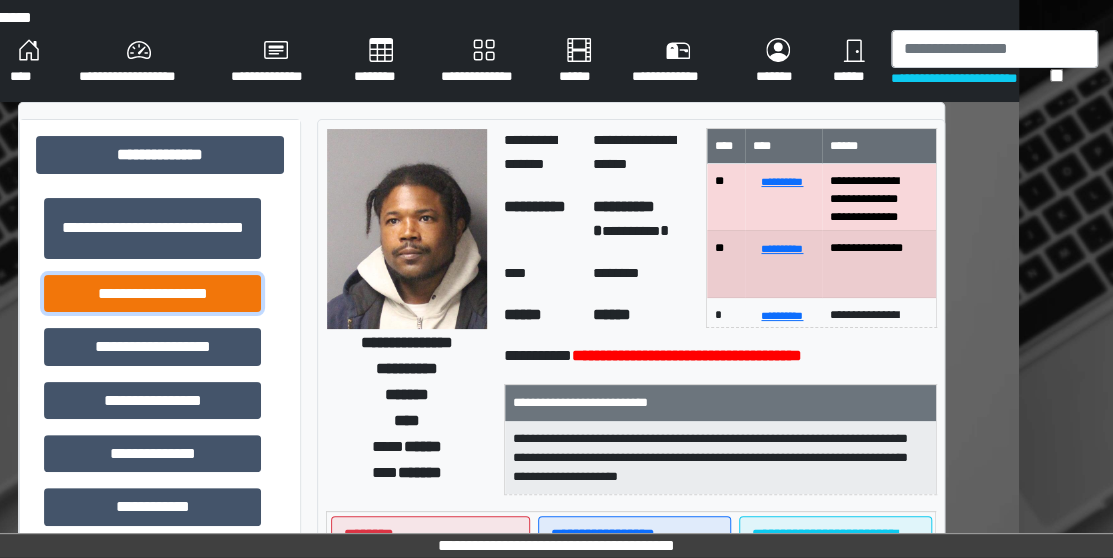 click on "**********" at bounding box center (152, 293) 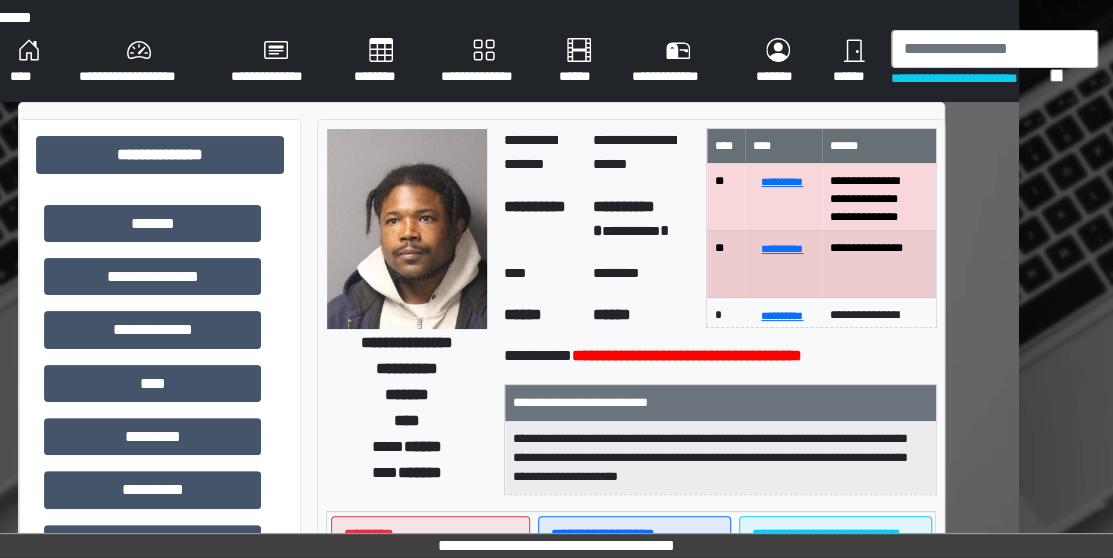 scroll, scrollTop: 501, scrollLeft: 0, axis: vertical 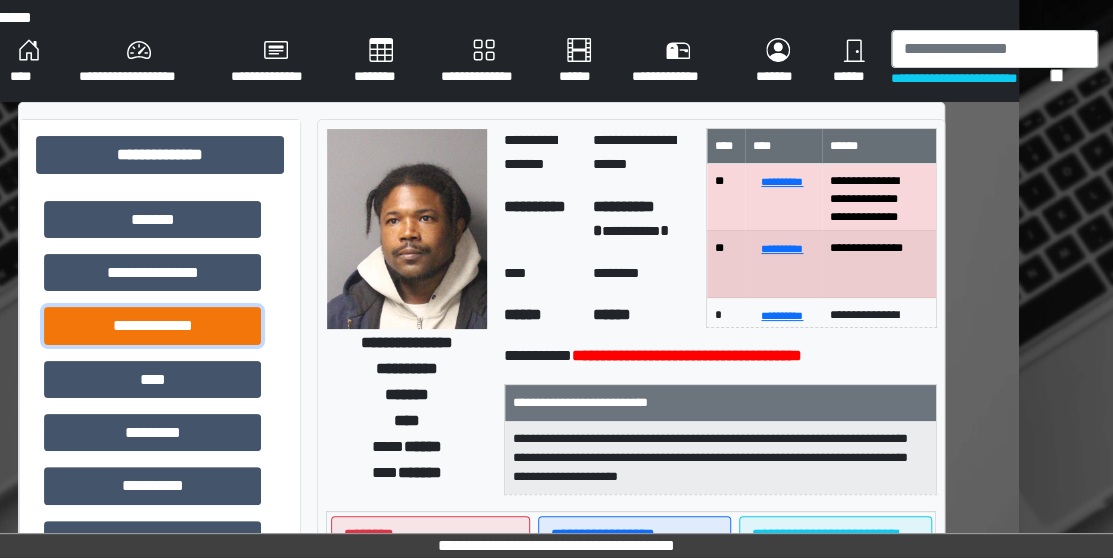 click on "**********" at bounding box center (152, 325) 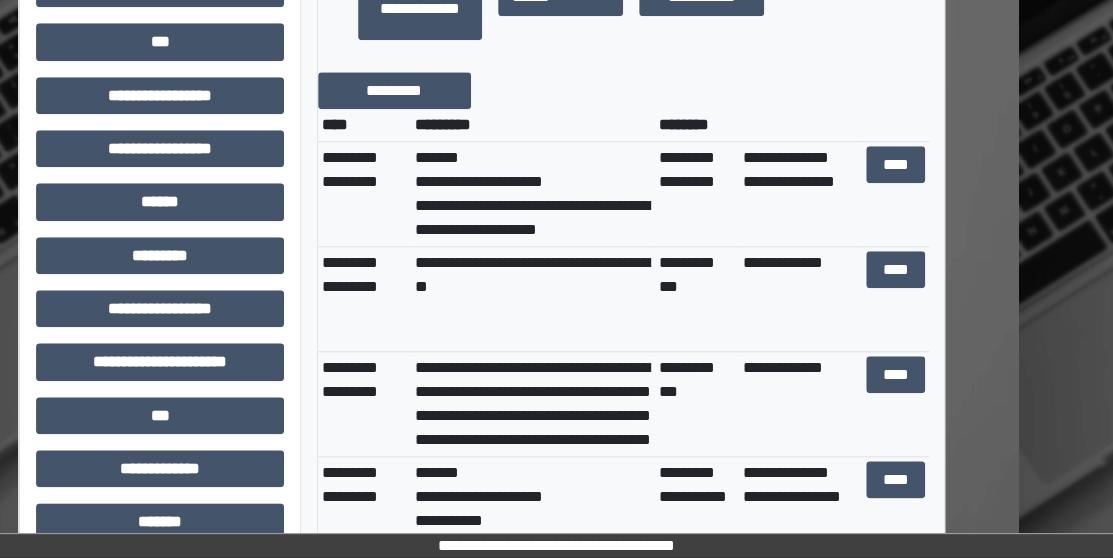 scroll, scrollTop: 776, scrollLeft: 94, axis: both 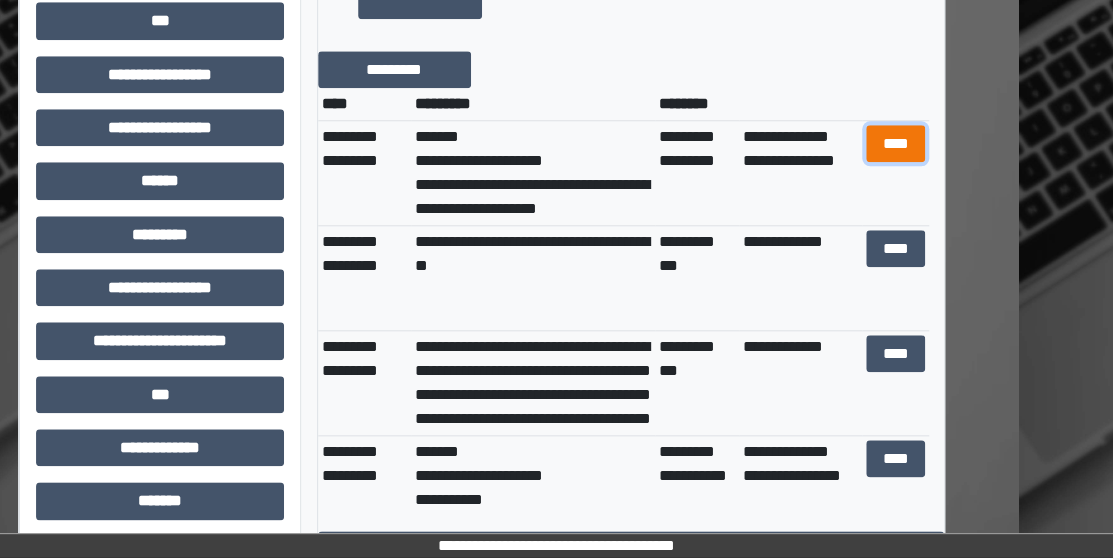click on "****" at bounding box center (895, 143) 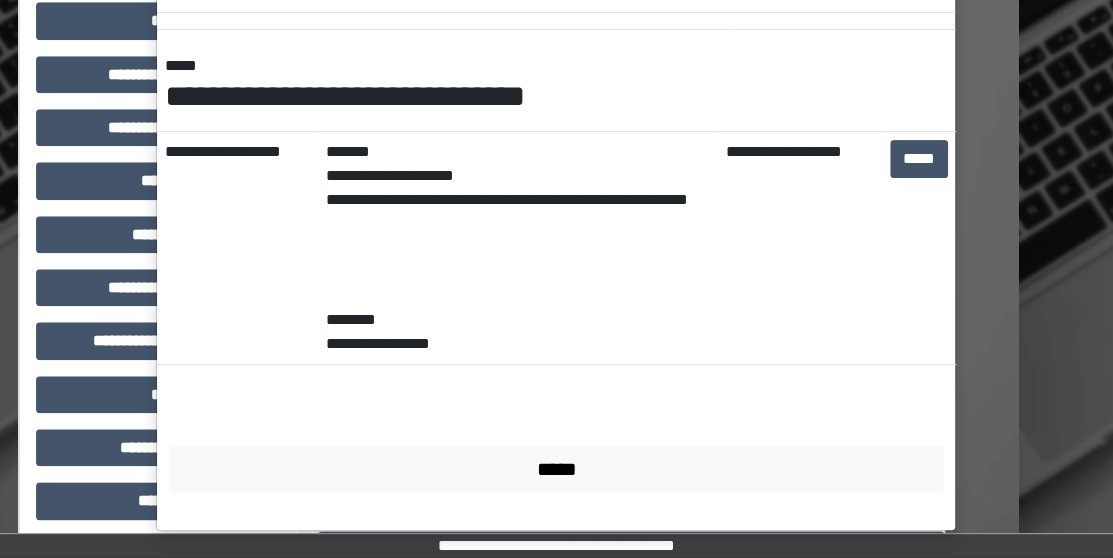 scroll, scrollTop: 822, scrollLeft: 94, axis: both 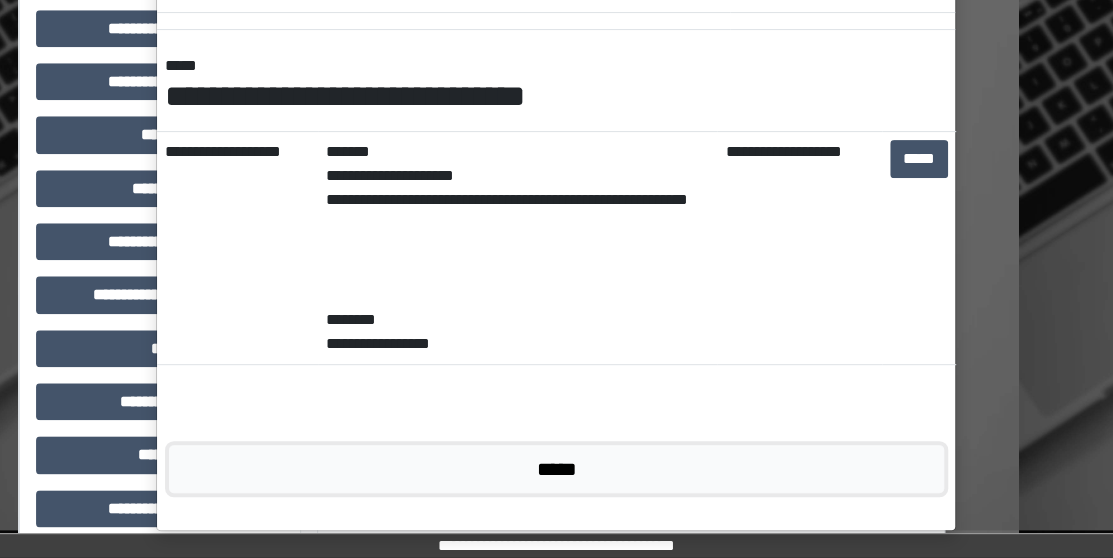 click on "*****" at bounding box center [556, 468] 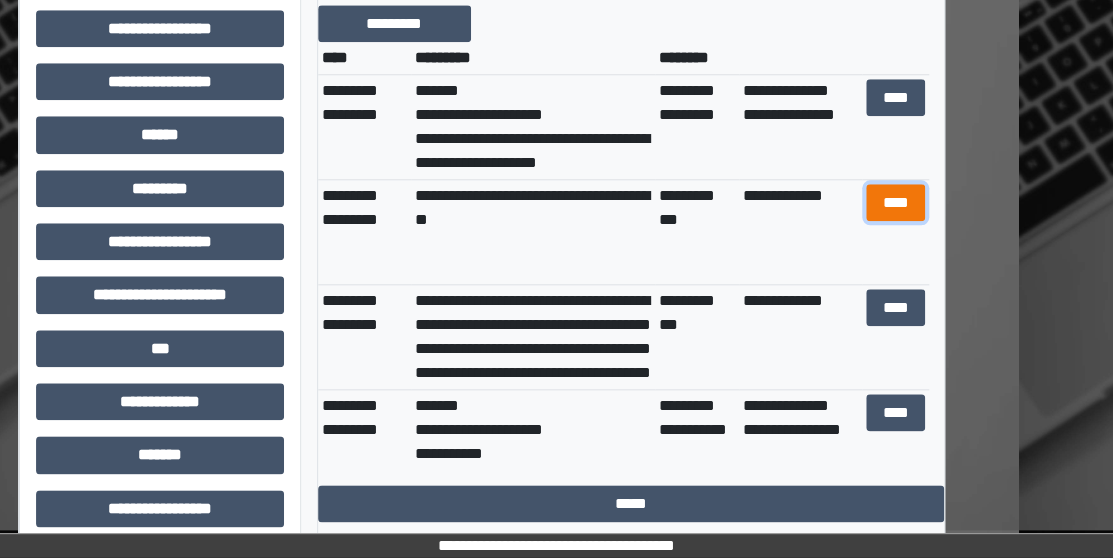 click on "****" at bounding box center [895, 202] 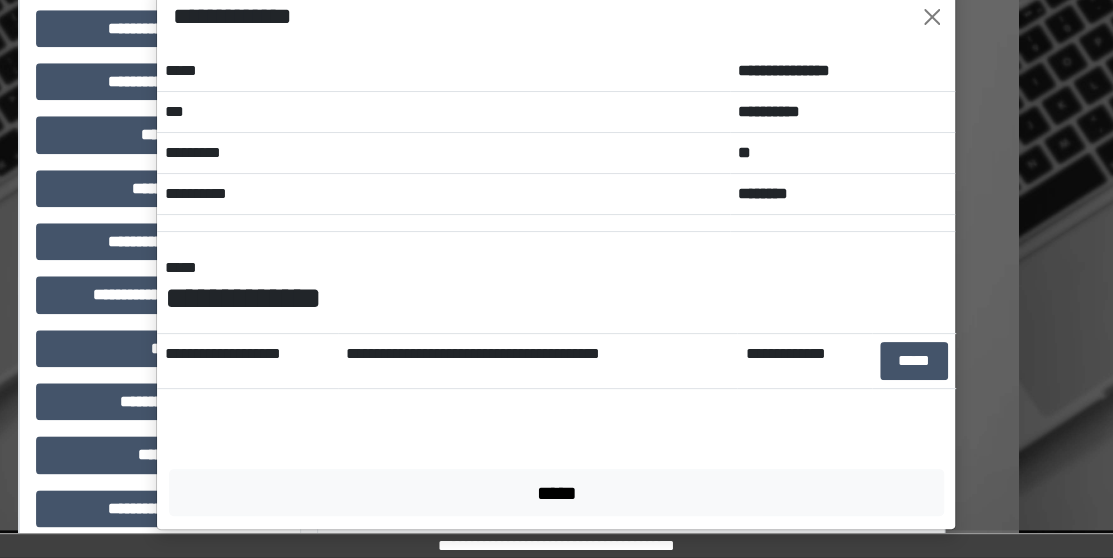 scroll, scrollTop: 956, scrollLeft: 70, axis: both 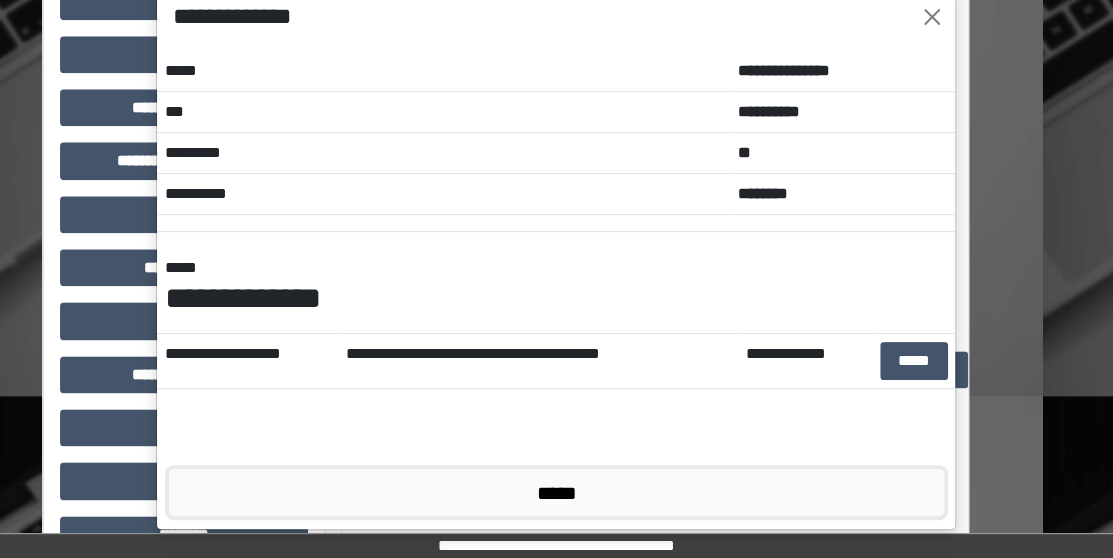 click on "*****" at bounding box center (556, 492) 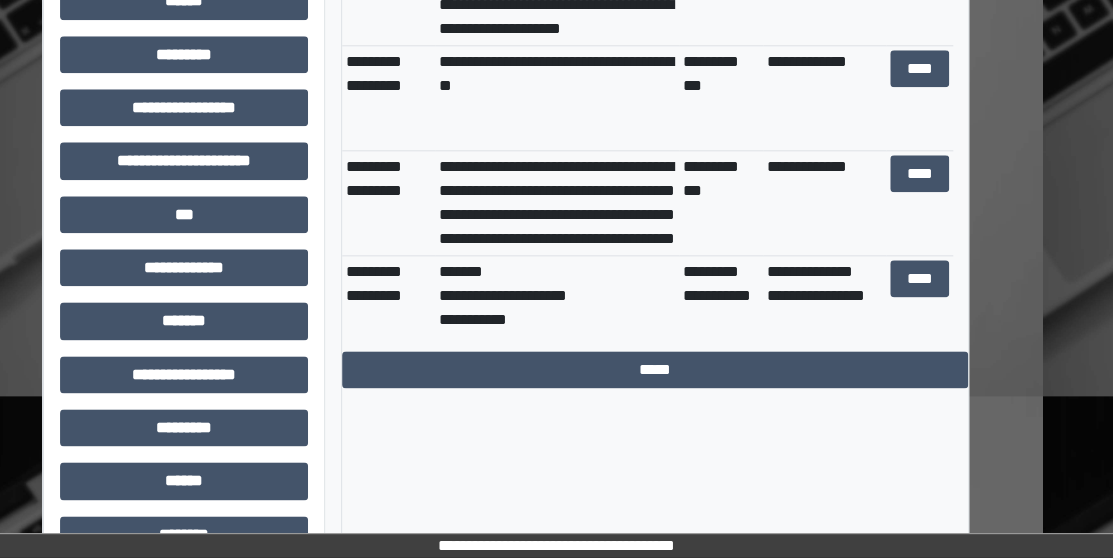 scroll, scrollTop: 886, scrollLeft: 70, axis: both 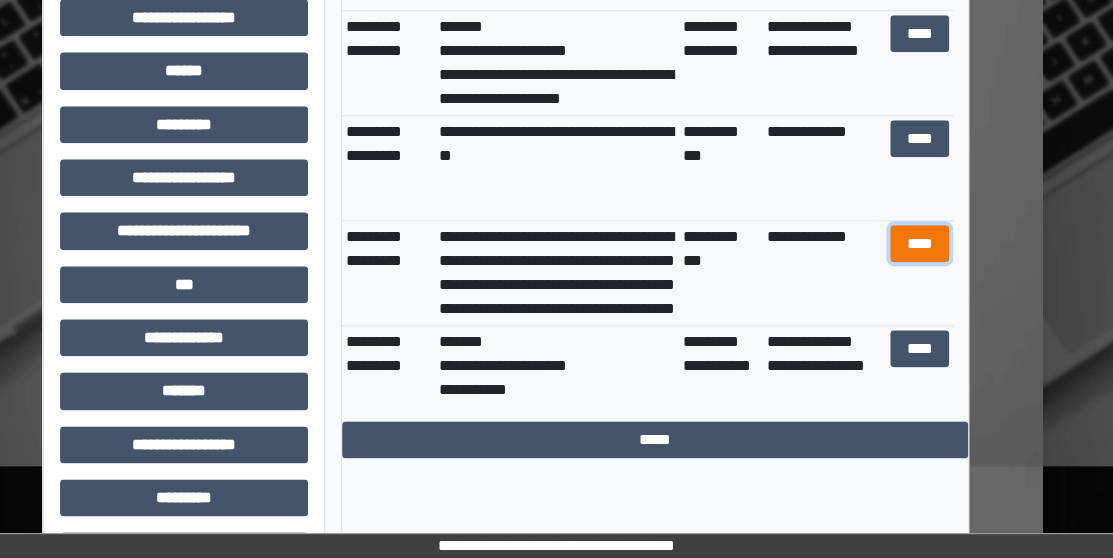 click on "****" at bounding box center [919, 243] 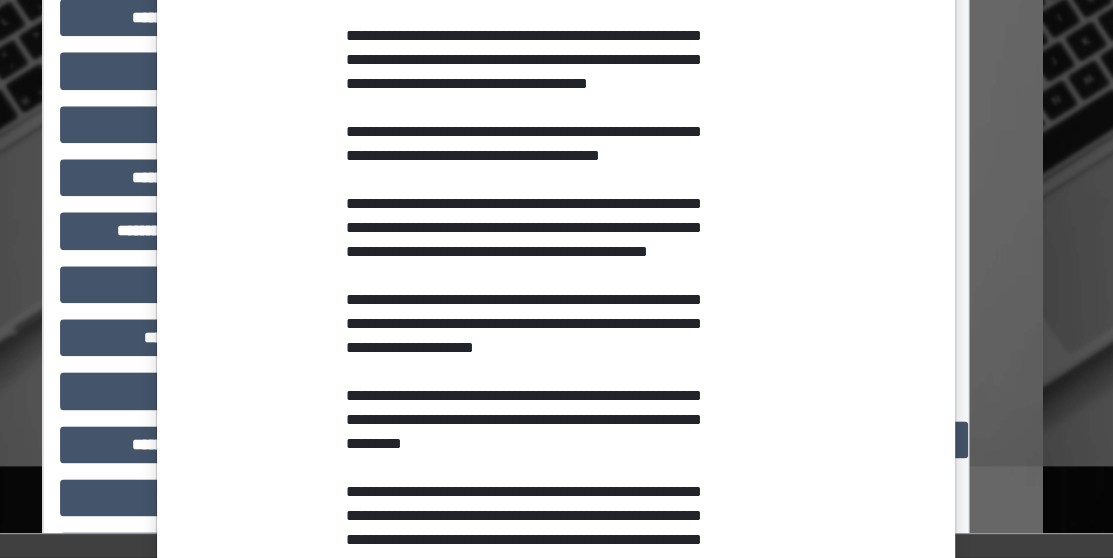 scroll, scrollTop: 1966, scrollLeft: 0, axis: vertical 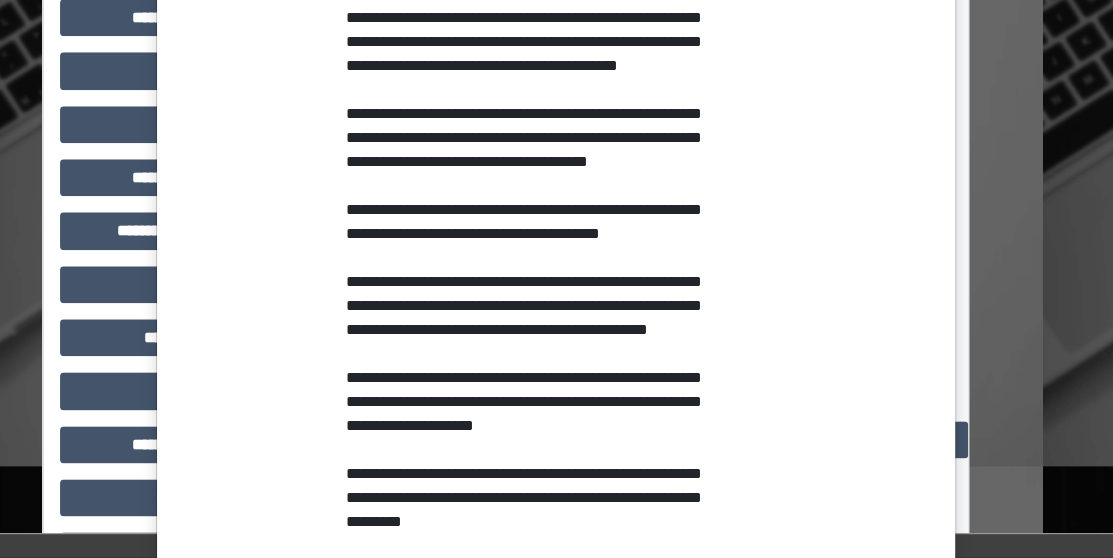 click on "**********" at bounding box center (556, 279) 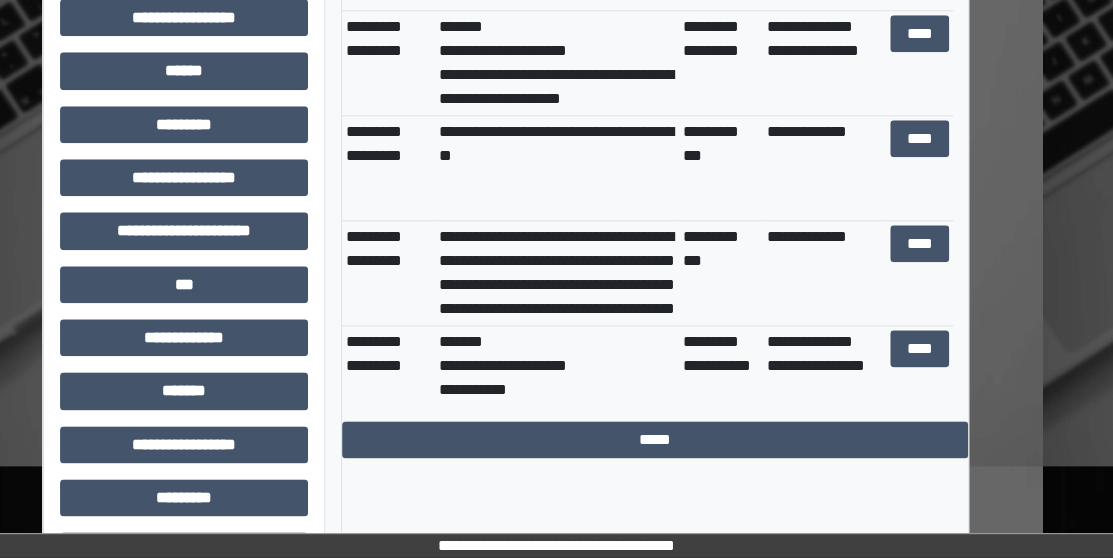 scroll, scrollTop: 0, scrollLeft: 94, axis: horizontal 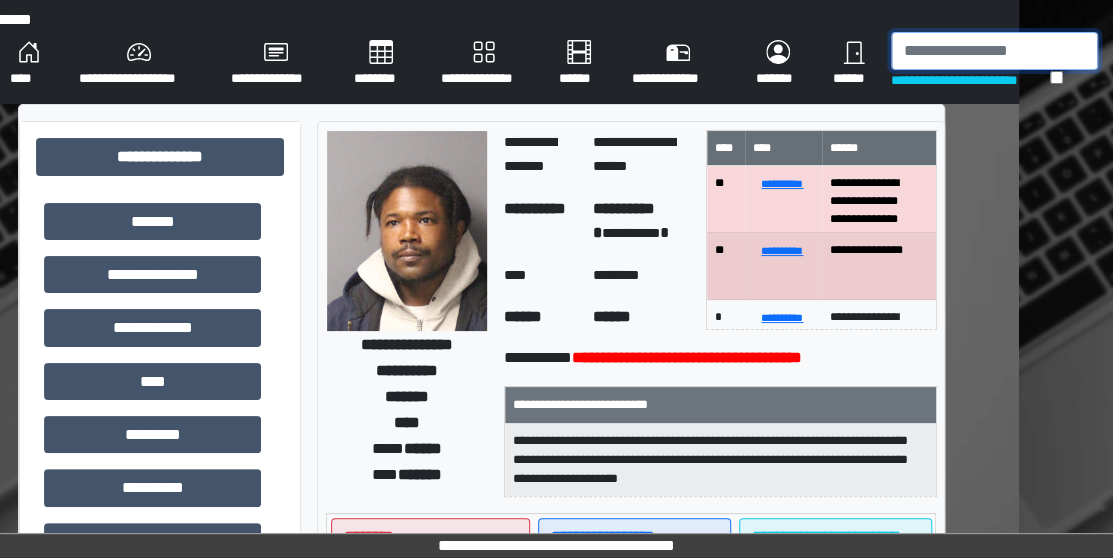 click at bounding box center [994, 51] 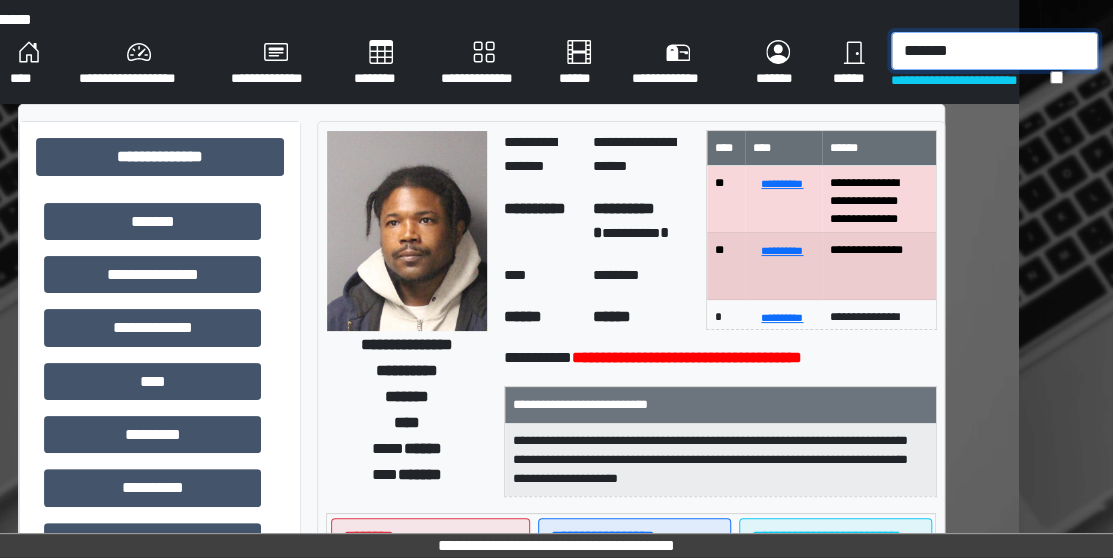 type on "*******" 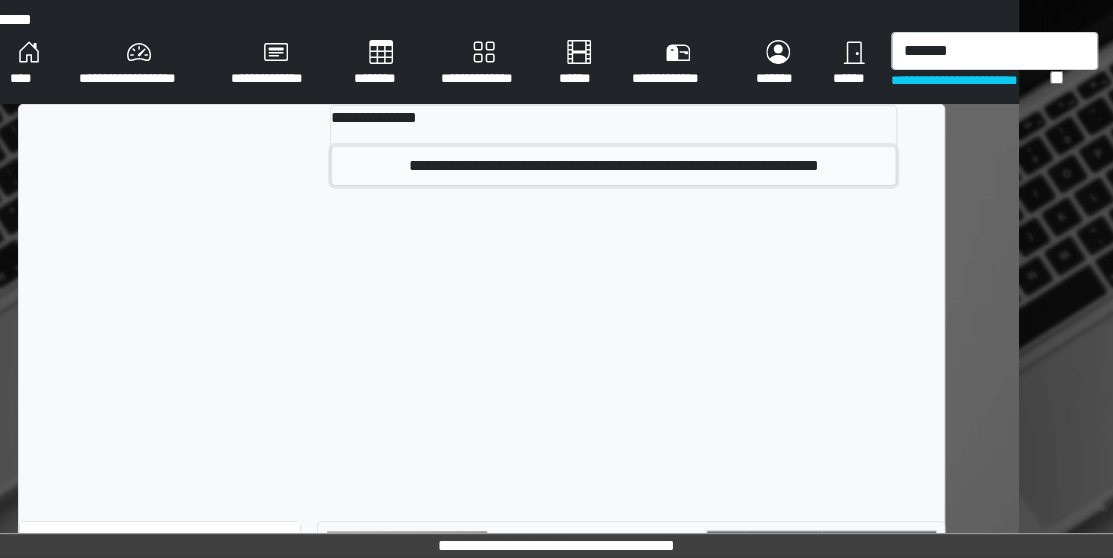 click on "**********" at bounding box center [613, 166] 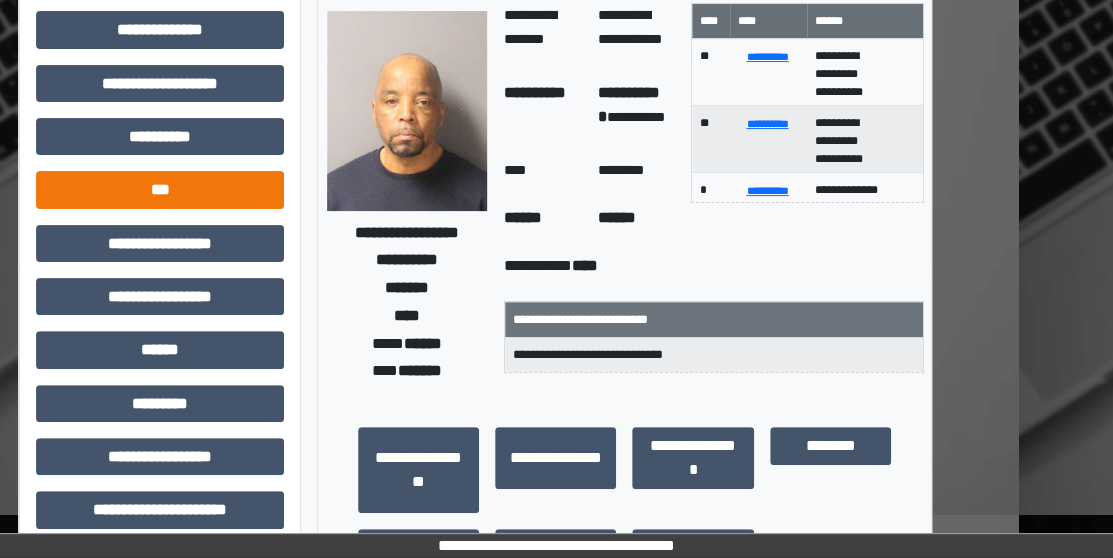scroll, scrollTop: 0, scrollLeft: 94, axis: horizontal 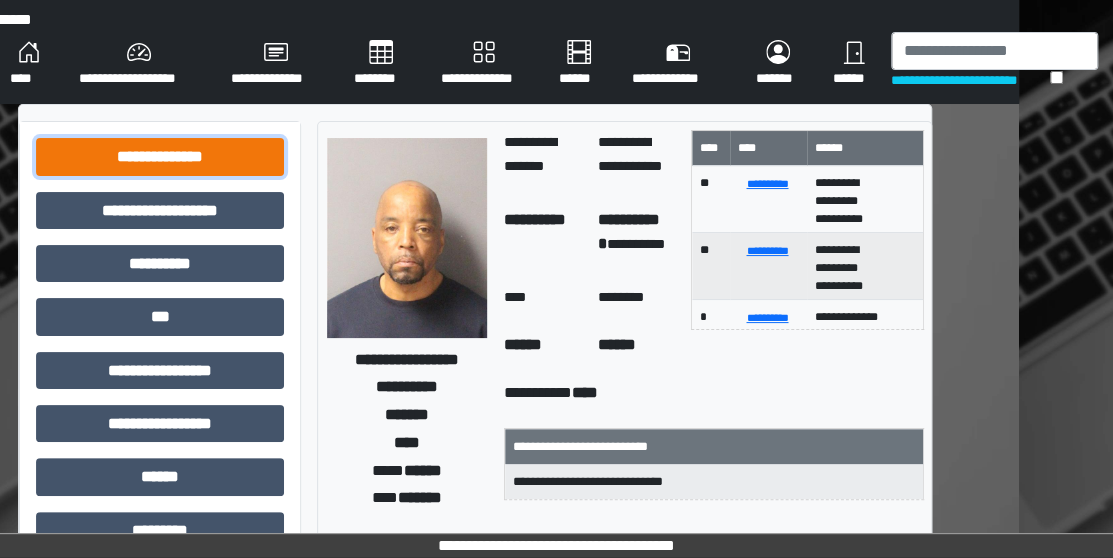 click on "**********" at bounding box center (160, 156) 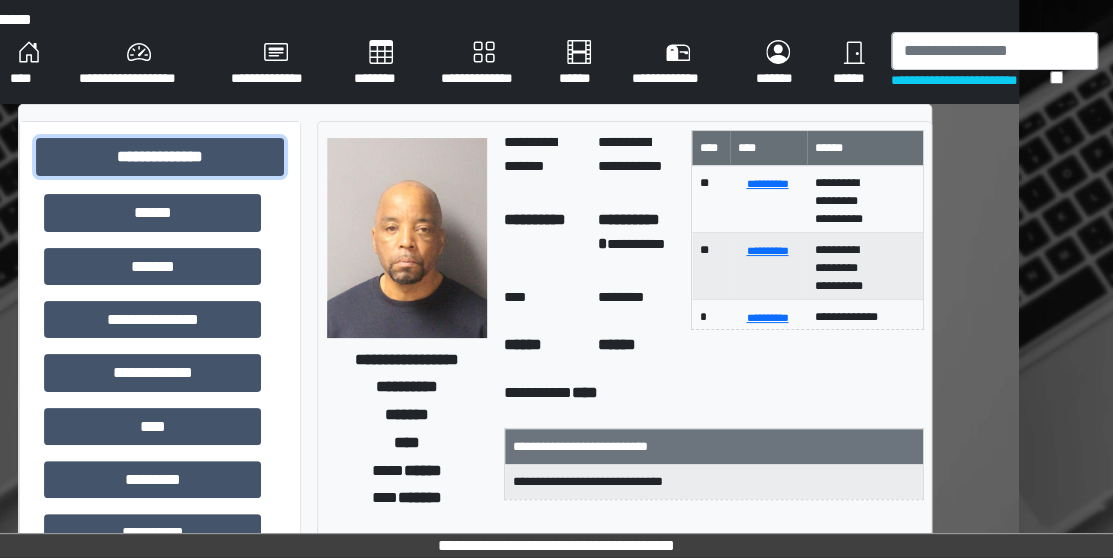 scroll, scrollTop: 455, scrollLeft: 0, axis: vertical 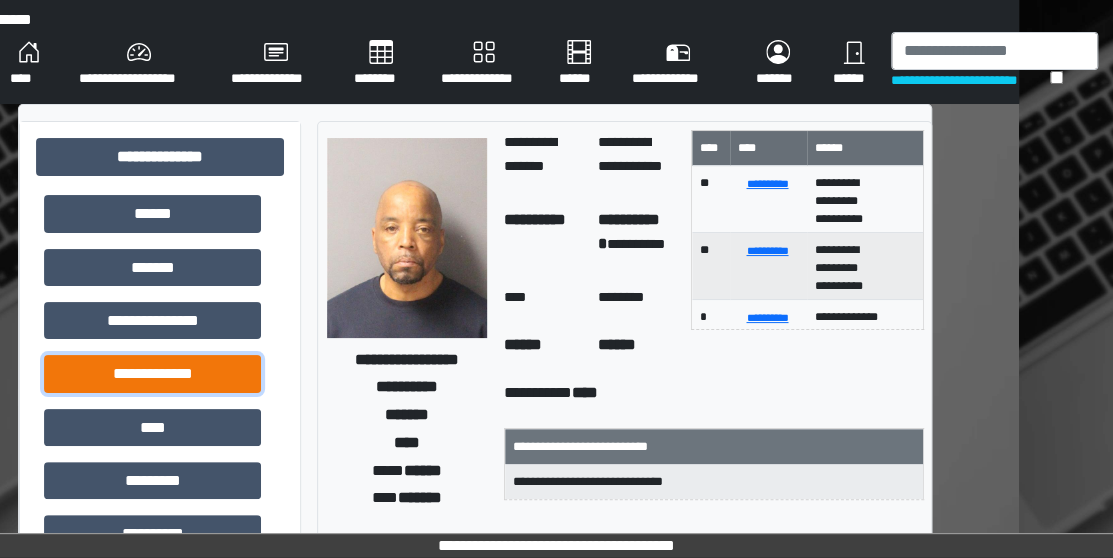 click on "**********" at bounding box center (152, 373) 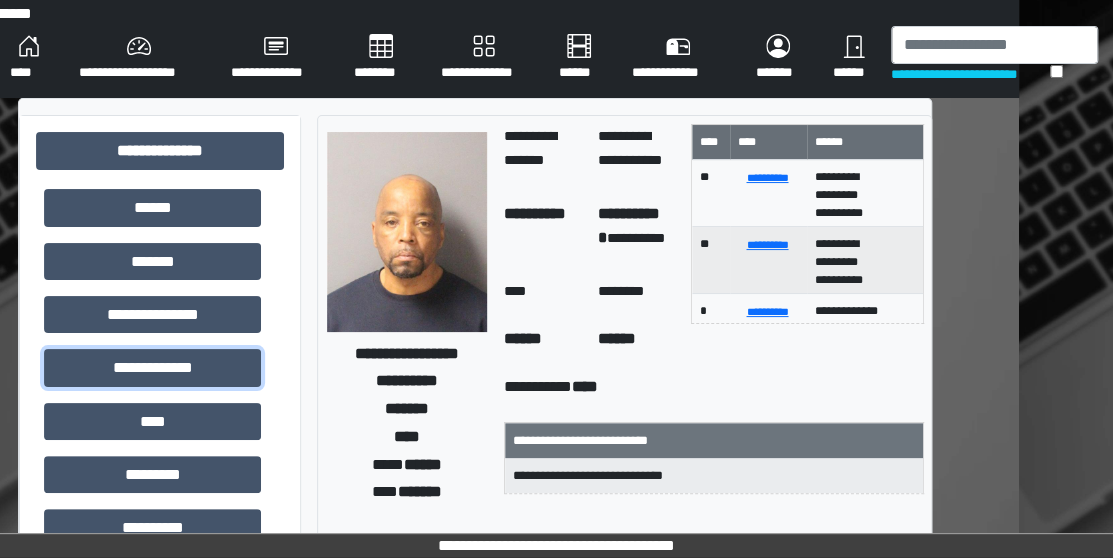 scroll, scrollTop: 0, scrollLeft: 94, axis: horizontal 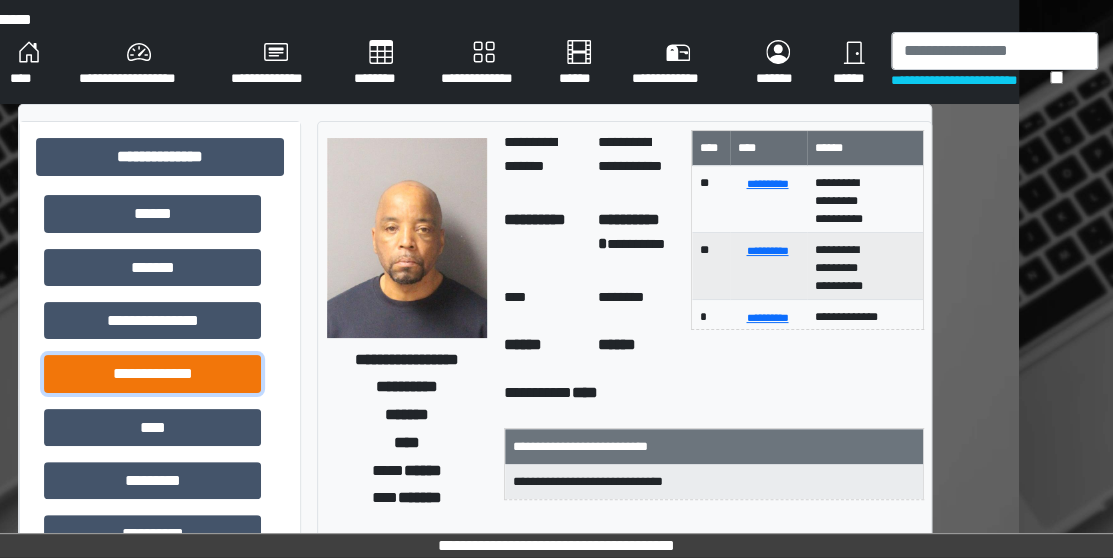 click on "**********" at bounding box center [152, 373] 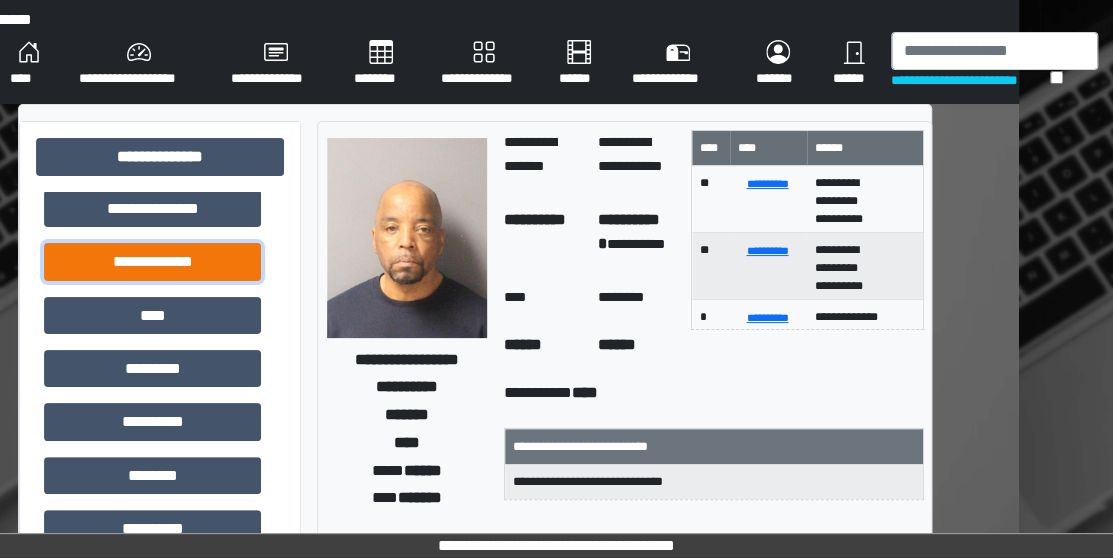 scroll, scrollTop: 568, scrollLeft: 0, axis: vertical 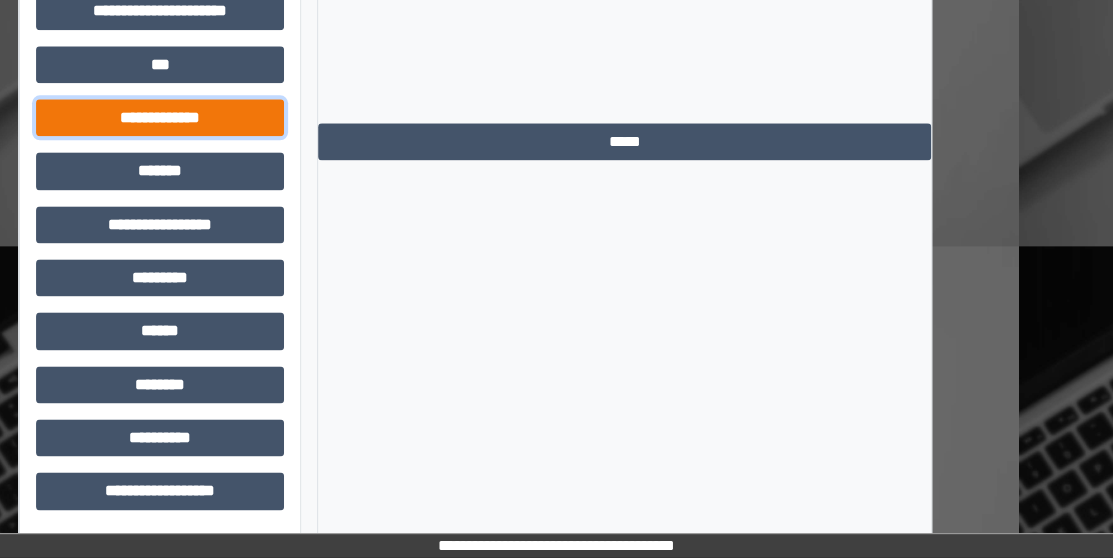 click on "**********" at bounding box center [160, 117] 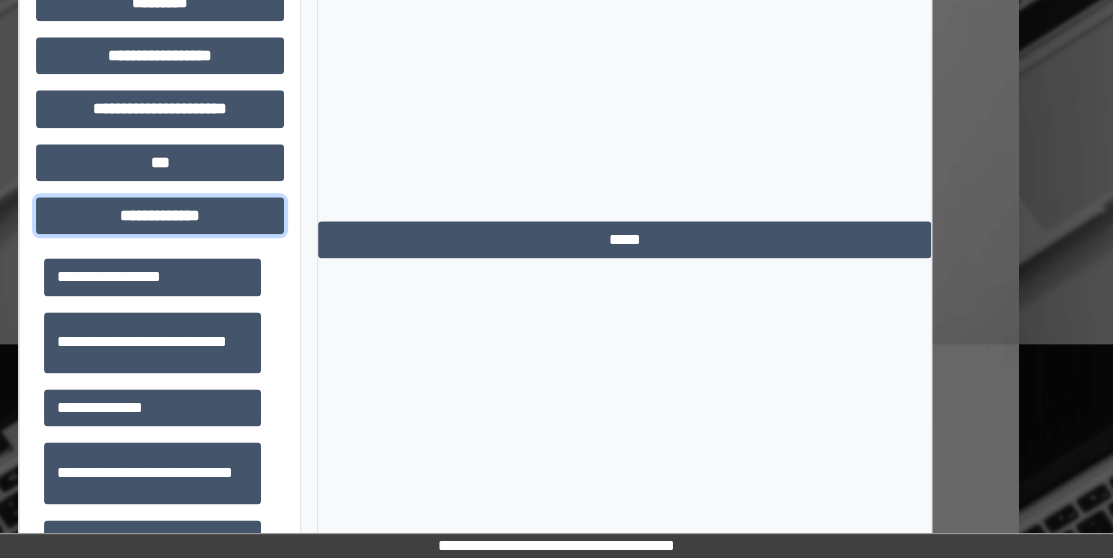 scroll, scrollTop: 1006, scrollLeft: 94, axis: both 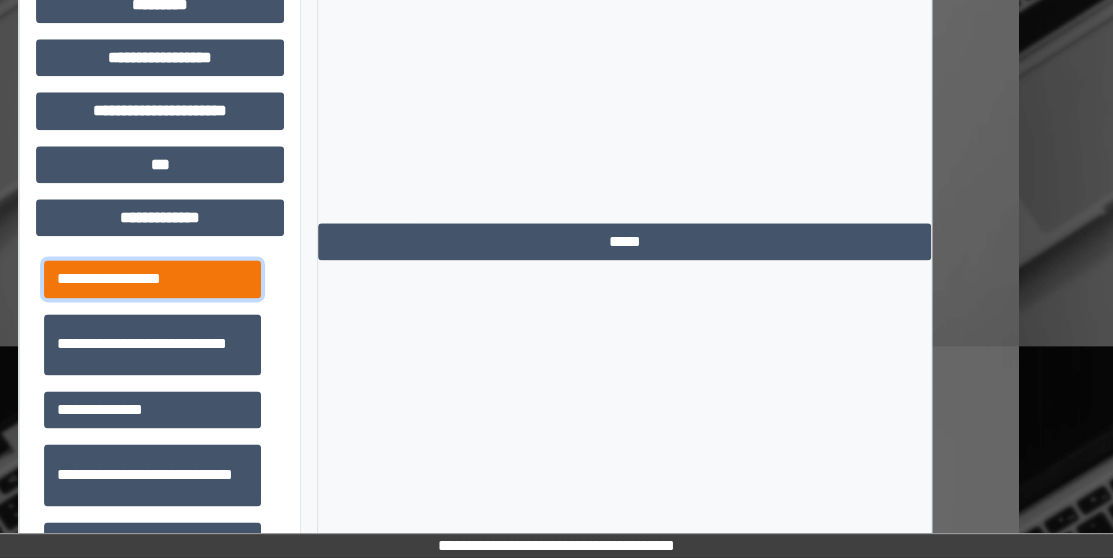 click on "**********" at bounding box center [152, 278] 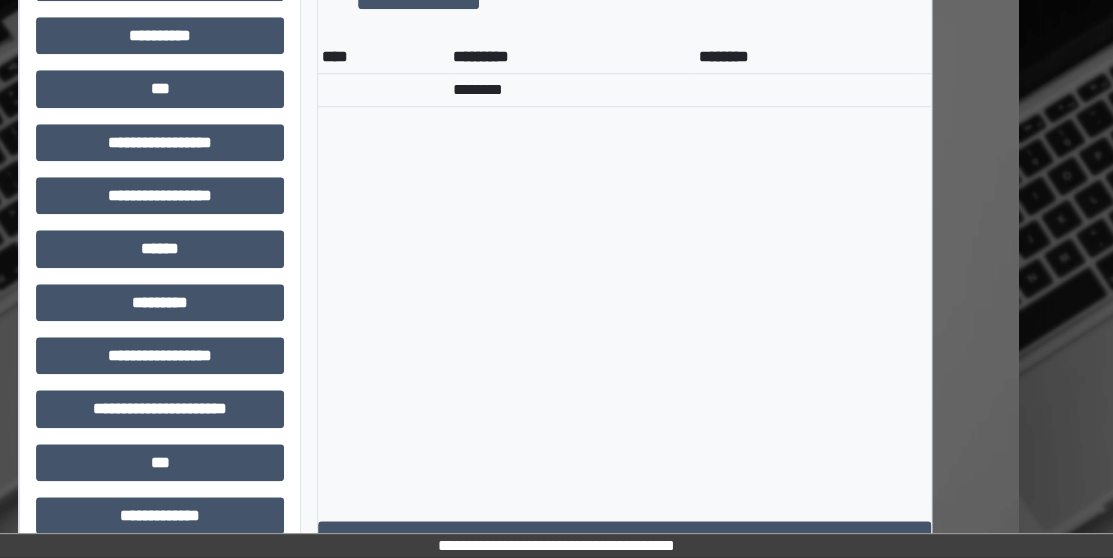 scroll, scrollTop: 708, scrollLeft: 94, axis: both 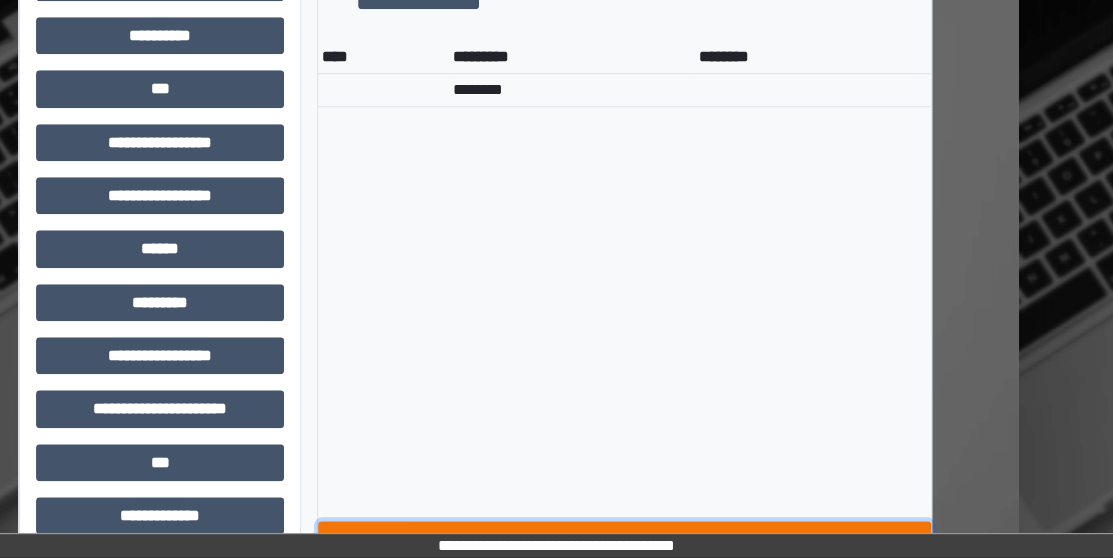 click on "**********" at bounding box center (625, 539) 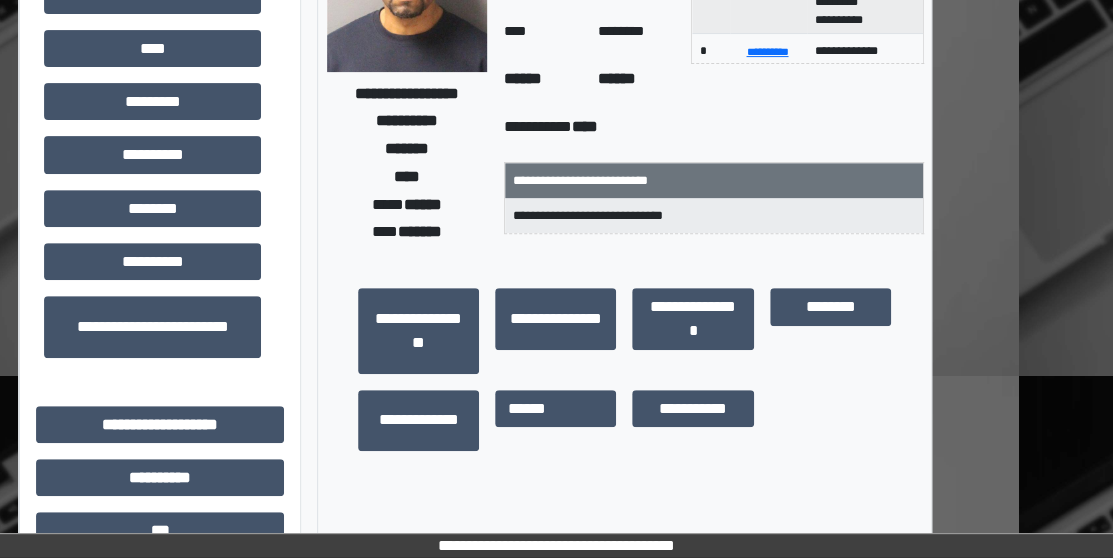 scroll, scrollTop: 0, scrollLeft: 94, axis: horizontal 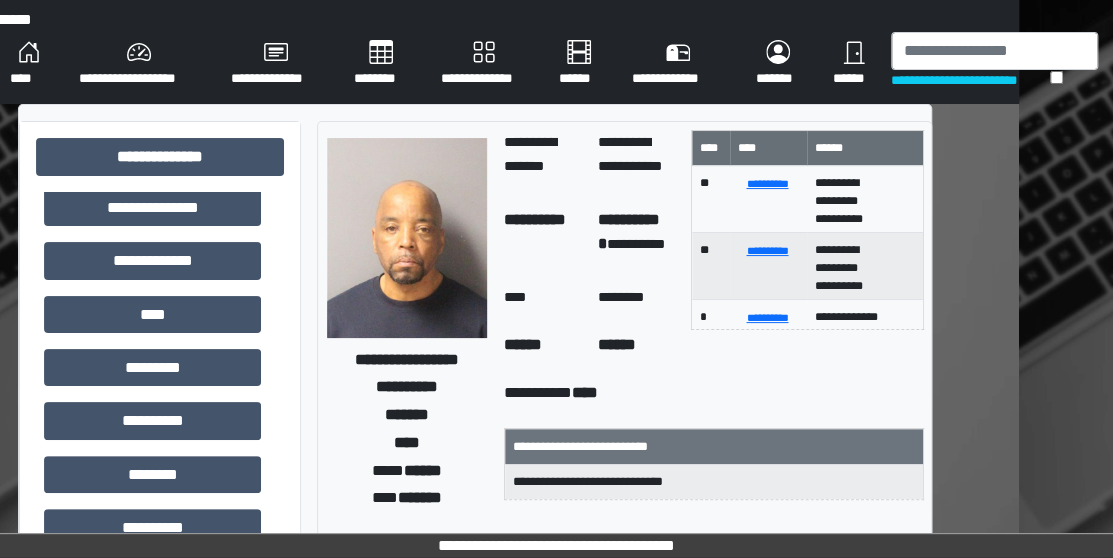 click on "**********" at bounding box center [475, 1116] 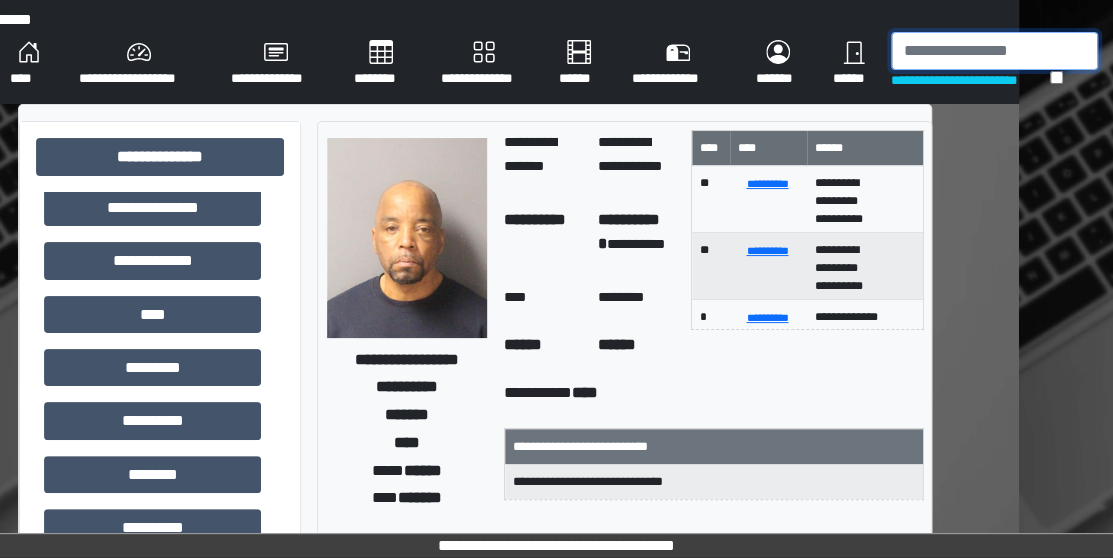 click at bounding box center (994, 51) 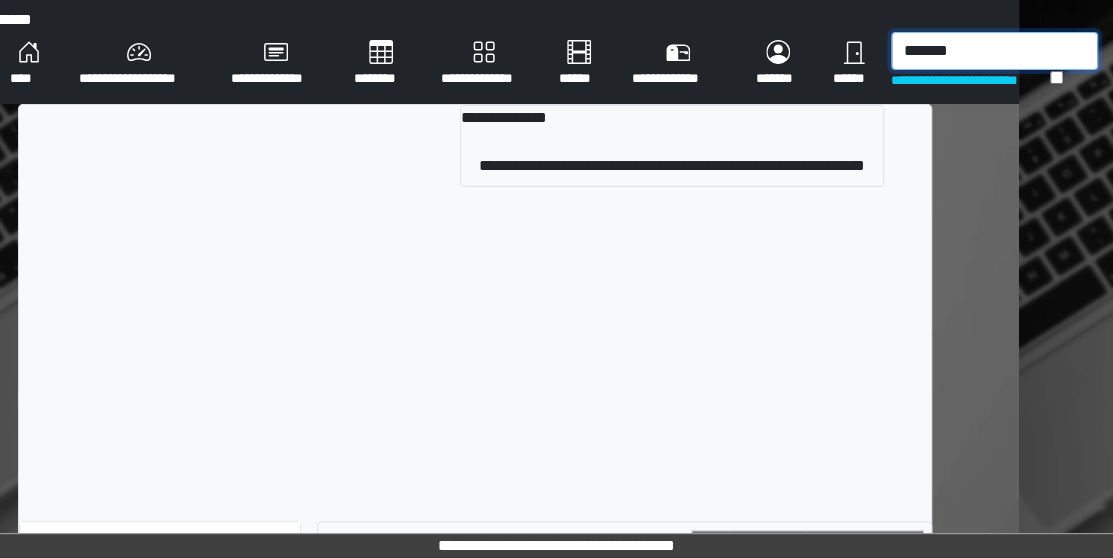 type on "*******" 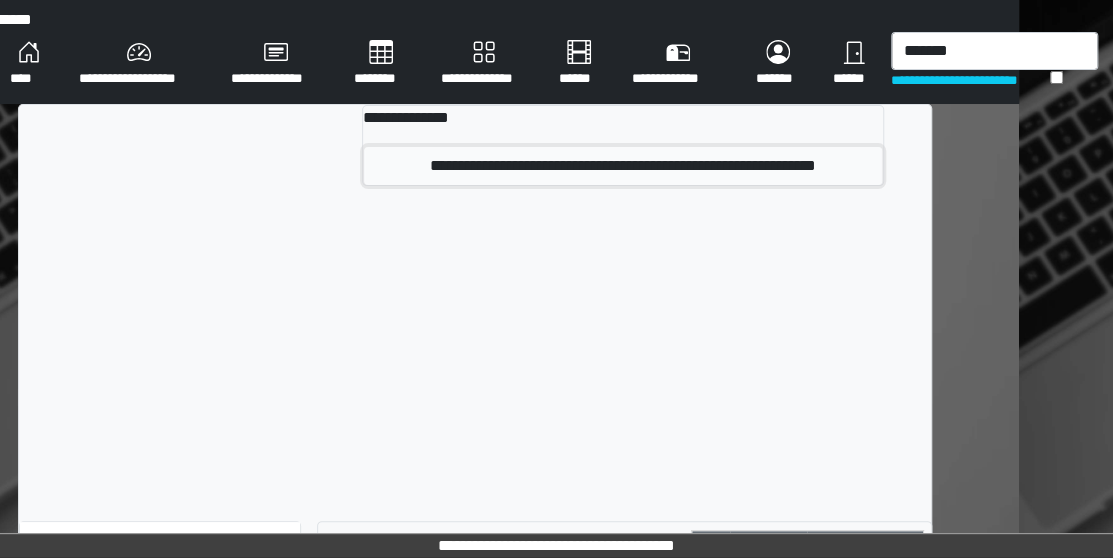 click on "**********" at bounding box center [623, 166] 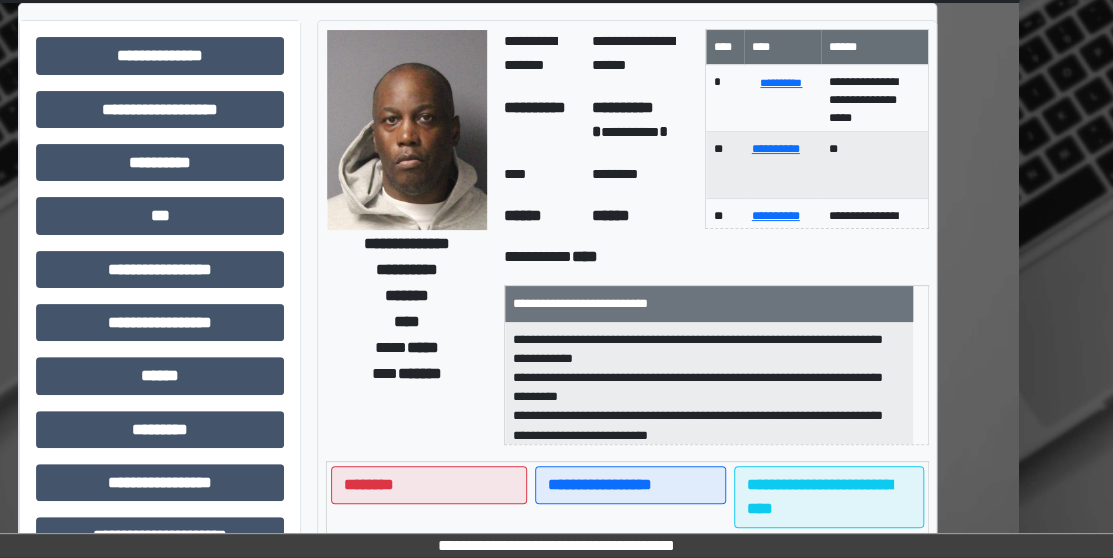 scroll, scrollTop: 100, scrollLeft: 94, axis: both 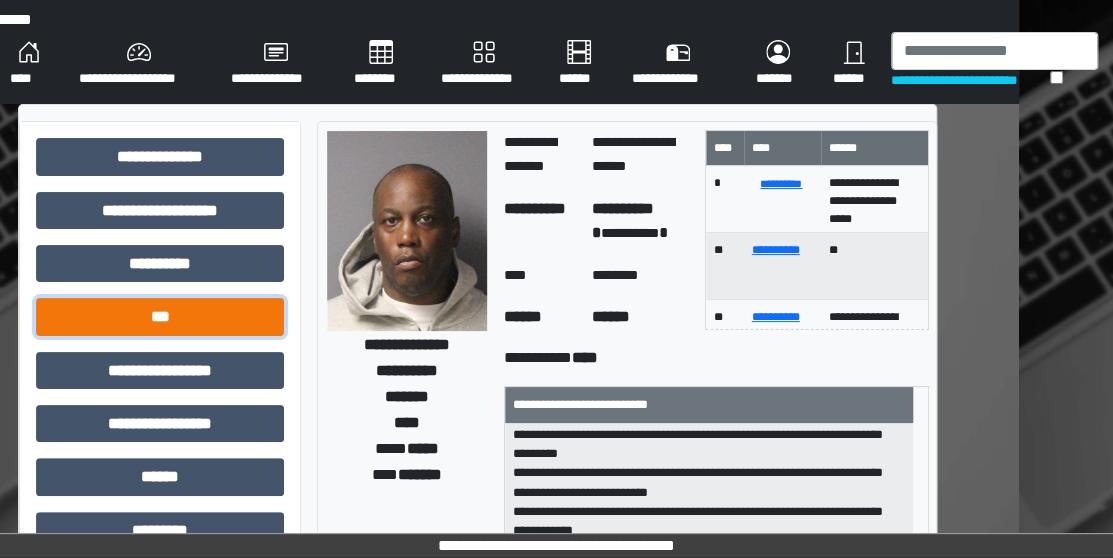 click on "***" at bounding box center [160, 316] 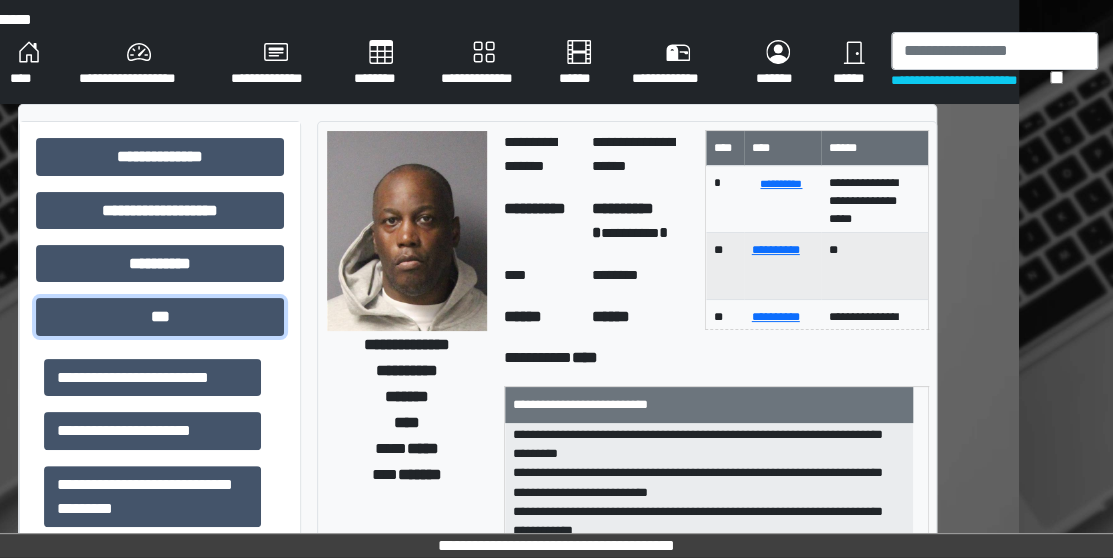 scroll, scrollTop: 336, scrollLeft: 0, axis: vertical 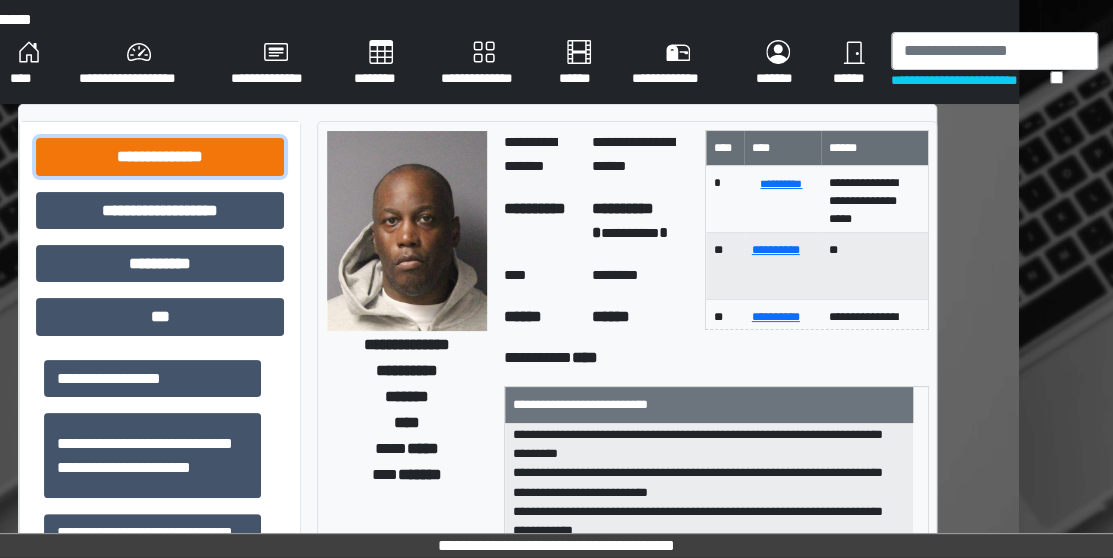 click on "**********" at bounding box center [160, 156] 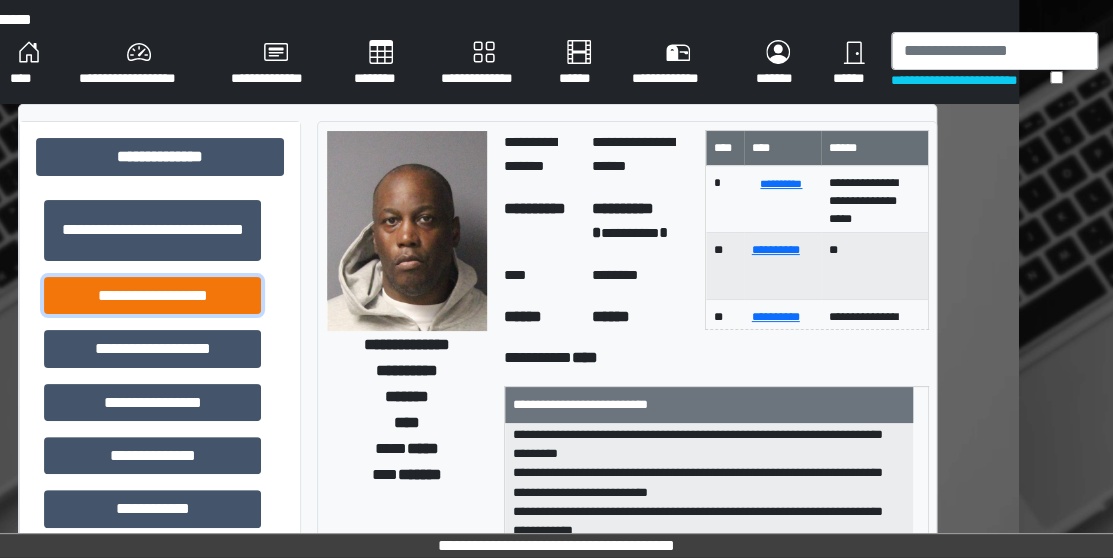 click on "**********" at bounding box center (152, 295) 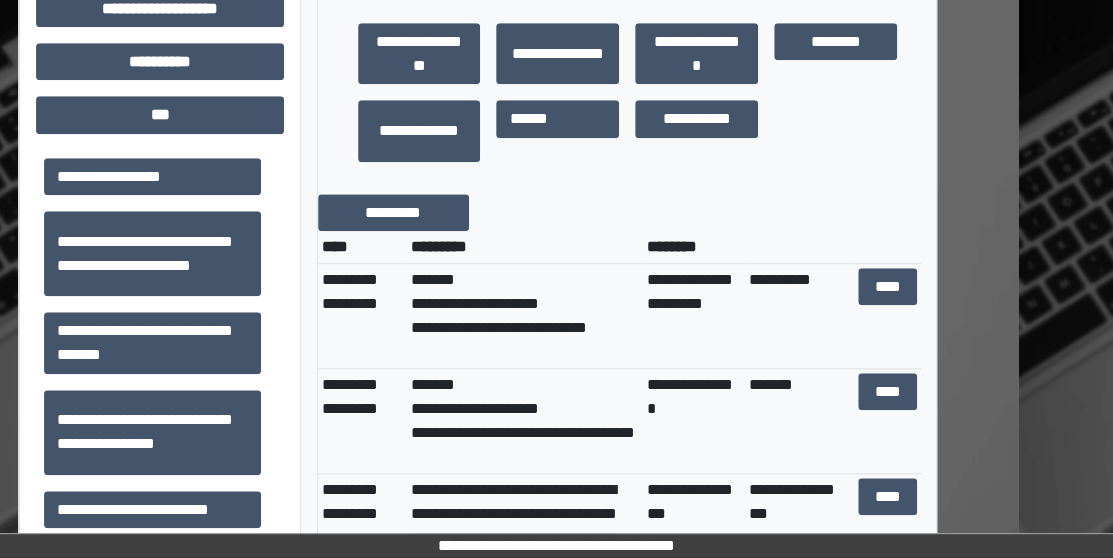 scroll, scrollTop: 694, scrollLeft: 94, axis: both 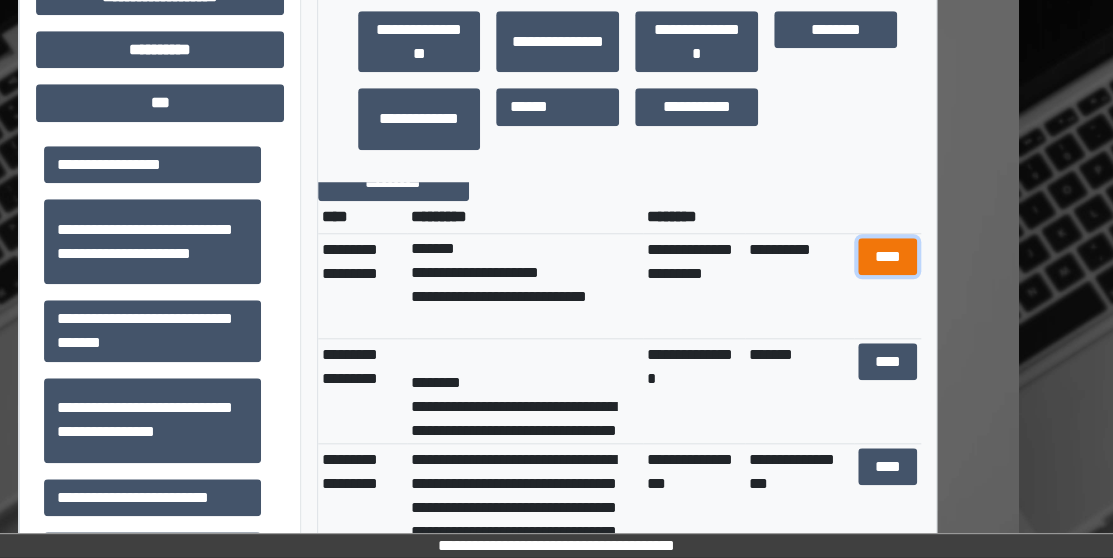 click on "****" at bounding box center (887, 256) 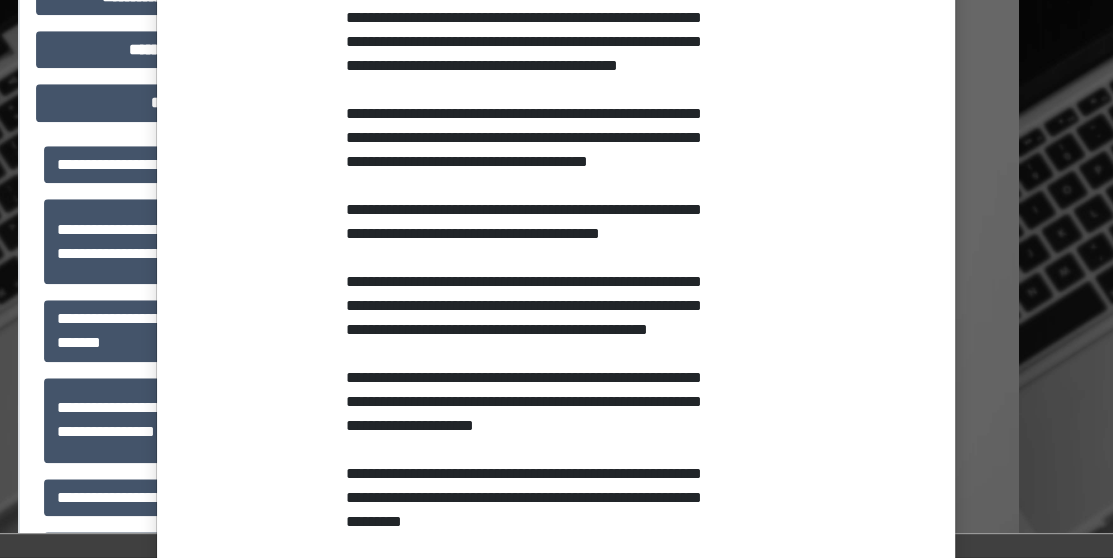scroll, scrollTop: 296, scrollLeft: 0, axis: vertical 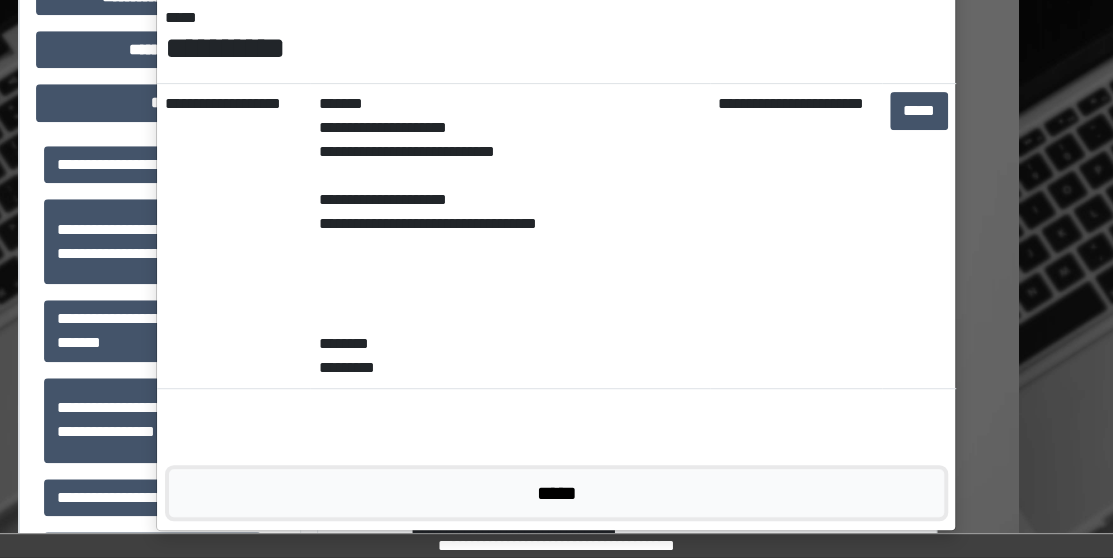 click on "*****" at bounding box center [556, 492] 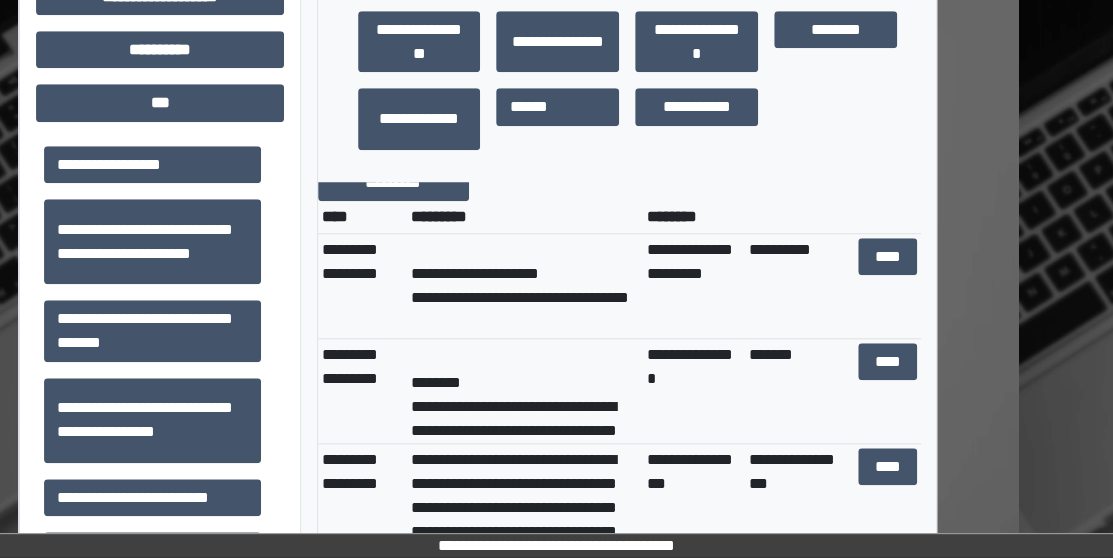 scroll, scrollTop: 83, scrollLeft: 0, axis: vertical 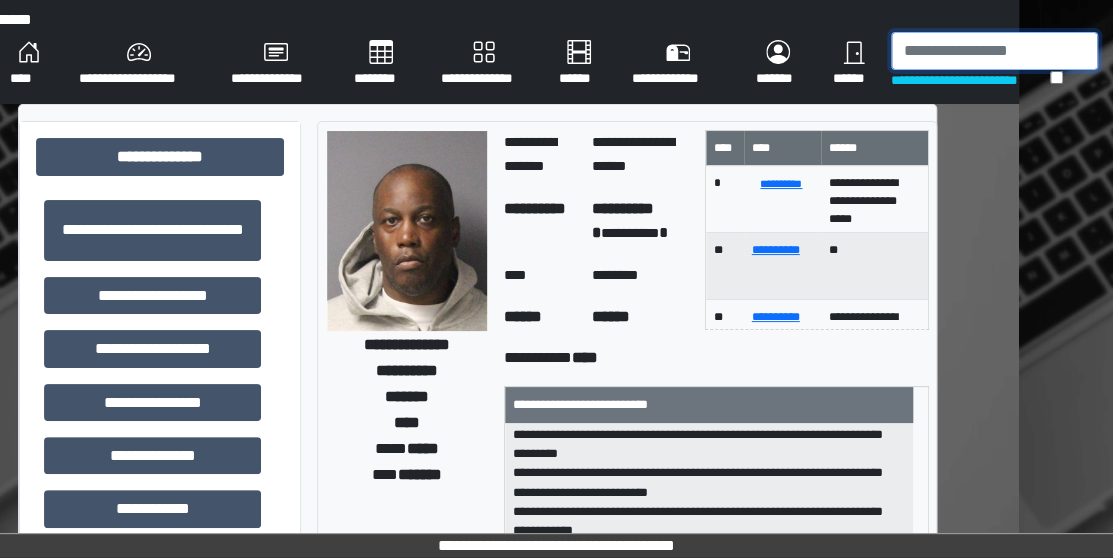 click at bounding box center (994, 51) 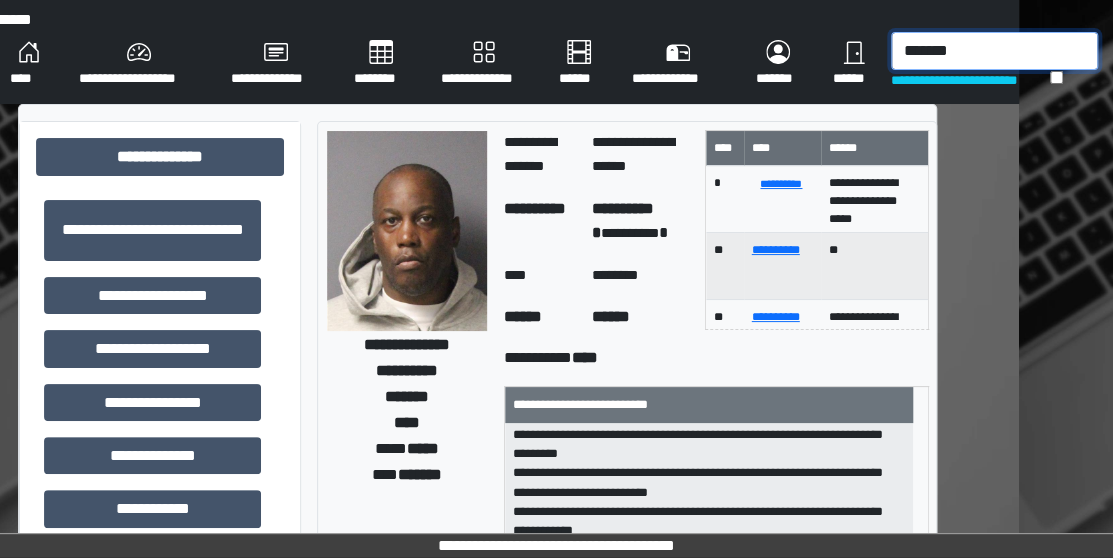 type on "*******" 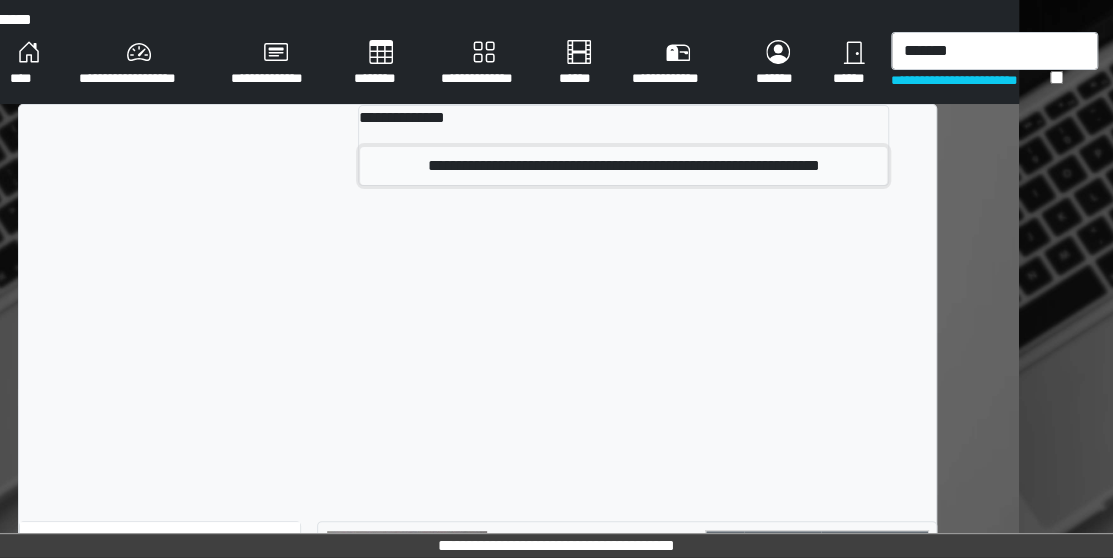 click on "**********" at bounding box center [623, 166] 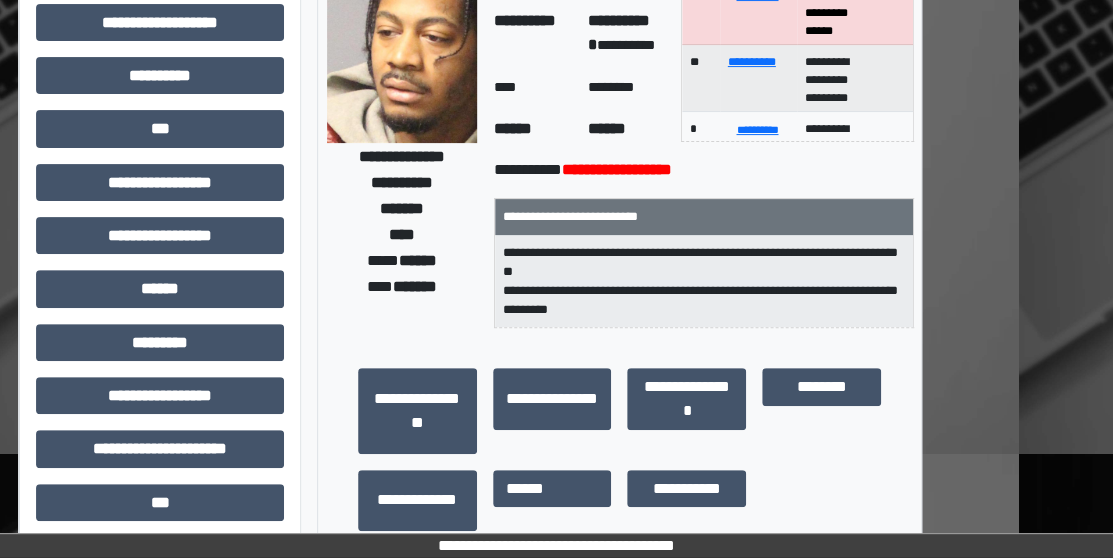 scroll, scrollTop: 63, scrollLeft: 94, axis: both 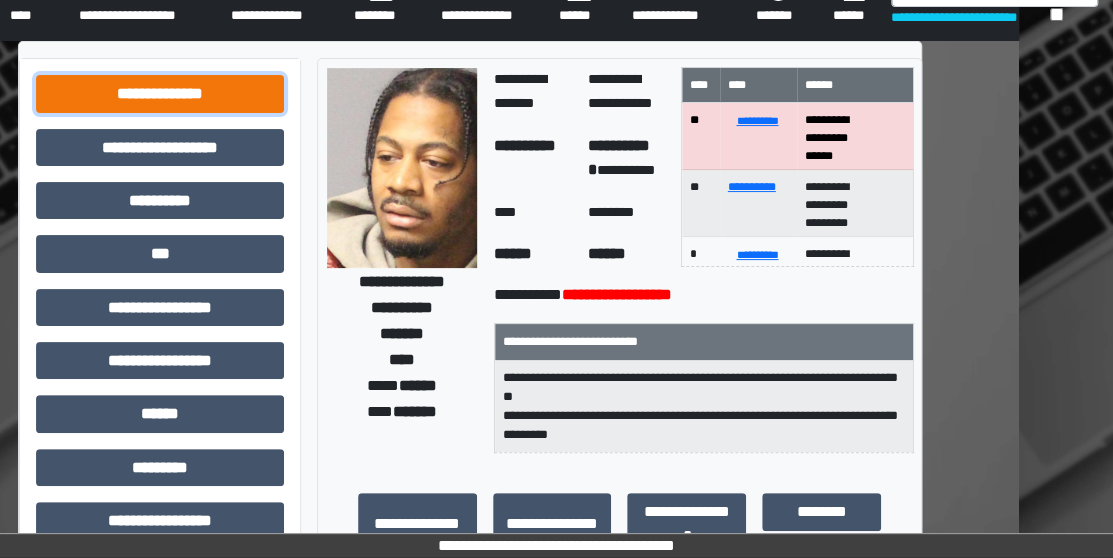 click on "**********" at bounding box center [160, 93] 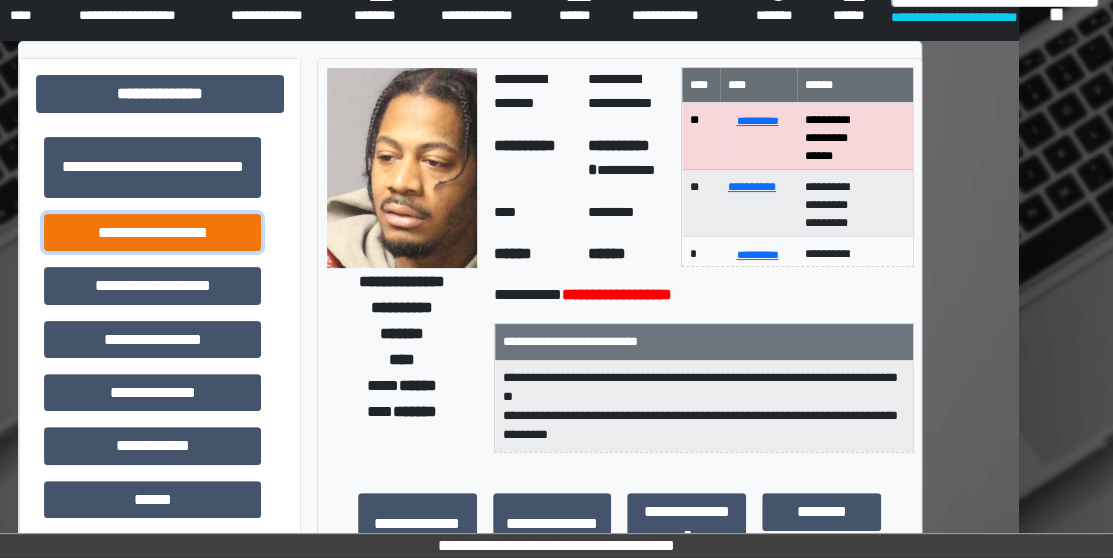 click on "**********" at bounding box center (152, 232) 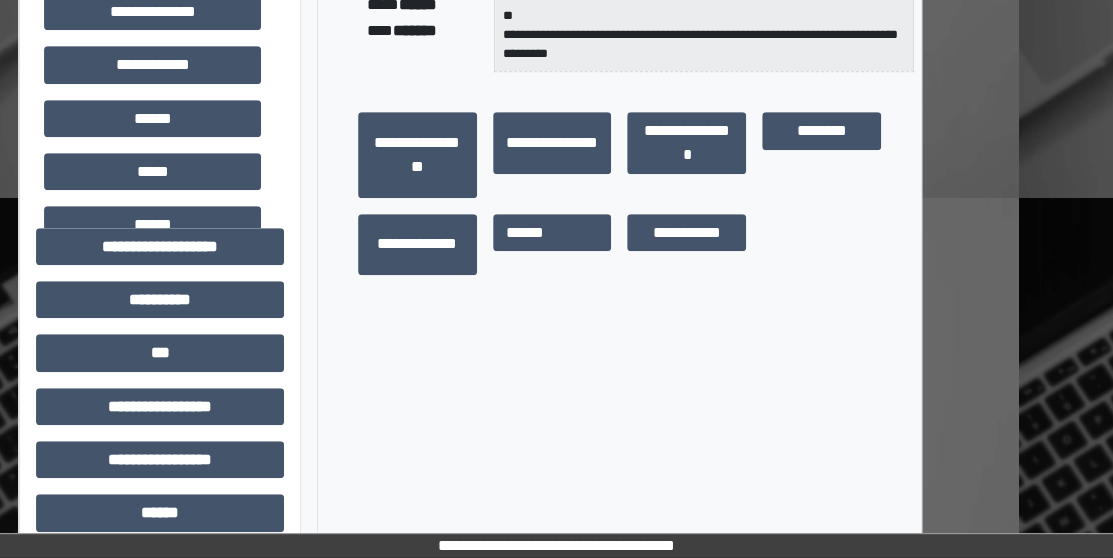 scroll, scrollTop: 445, scrollLeft: 94, axis: both 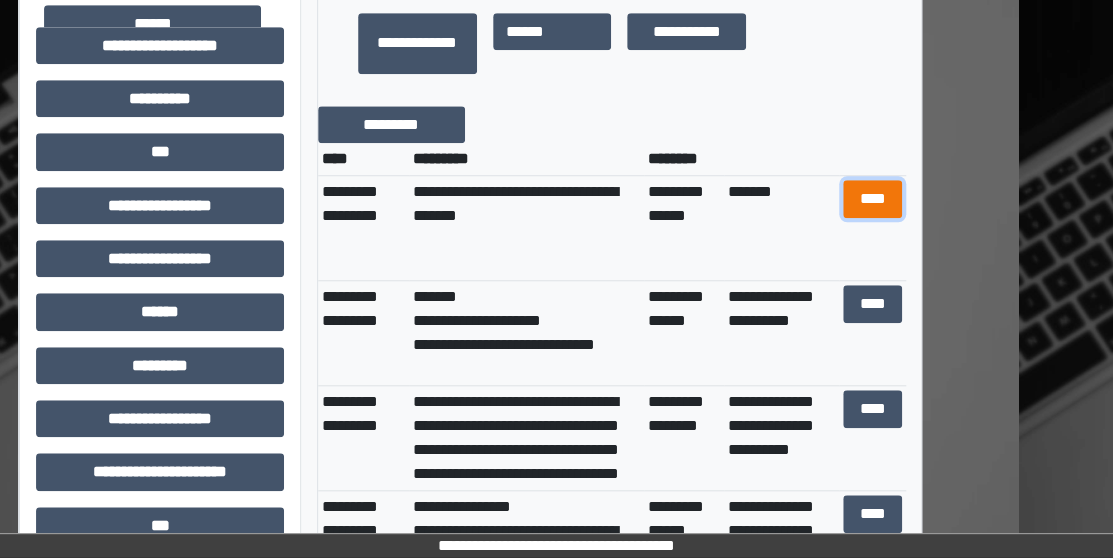 click on "****" at bounding box center [872, 198] 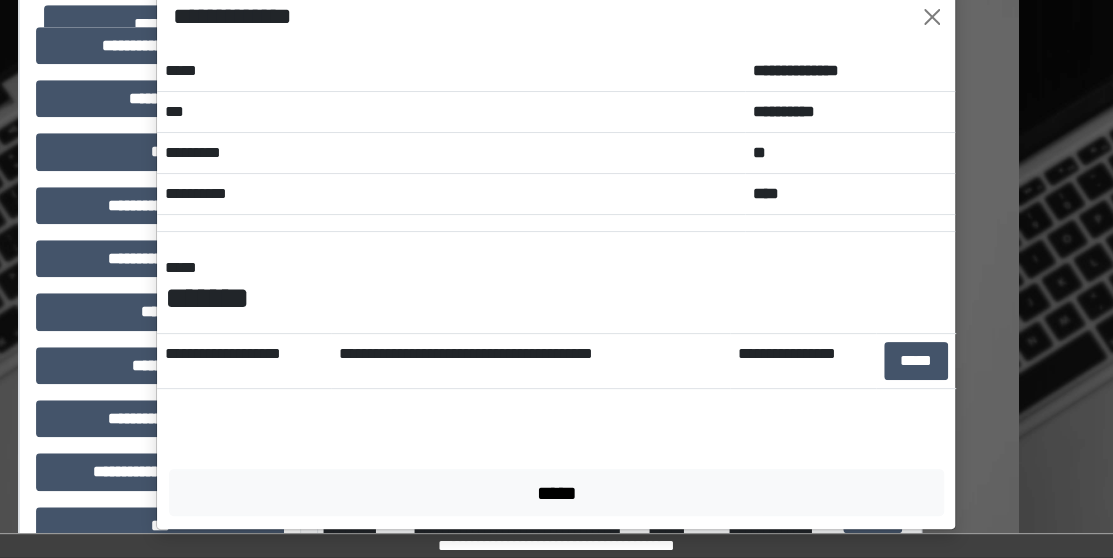 scroll, scrollTop: 46, scrollLeft: 0, axis: vertical 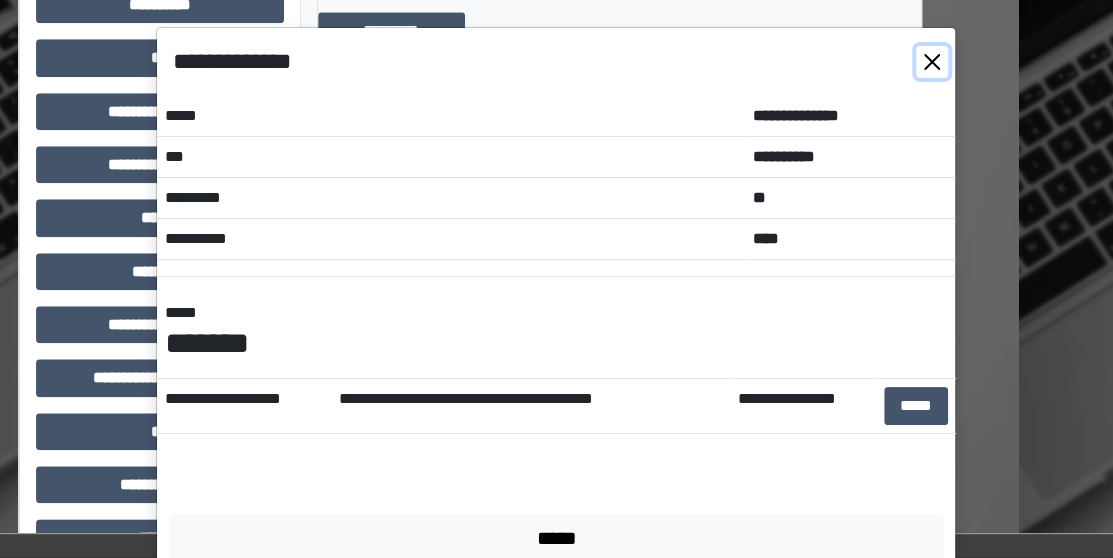 click at bounding box center (932, 62) 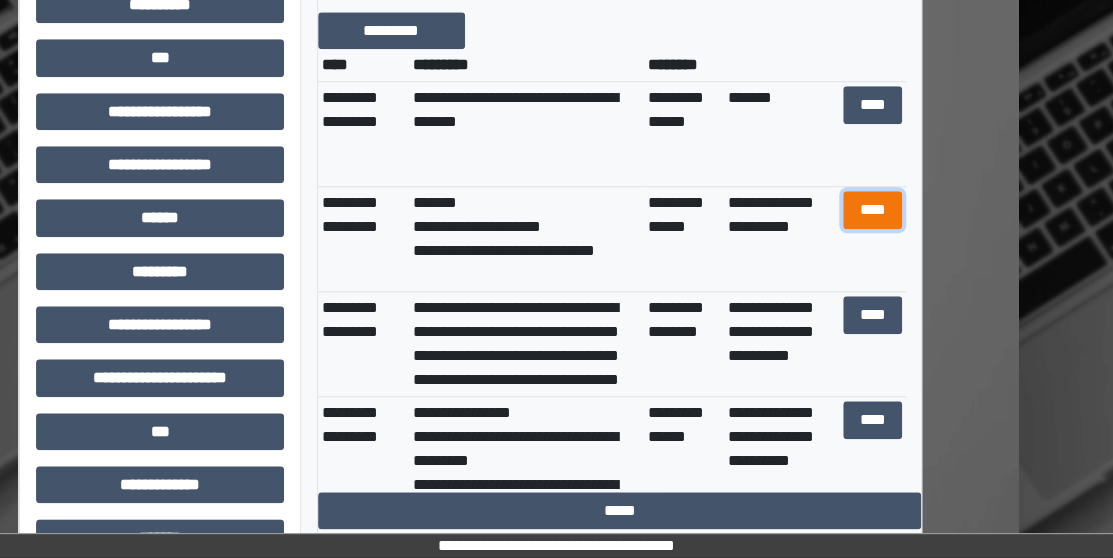 click on "****" at bounding box center (872, 209) 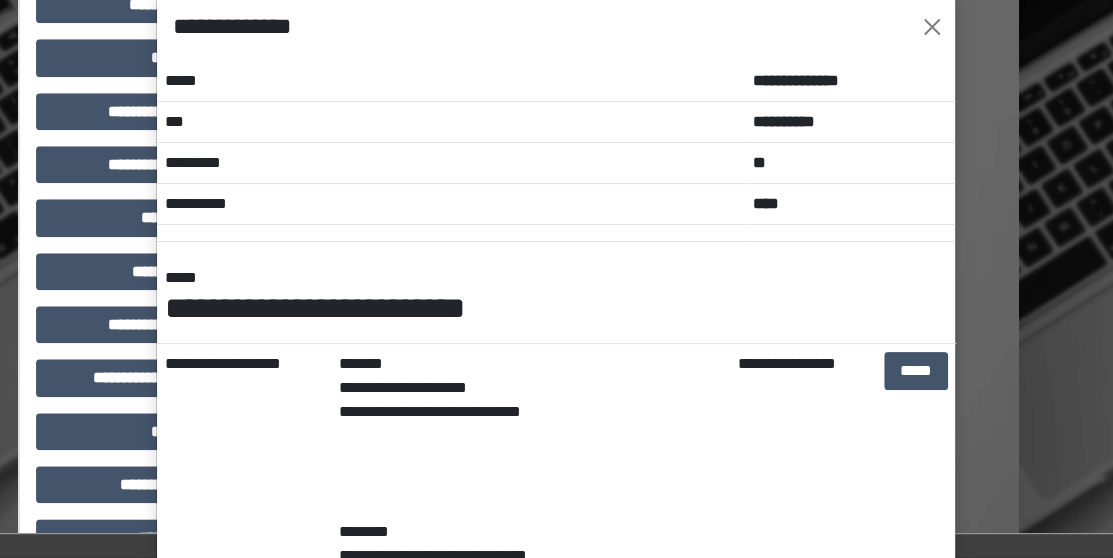 scroll, scrollTop: 0, scrollLeft: 0, axis: both 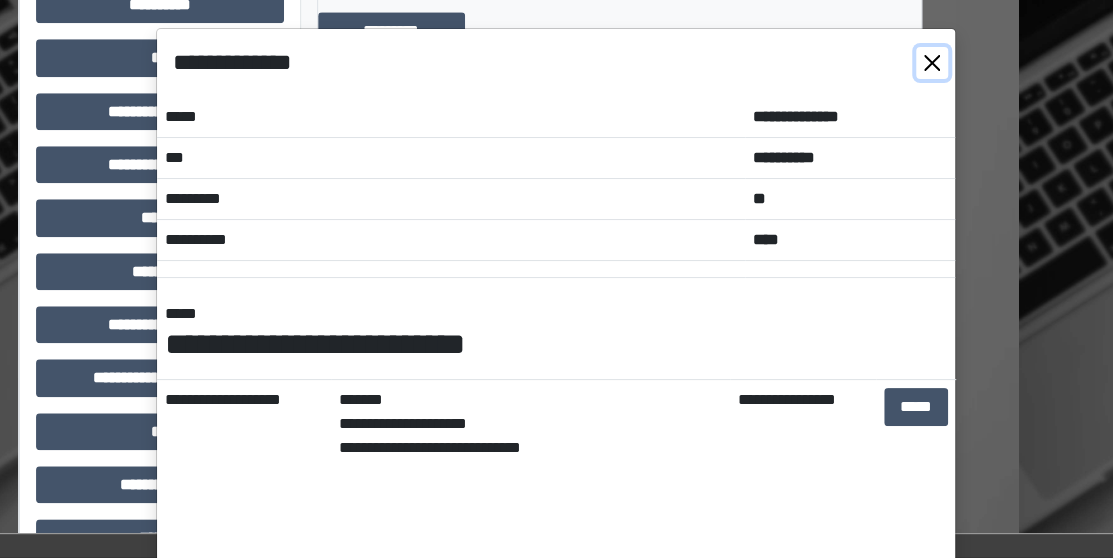 click at bounding box center [932, 63] 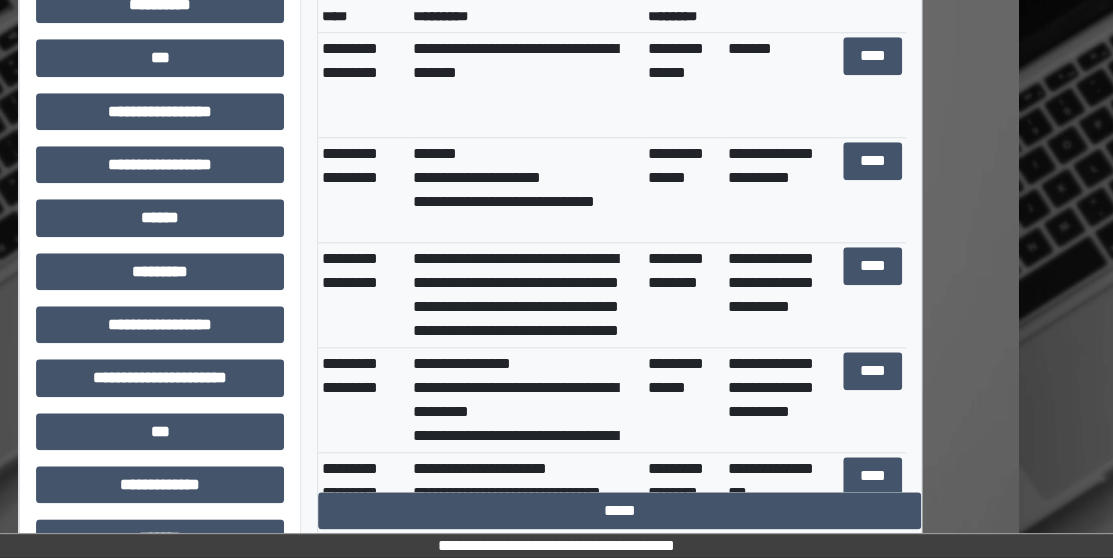 scroll, scrollTop: 48, scrollLeft: 0, axis: vertical 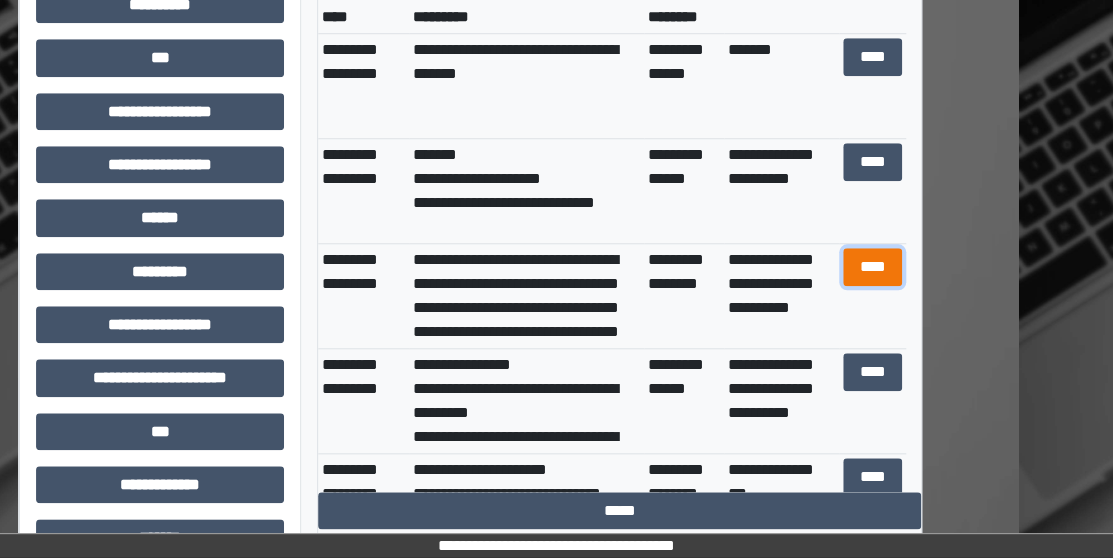 click on "****" at bounding box center [872, 266] 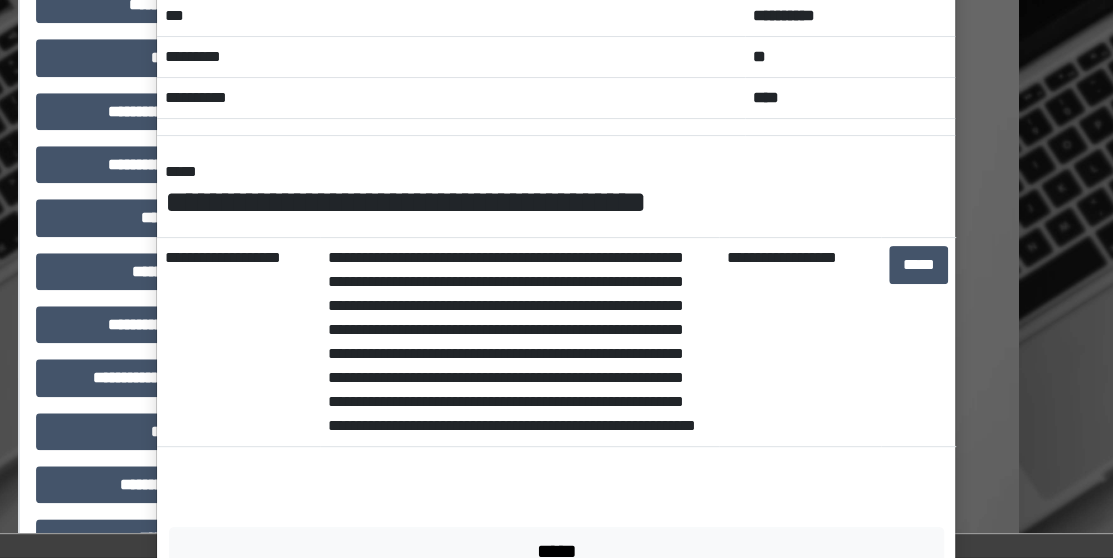 scroll, scrollTop: 0, scrollLeft: 0, axis: both 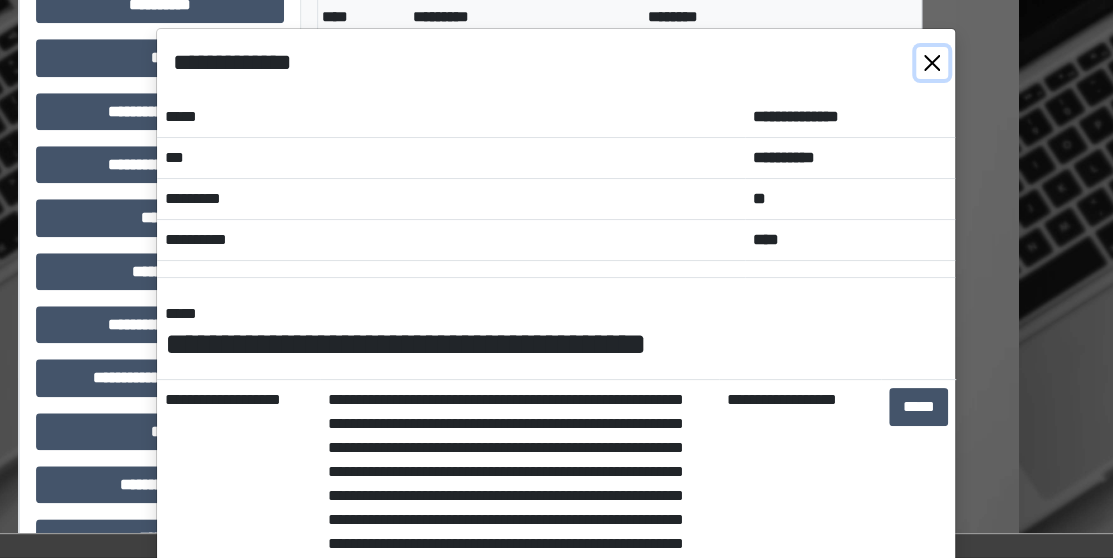 click at bounding box center [932, 63] 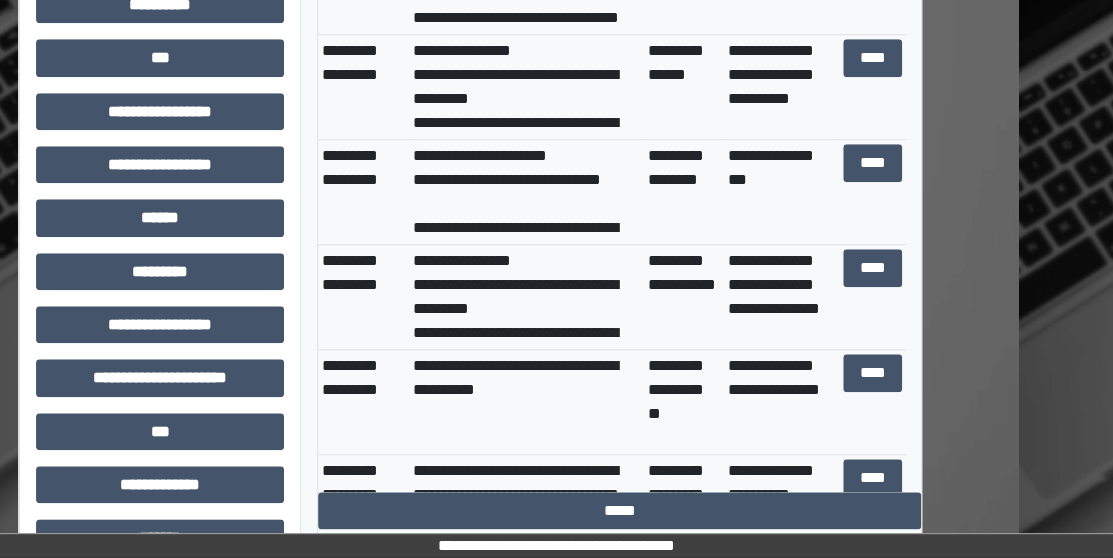 scroll, scrollTop: 361, scrollLeft: 0, axis: vertical 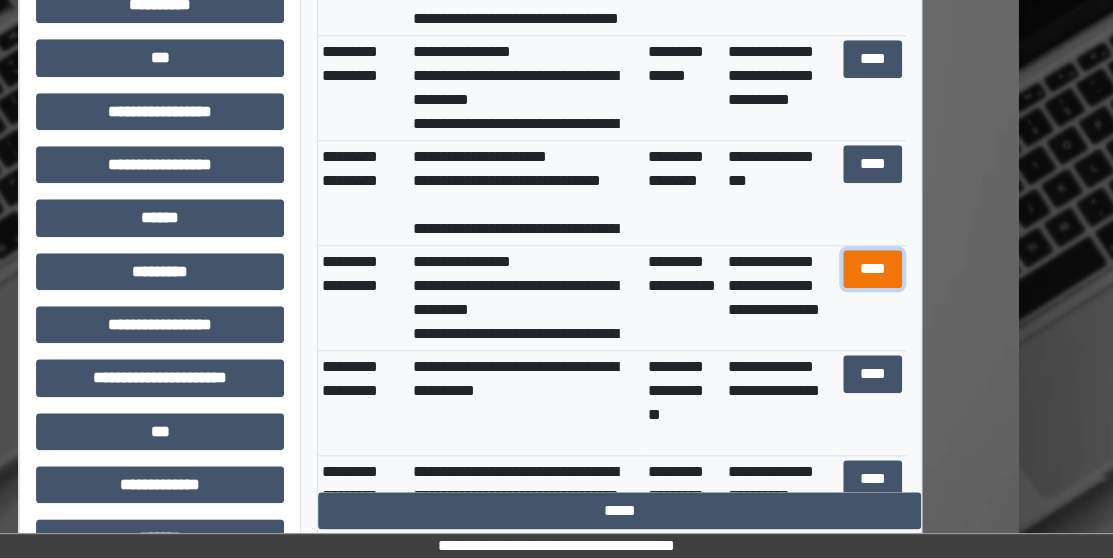 click on "****" at bounding box center [872, 268] 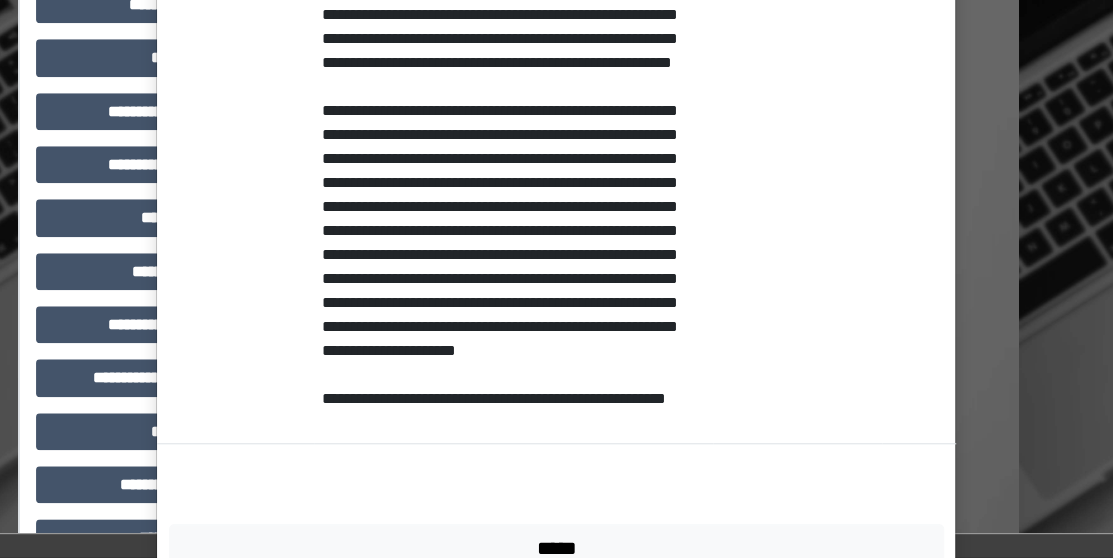 scroll, scrollTop: 617, scrollLeft: 0, axis: vertical 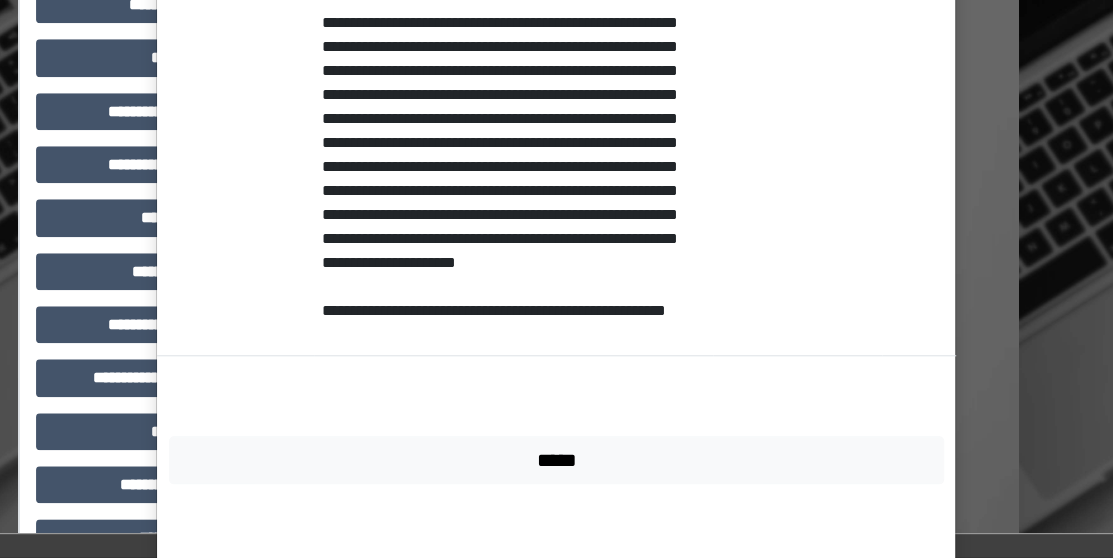 click on "**********" at bounding box center [556, 279] 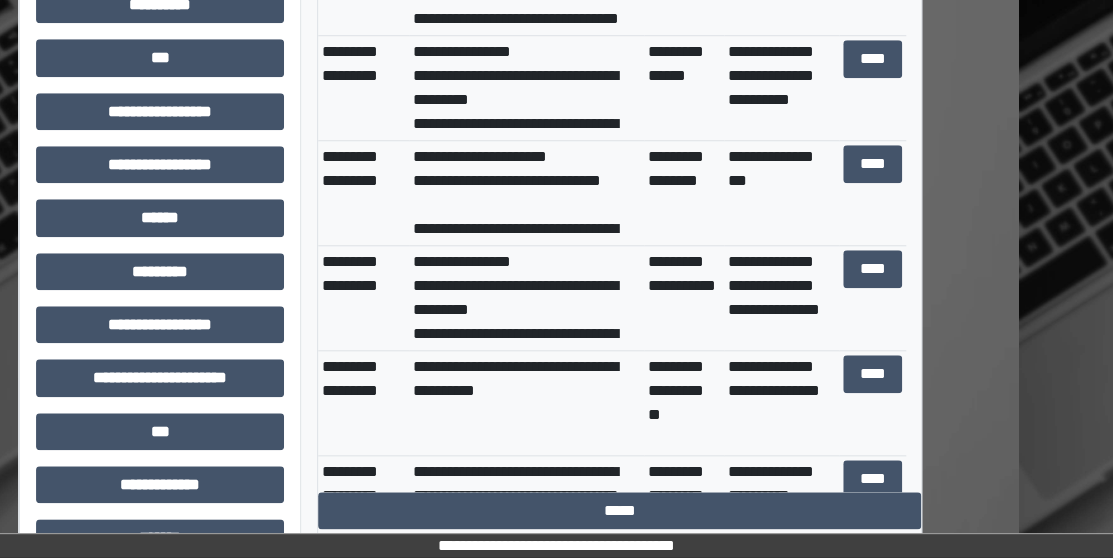 scroll, scrollTop: 0, scrollLeft: 0, axis: both 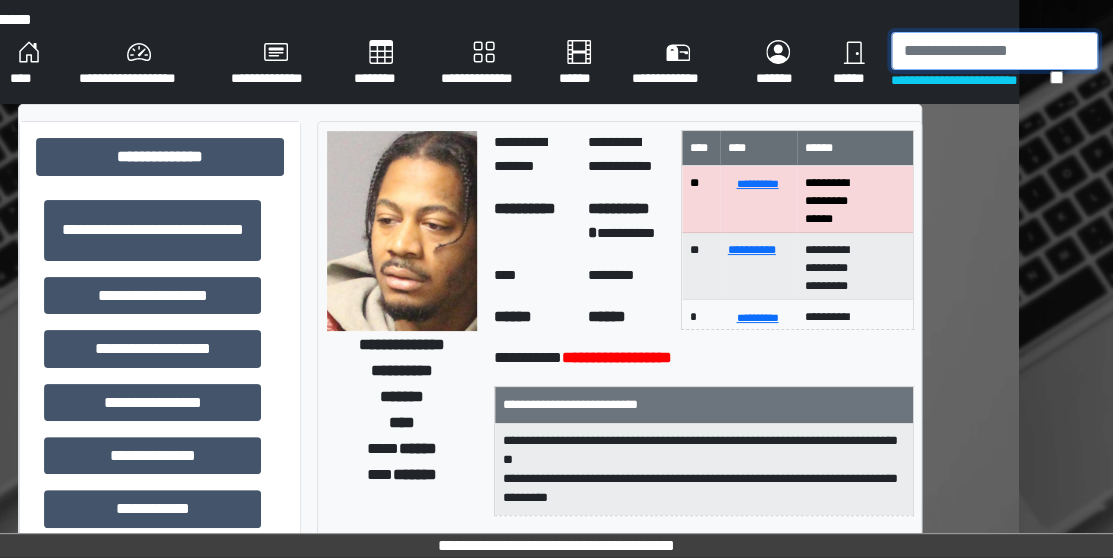 click at bounding box center (994, 51) 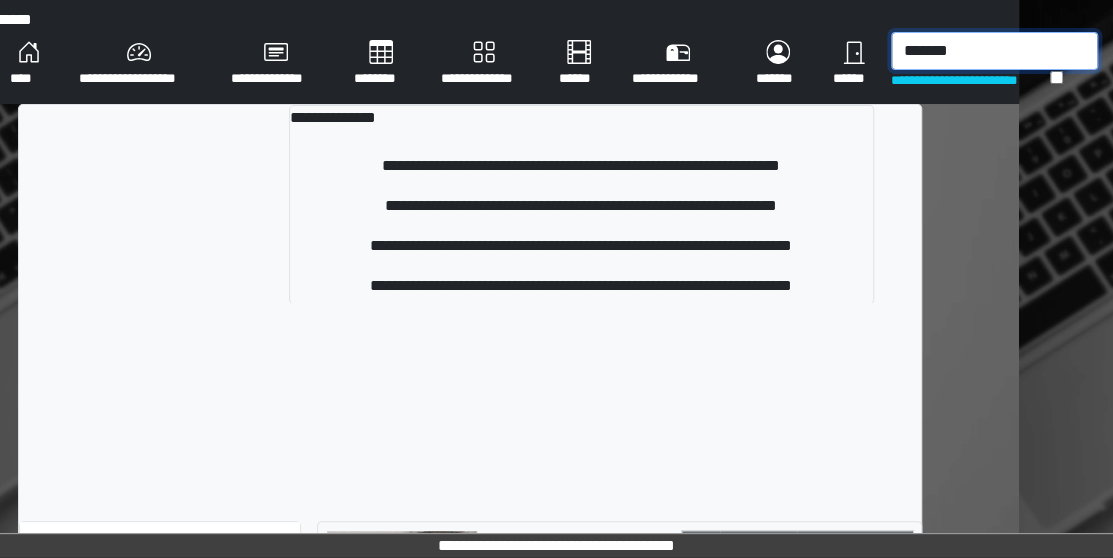 type on "*******" 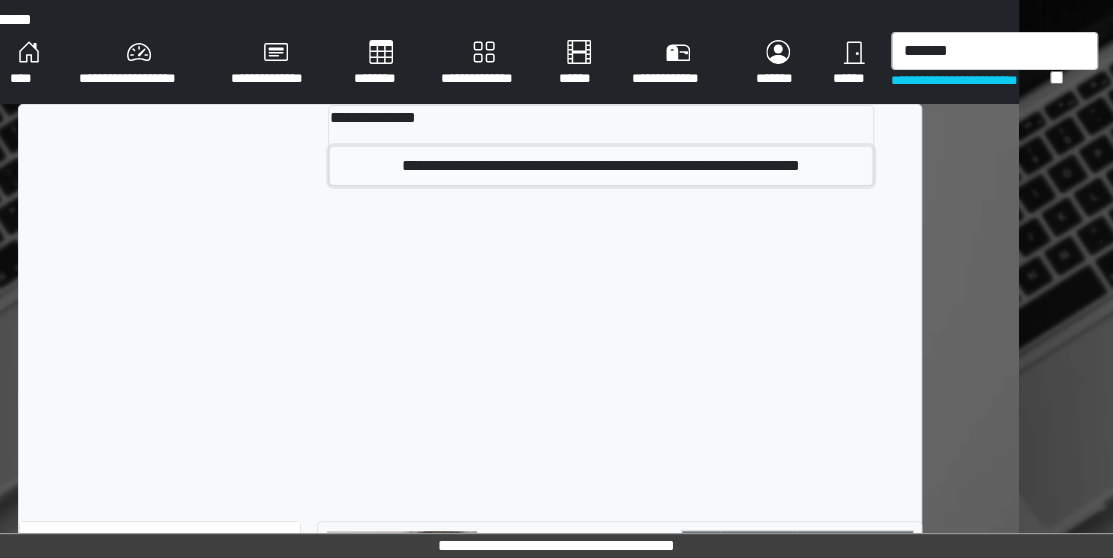 click on "**********" at bounding box center [600, 166] 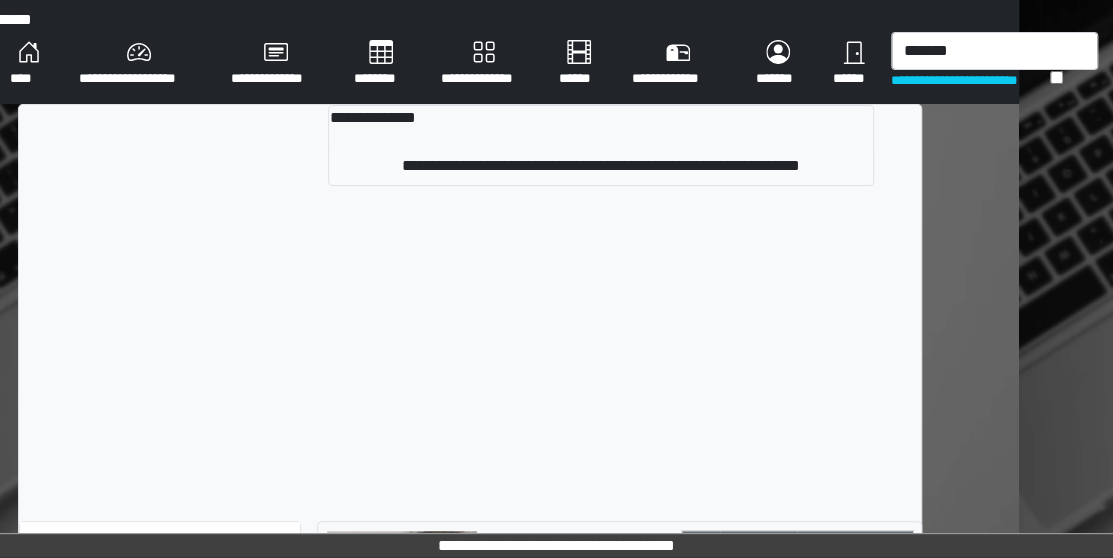 type 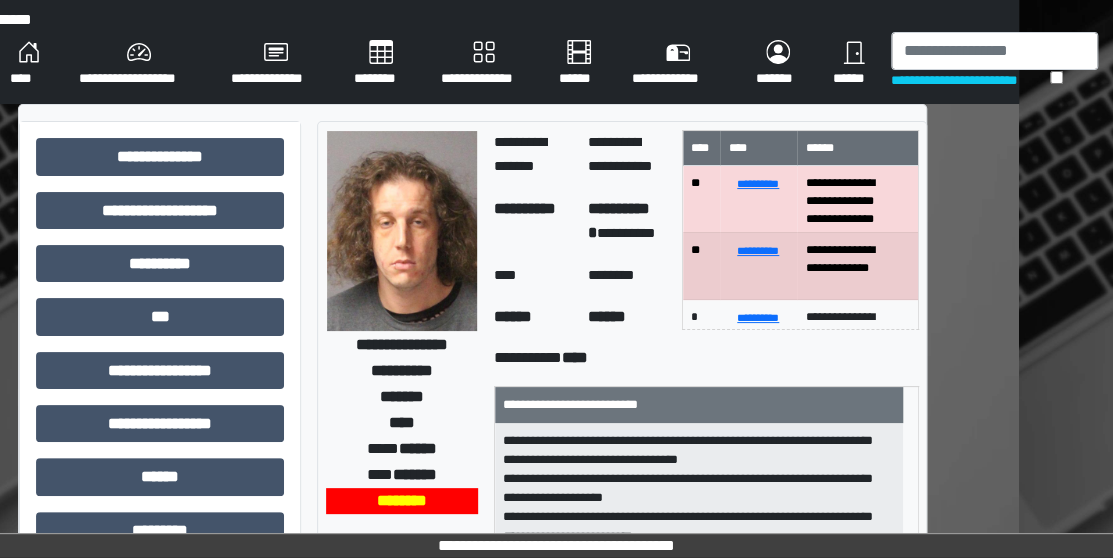 scroll, scrollTop: 228, scrollLeft: 94, axis: both 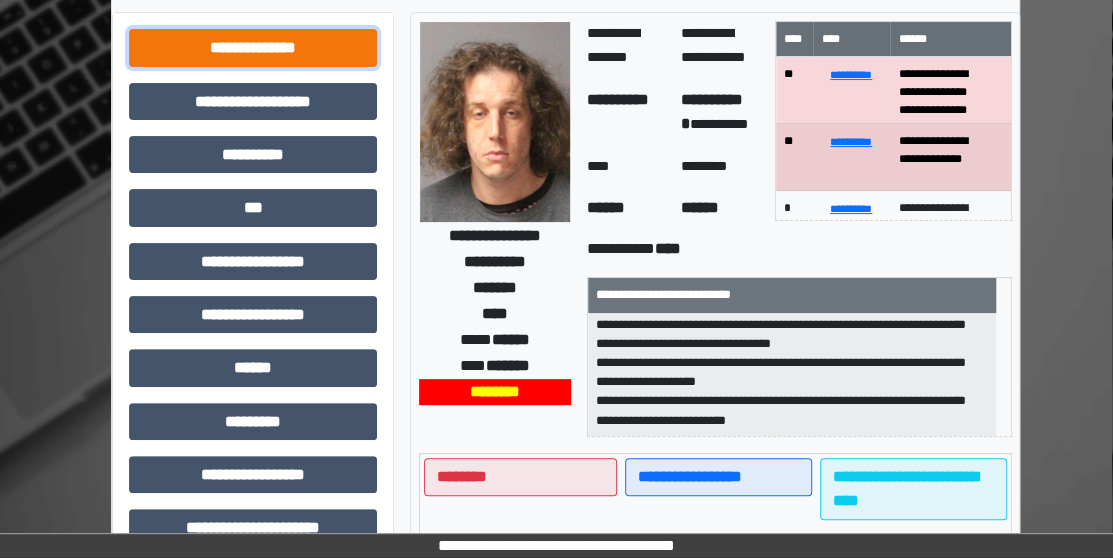 click on "**********" at bounding box center (253, 47) 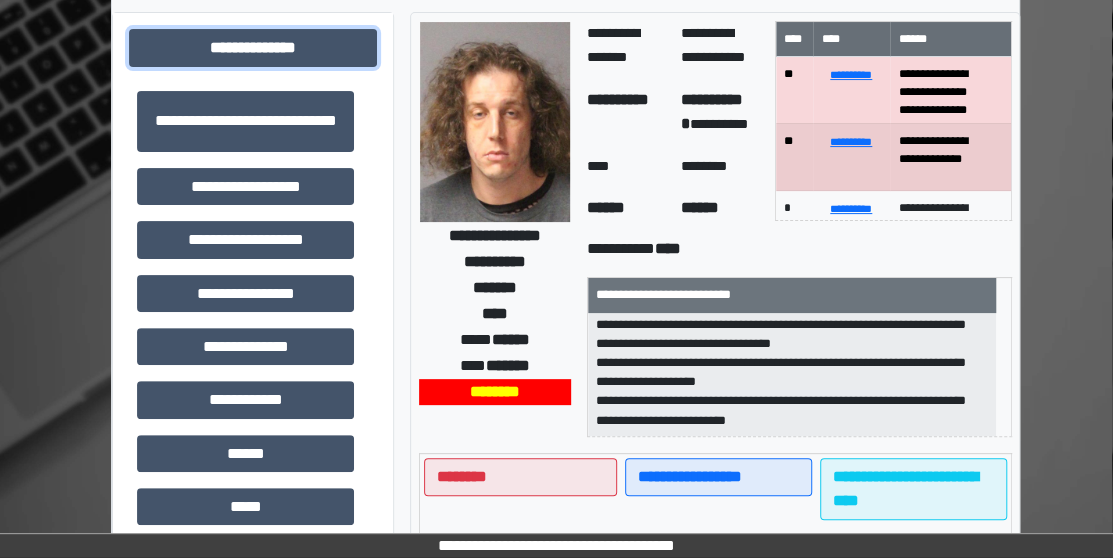 scroll, scrollTop: 0, scrollLeft: 0, axis: both 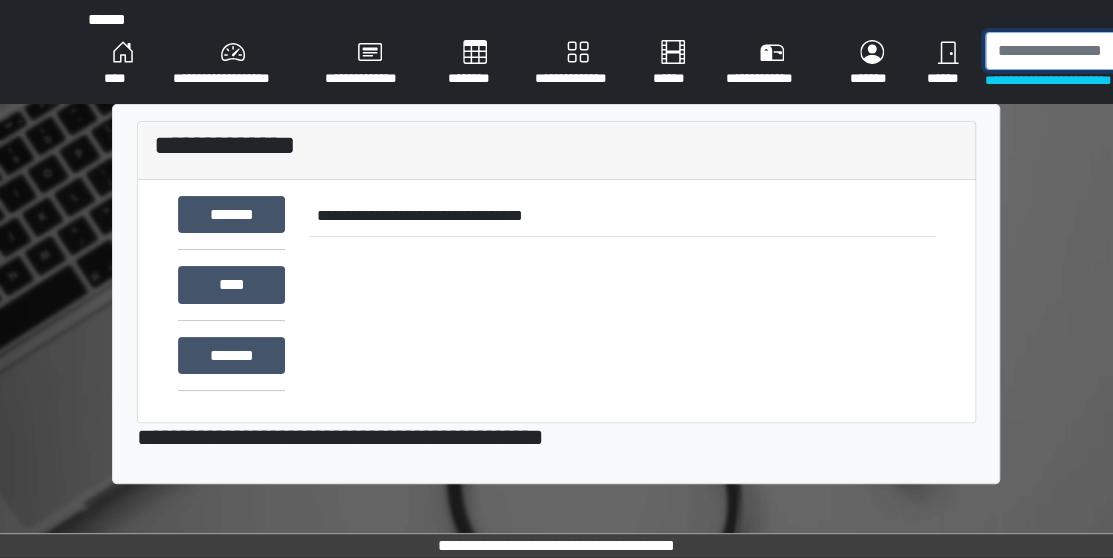 paste on "*******" 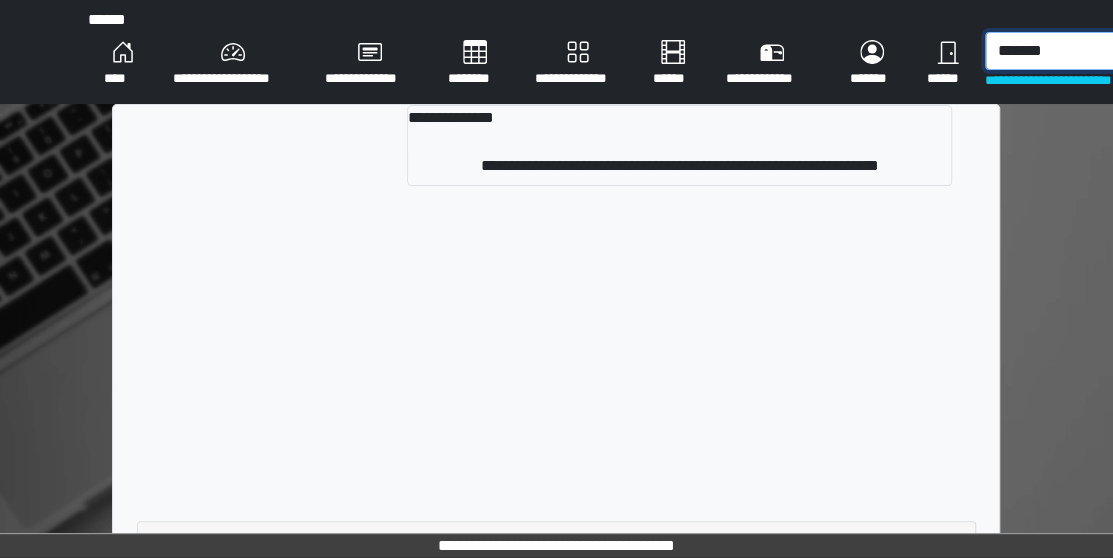 type on "*******" 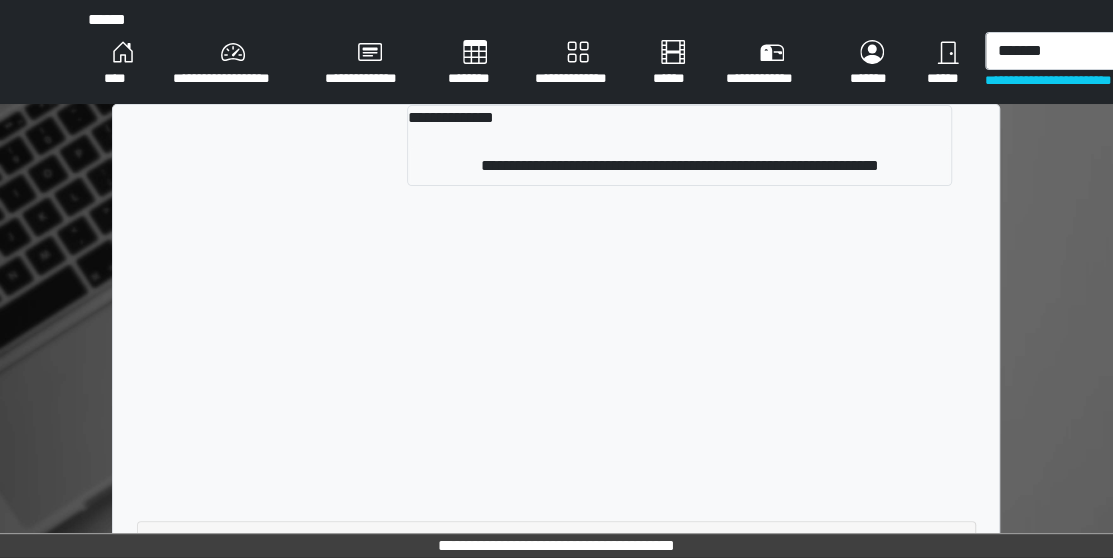 click on "**********" at bounding box center [556, 502] 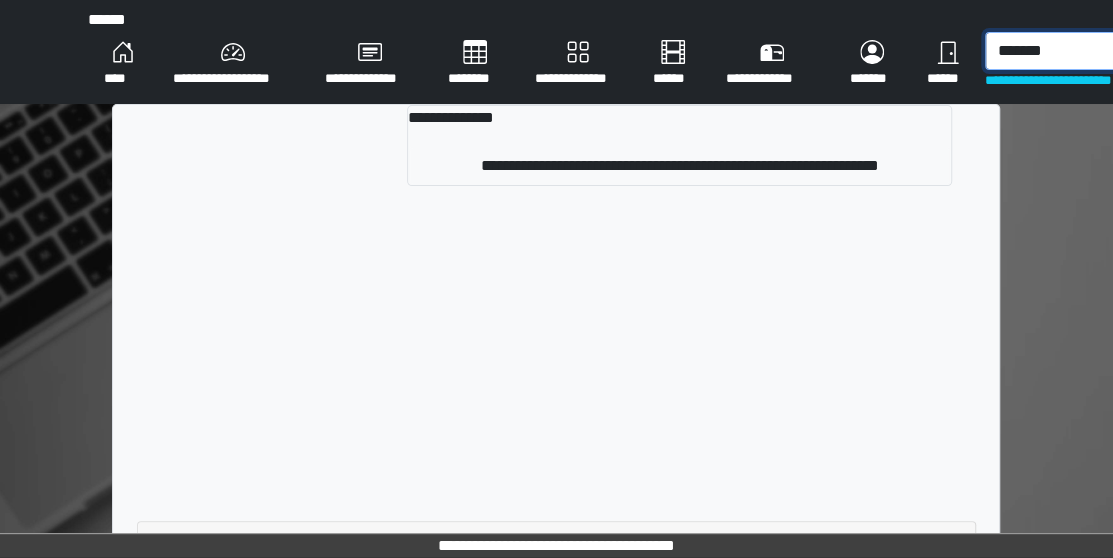 click on "*******" at bounding box center [1088, 51] 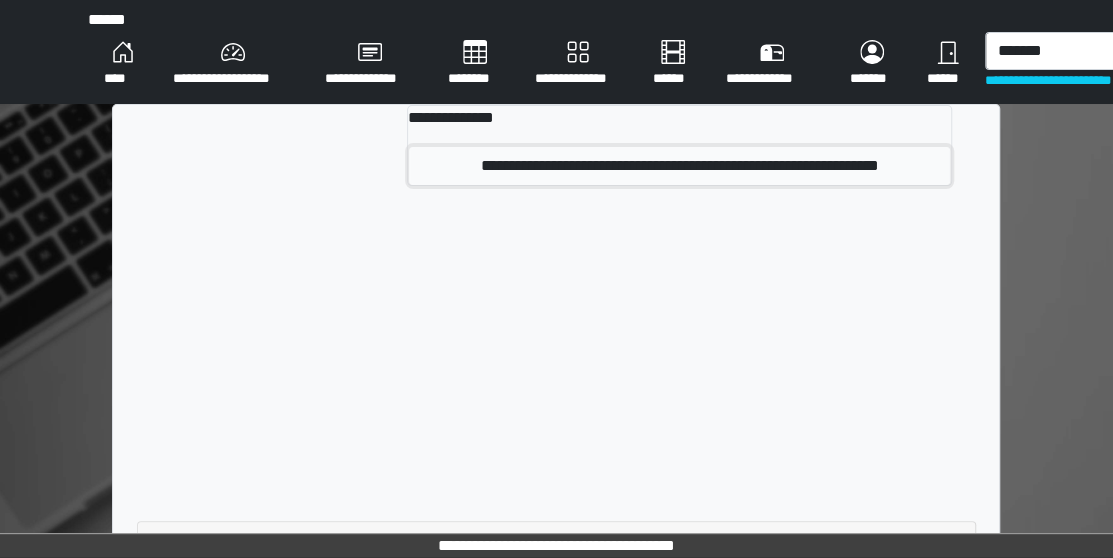 click on "**********" at bounding box center [679, 166] 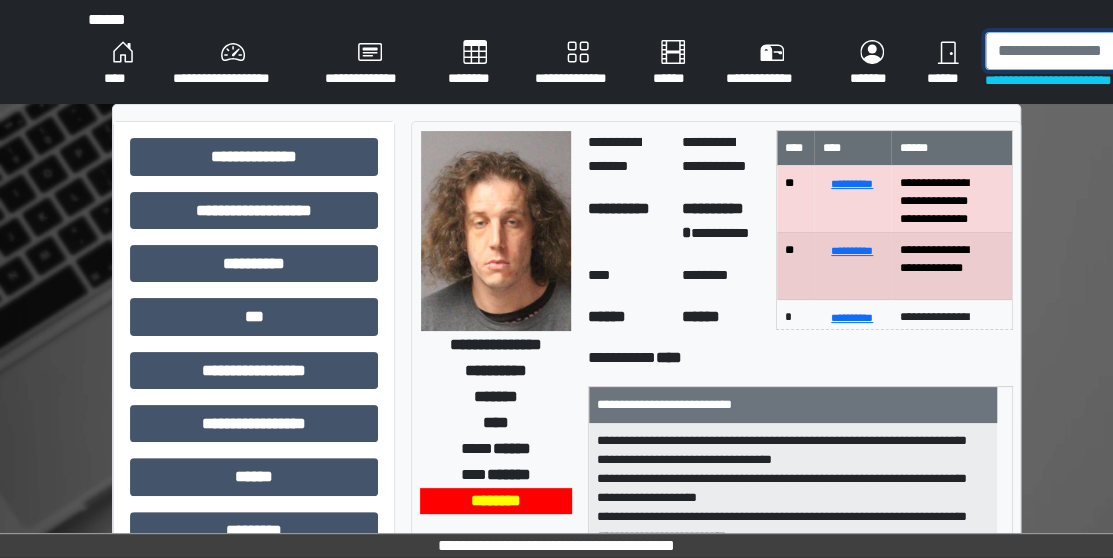 click at bounding box center (1088, 51) 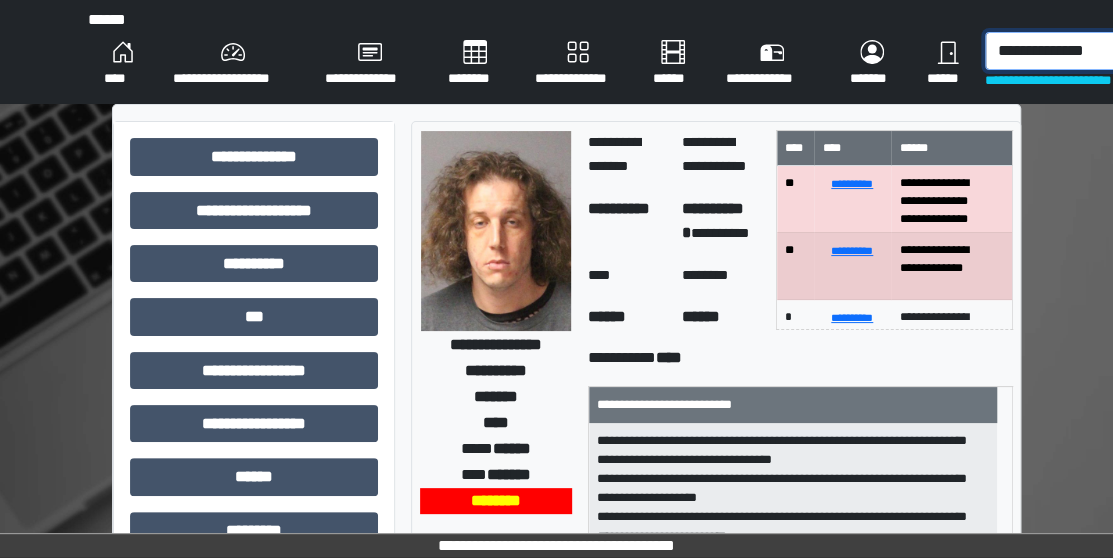 type on "**********" 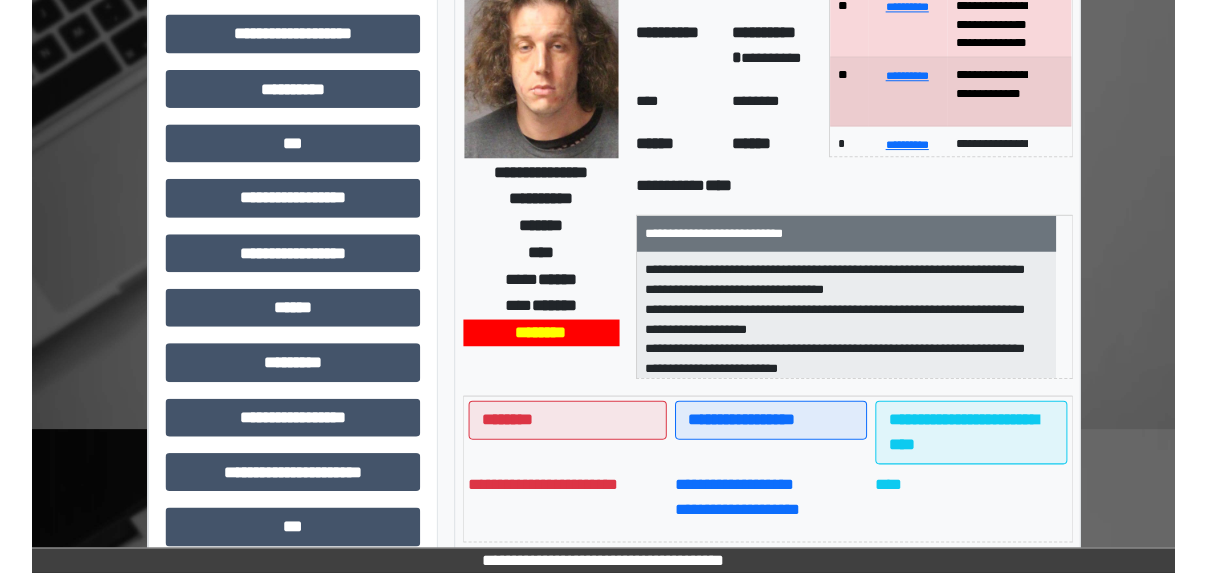 scroll, scrollTop: 0, scrollLeft: 0, axis: both 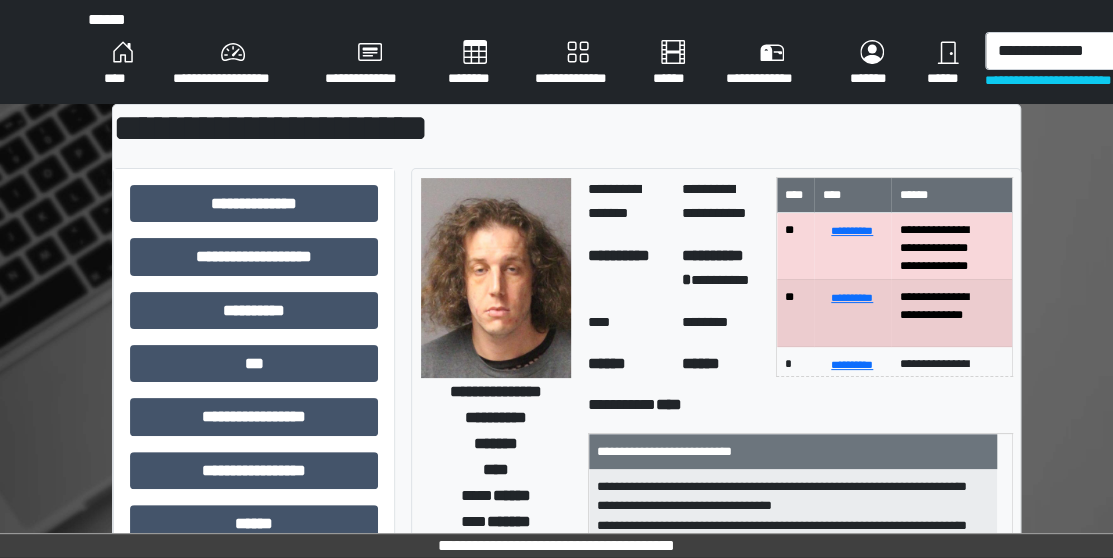 click on "****" at bounding box center (122, 64) 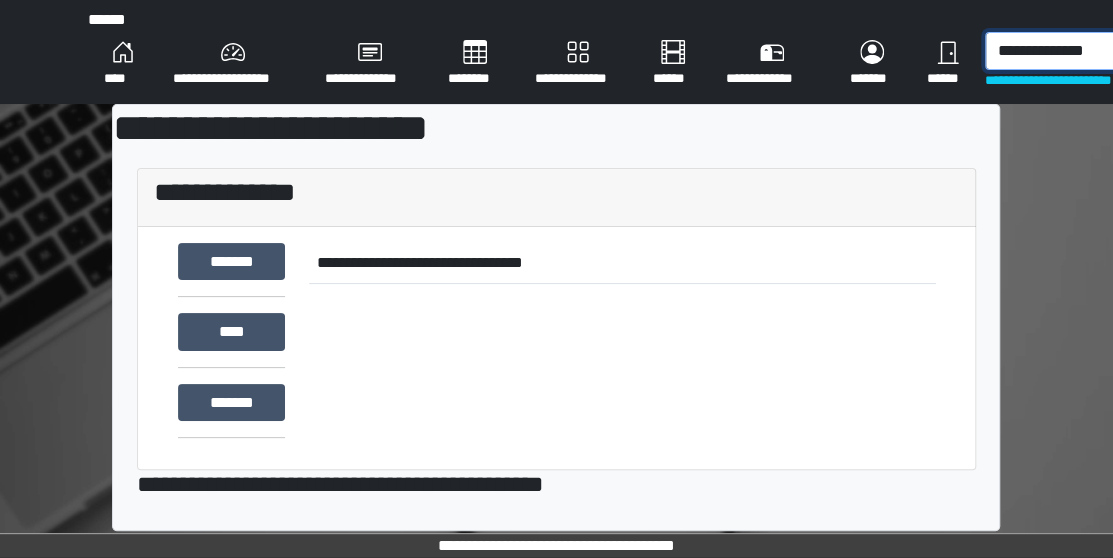click on "**********" at bounding box center [1088, 51] 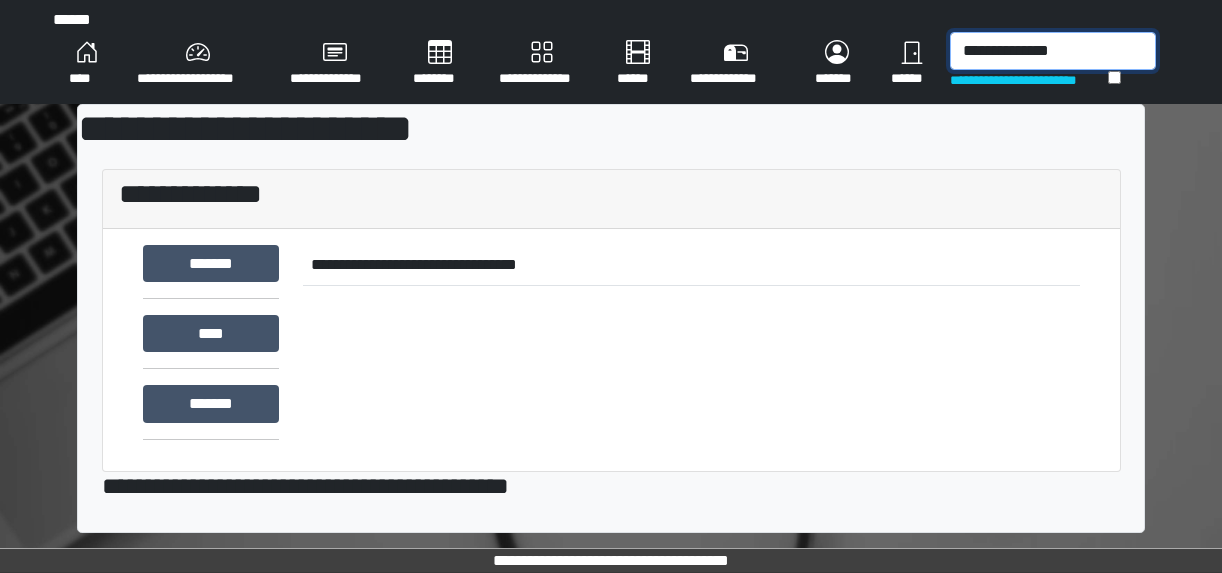 click on "**********" at bounding box center (1053, 51) 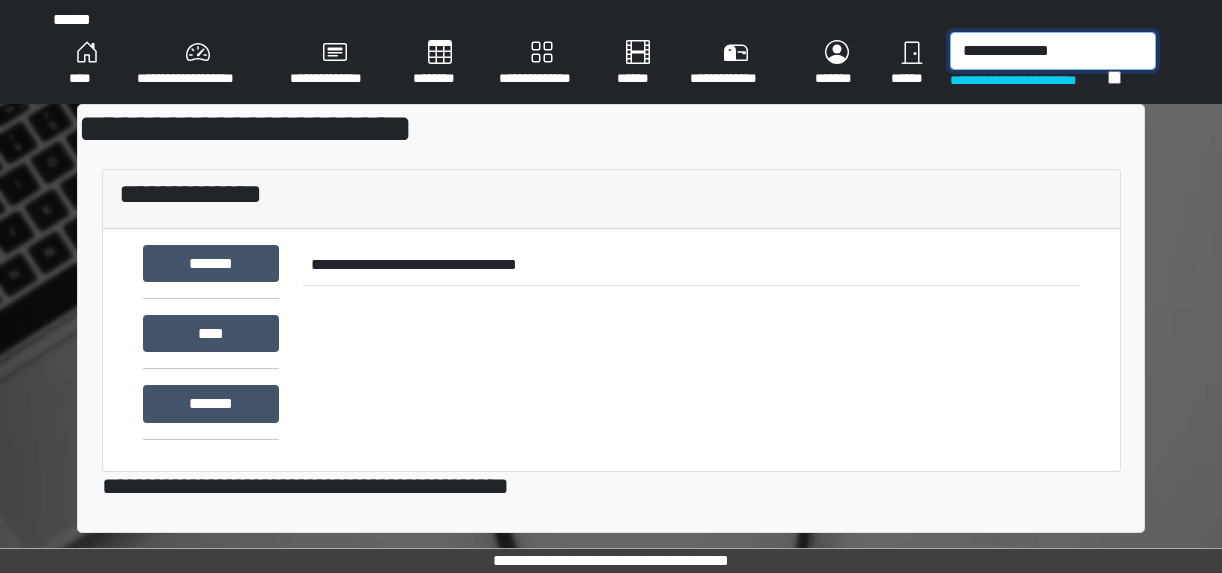 drag, startPoint x: 1070, startPoint y: 57, endPoint x: 948, endPoint y: 42, distance: 122.91867 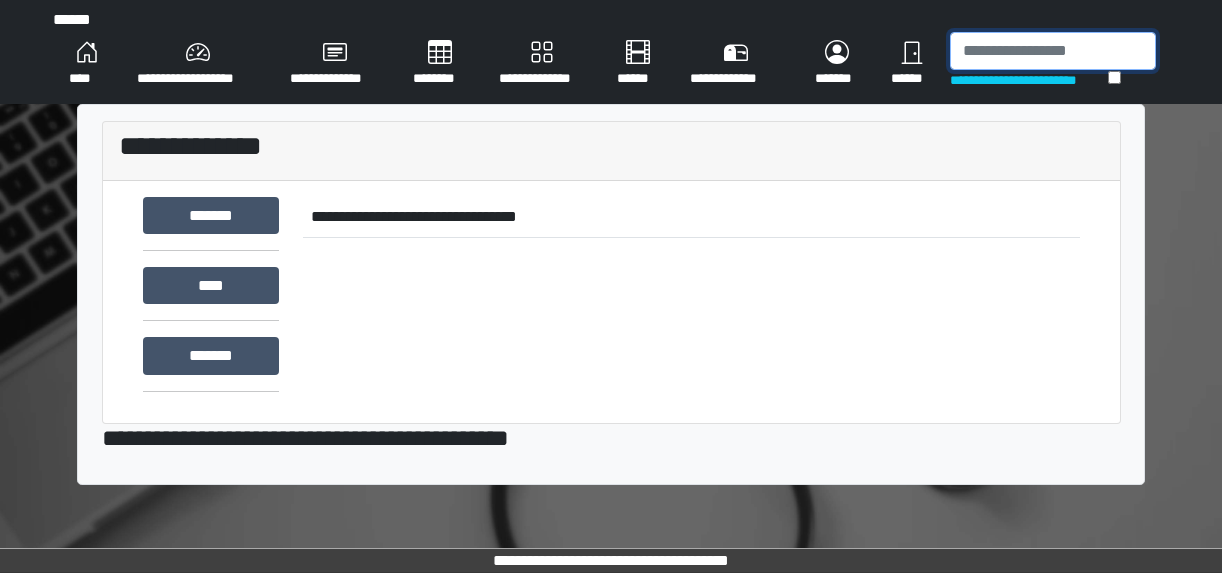 paste on "*******" 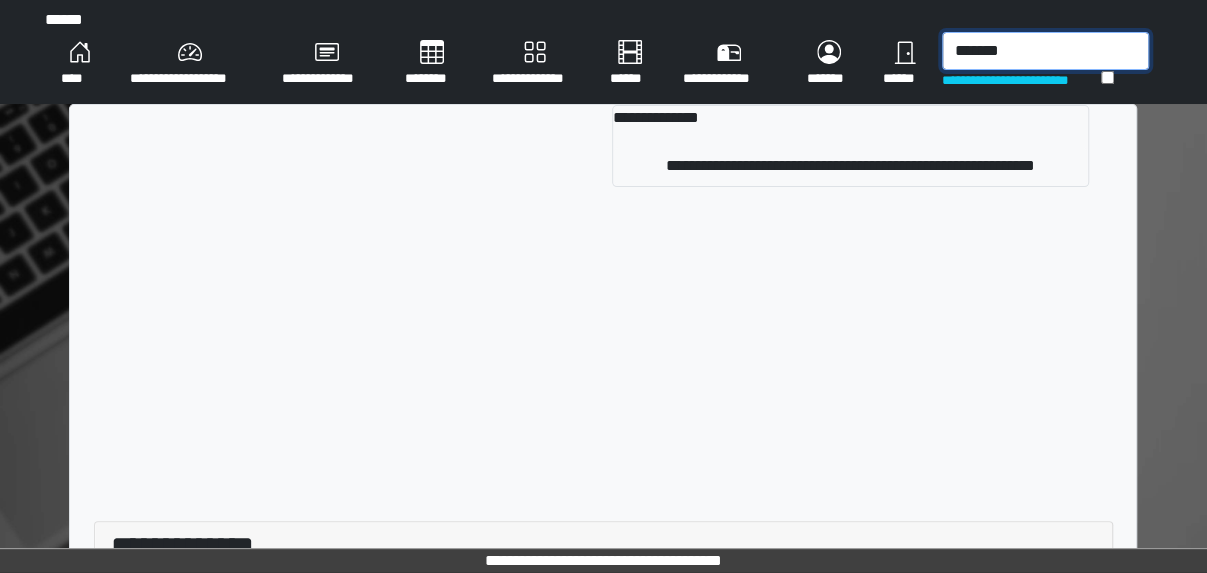 type on "*******" 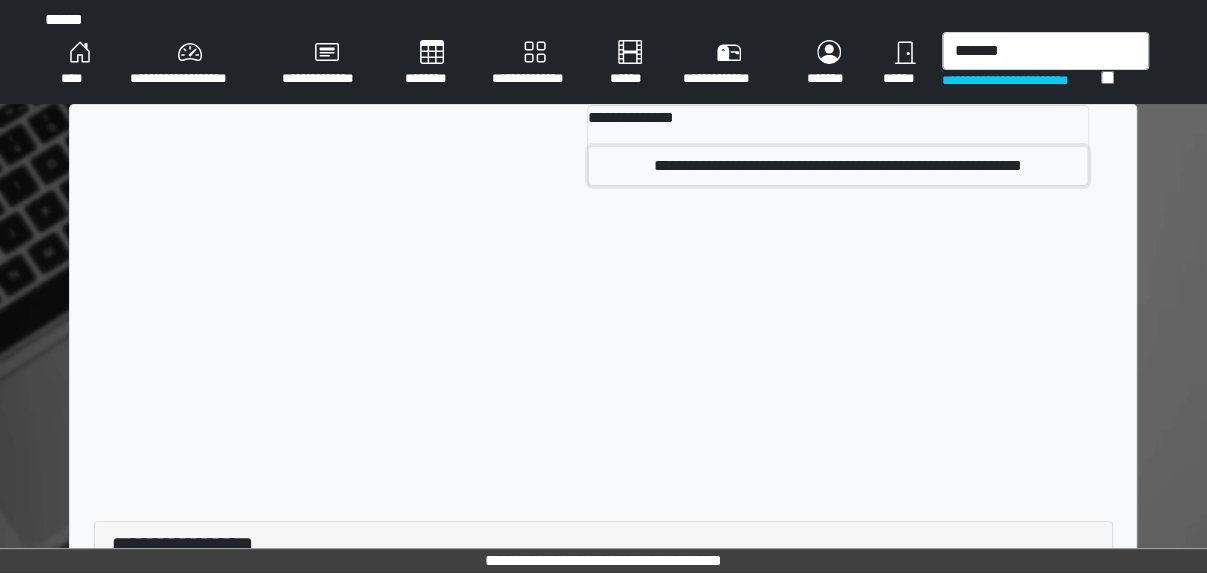 click on "**********" at bounding box center [838, 166] 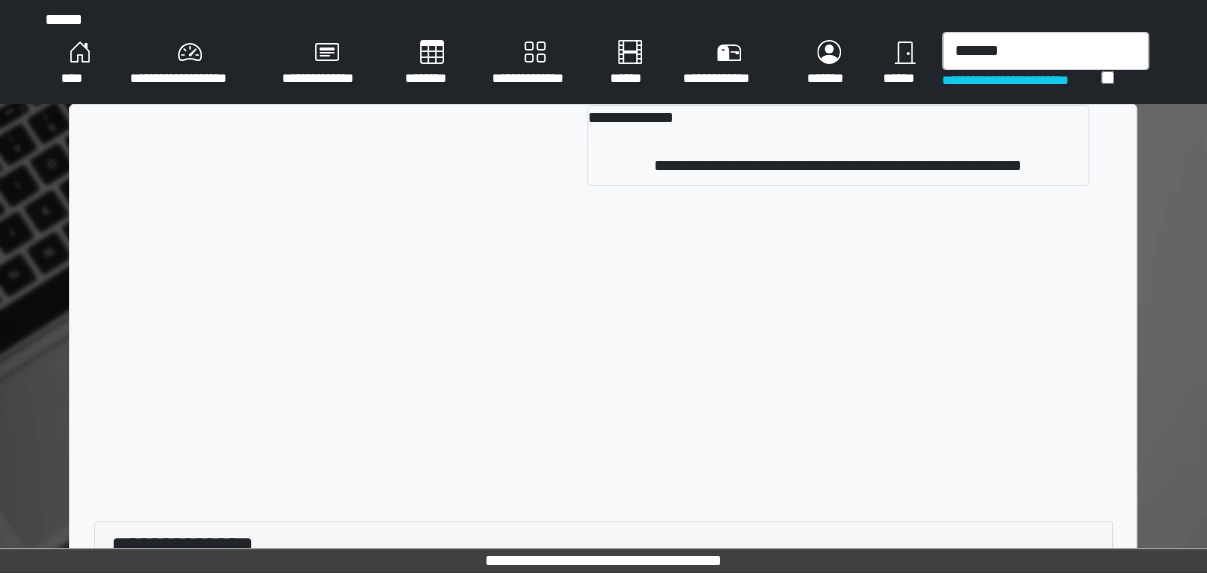 type 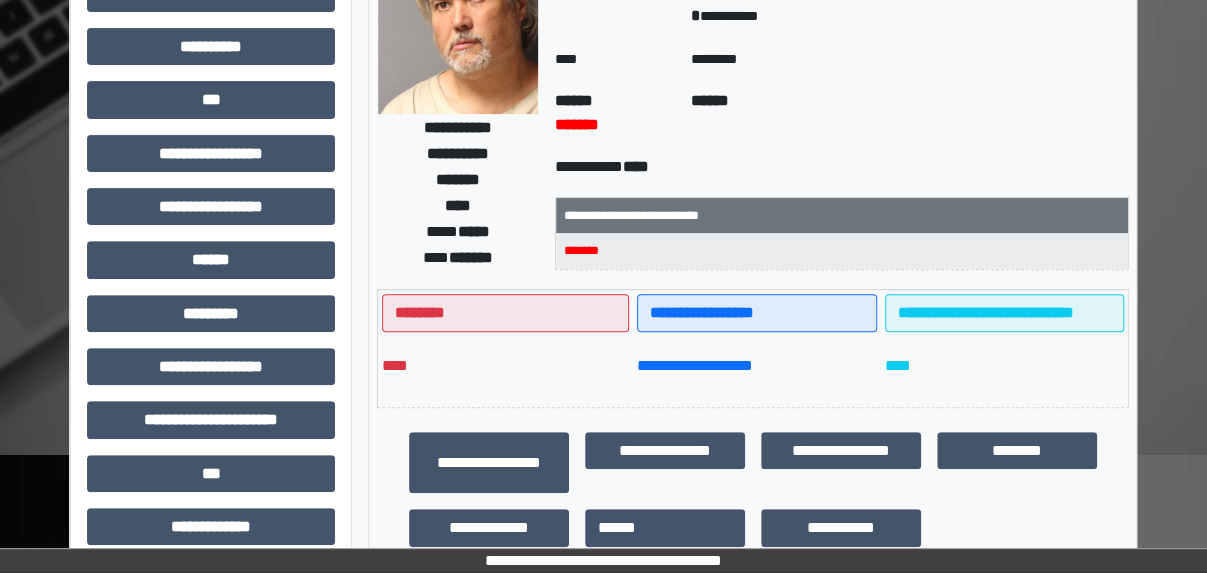 scroll, scrollTop: 80, scrollLeft: 0, axis: vertical 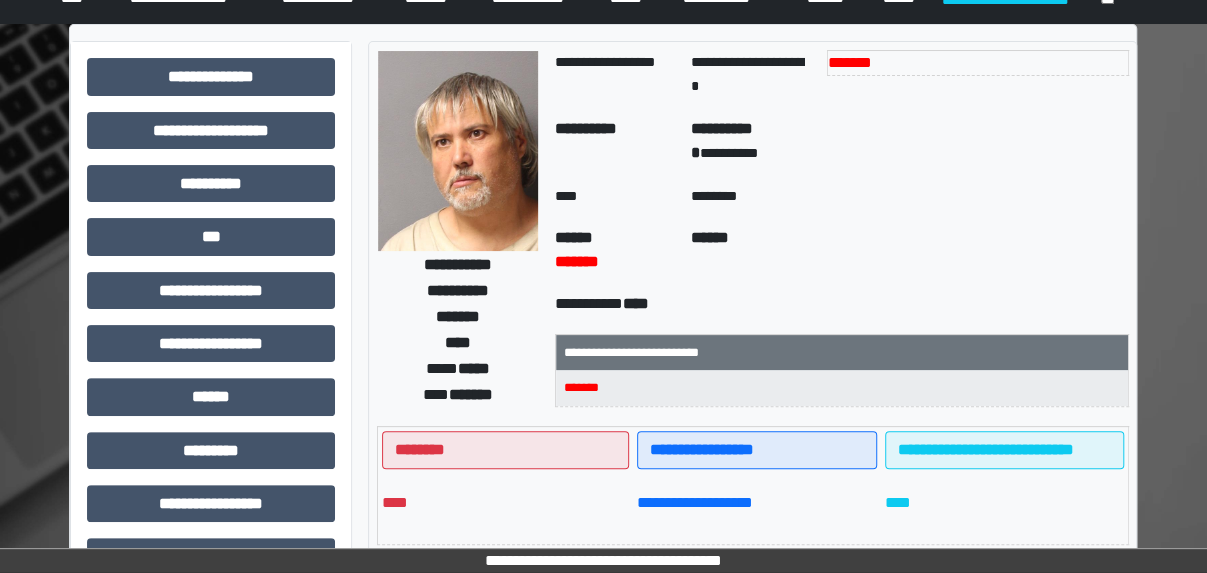 click on "*******" at bounding box center [978, 163] 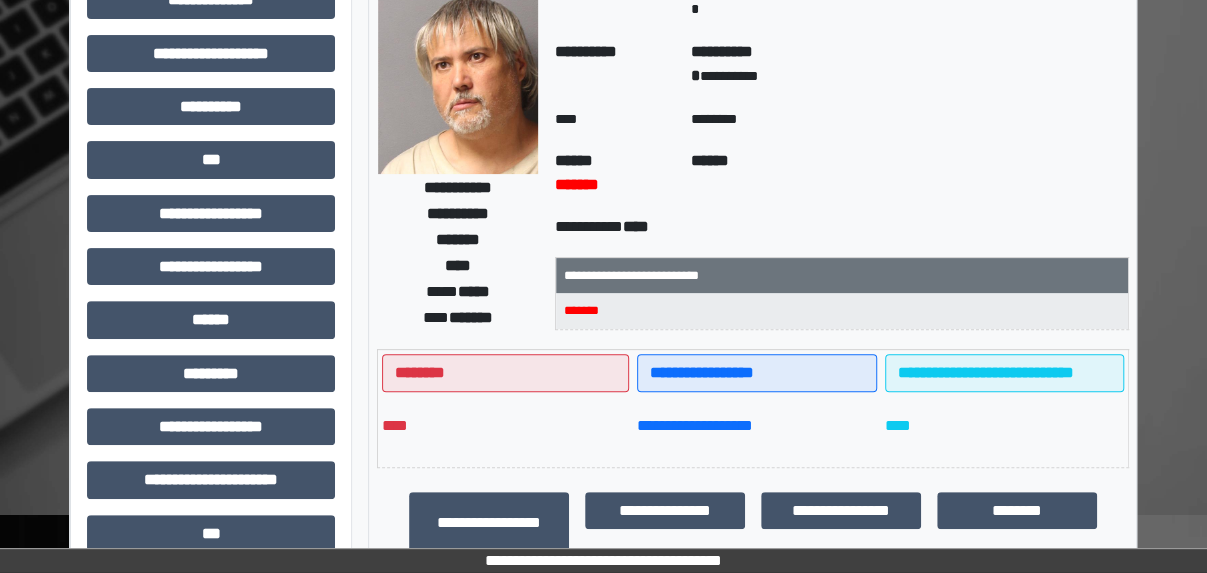 scroll, scrollTop: 0, scrollLeft: 0, axis: both 